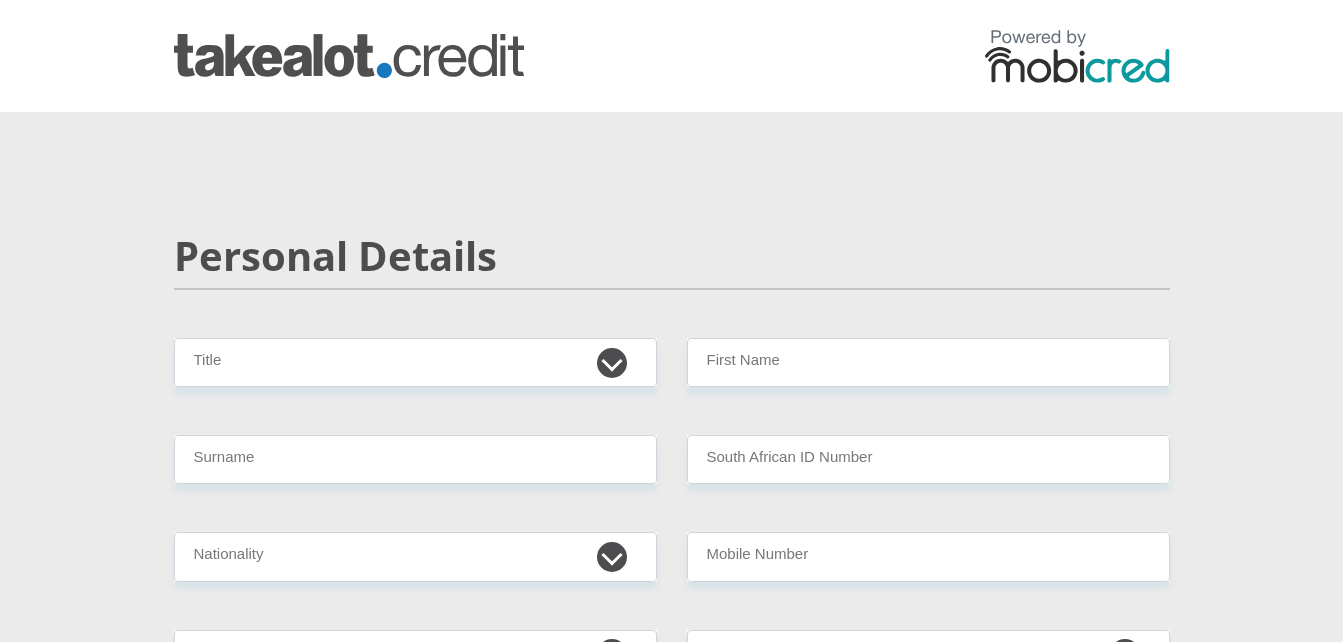 scroll, scrollTop: 0, scrollLeft: 0, axis: both 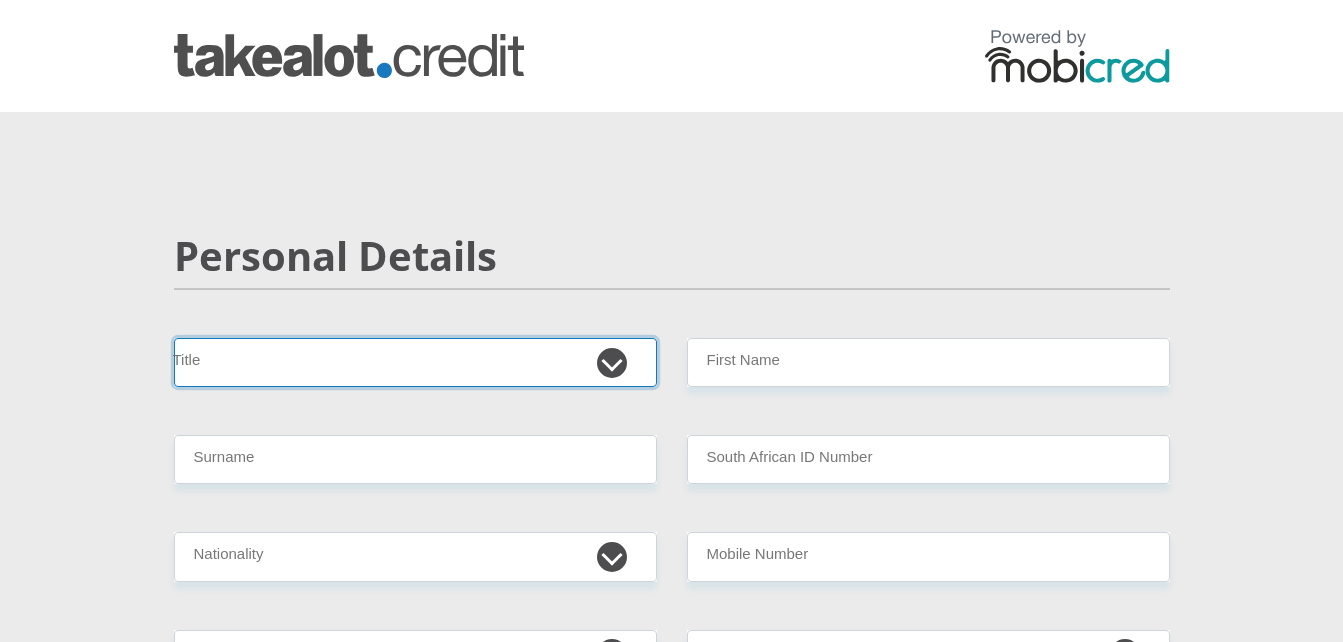 click on "Mr
Ms
Mrs
Dr
Other" at bounding box center (415, 362) 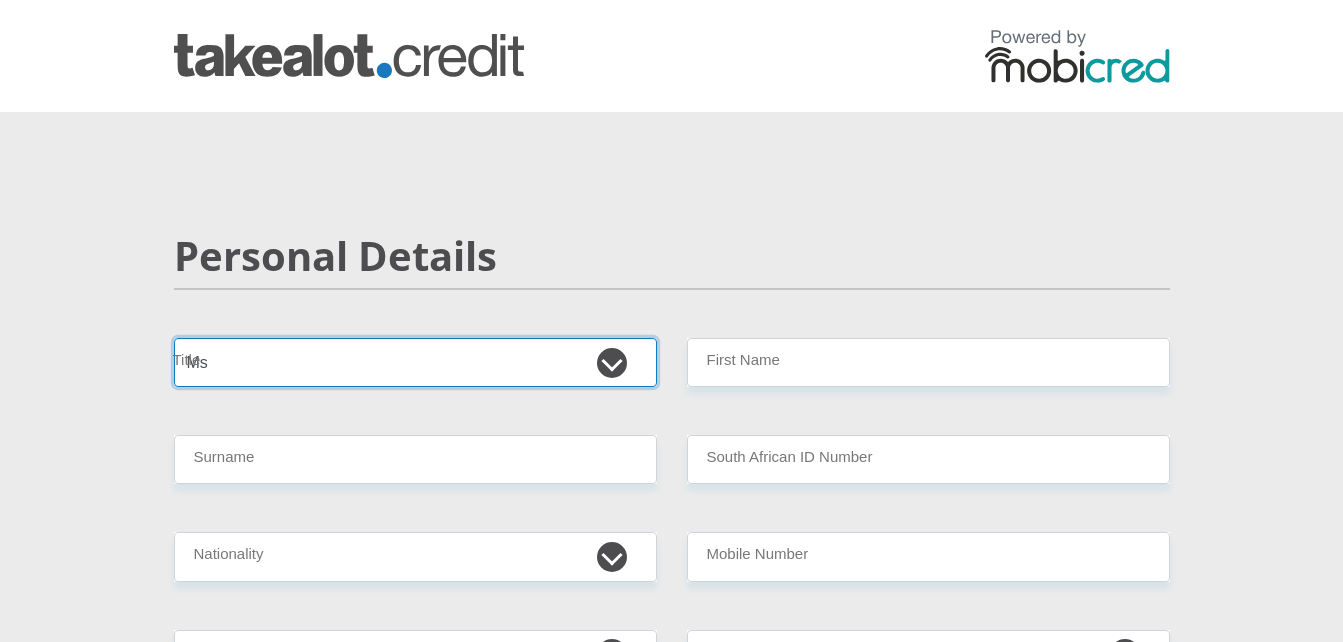 click on "Mr
Ms
Mrs
Dr
Other" at bounding box center (415, 362) 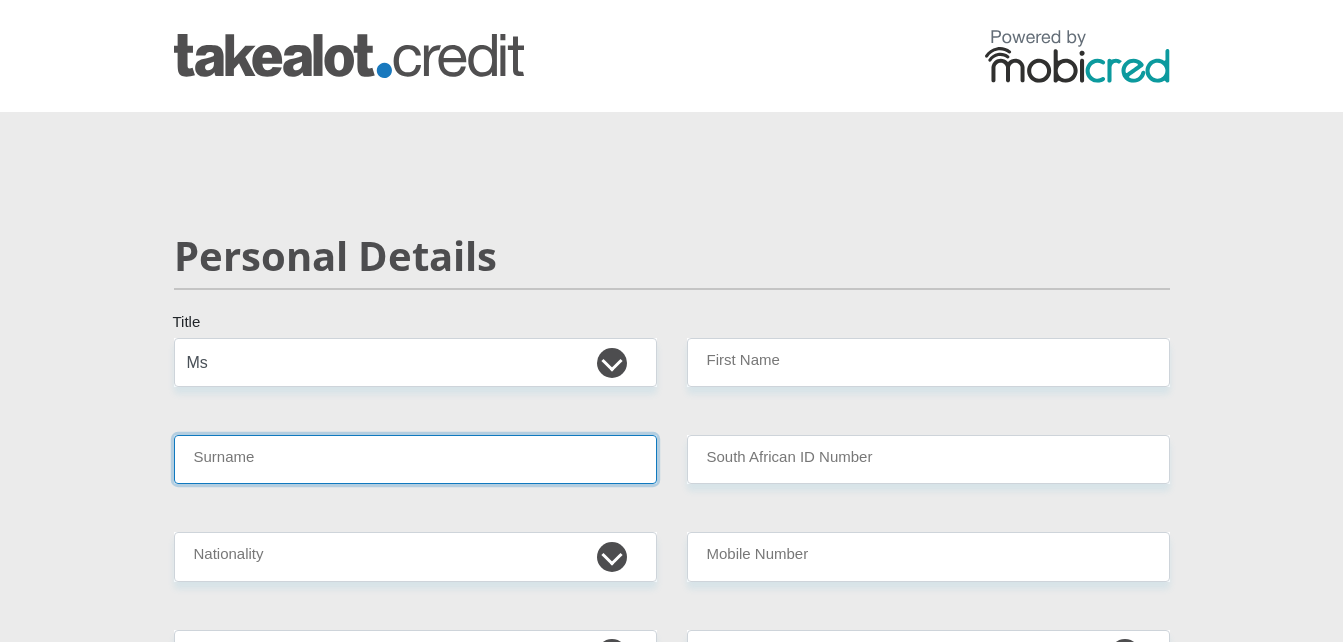 click on "Surname" at bounding box center [415, 459] 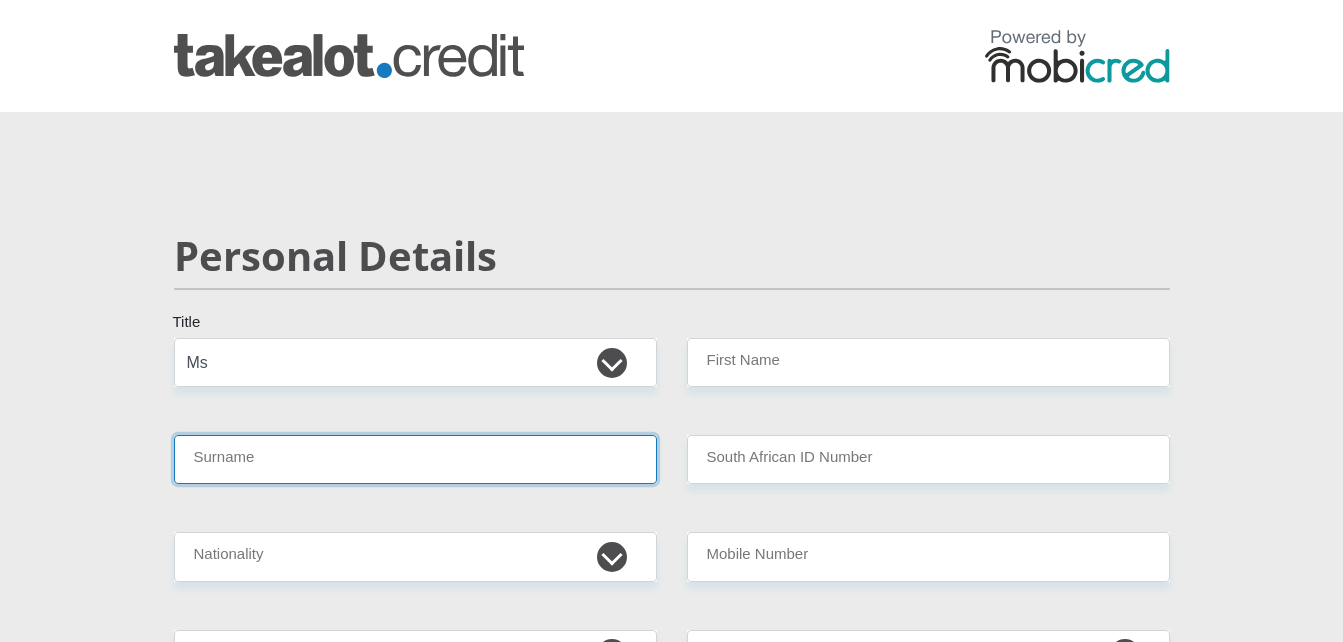 type on "[LAST]" 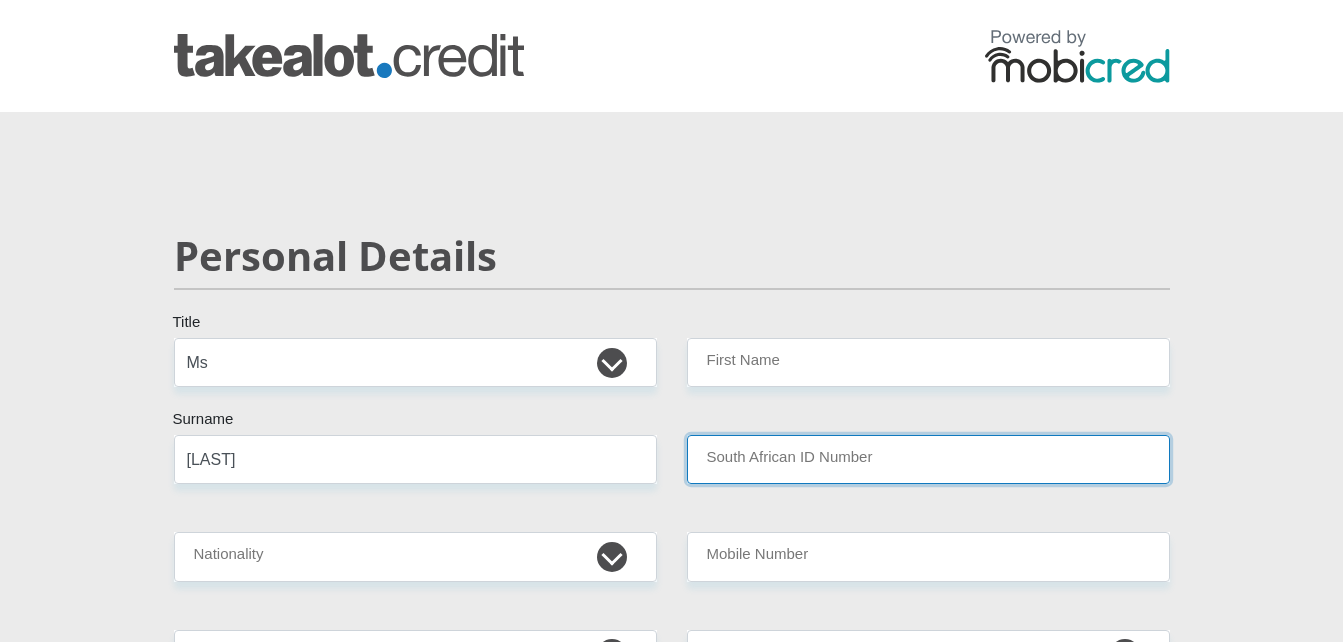 type on "[ID NUMBER]" 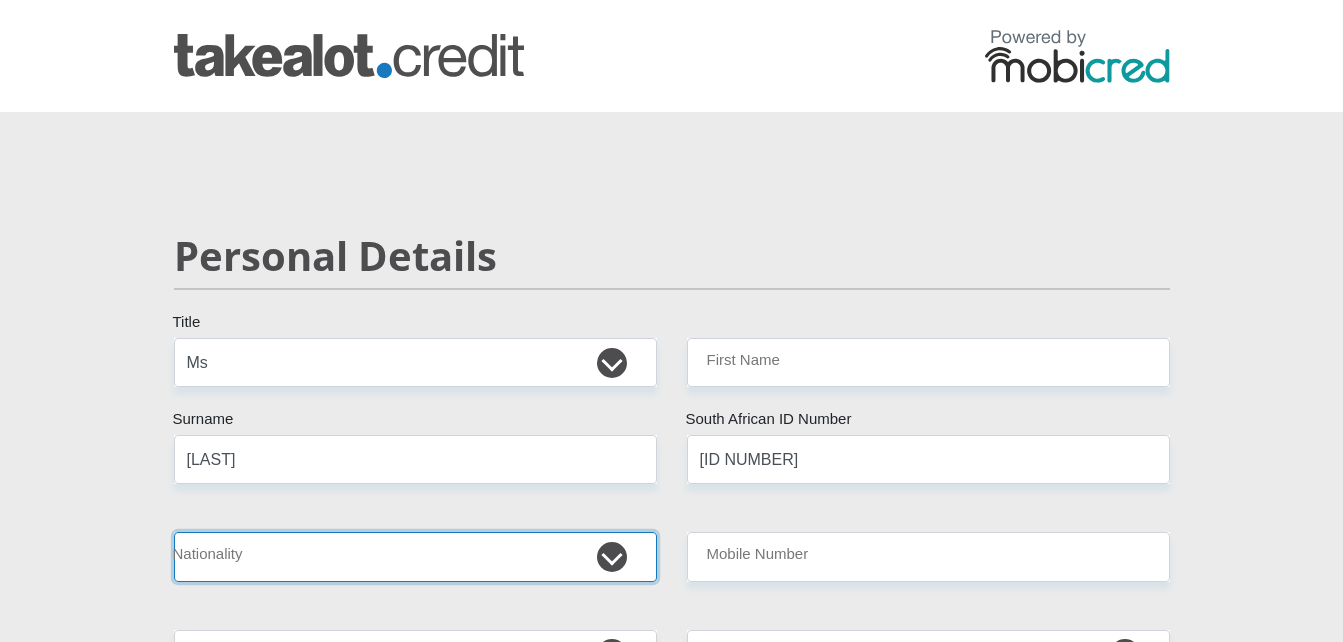 select on "ZAF" 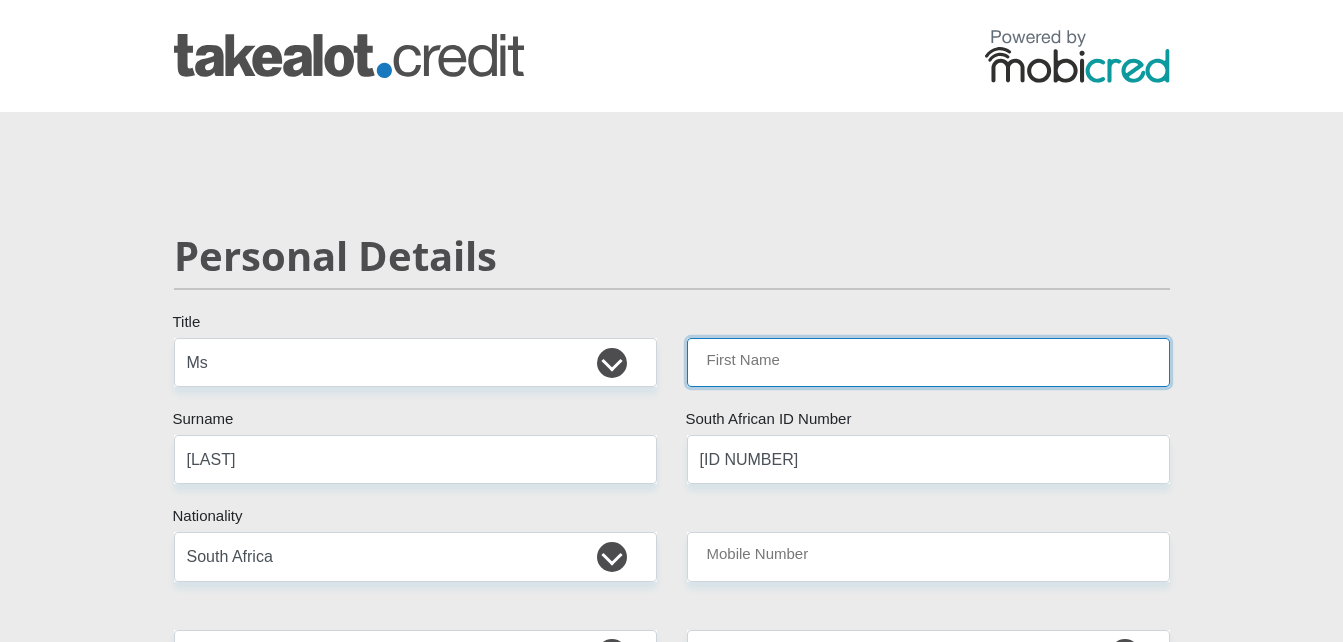 click on "First Name" at bounding box center (928, 362) 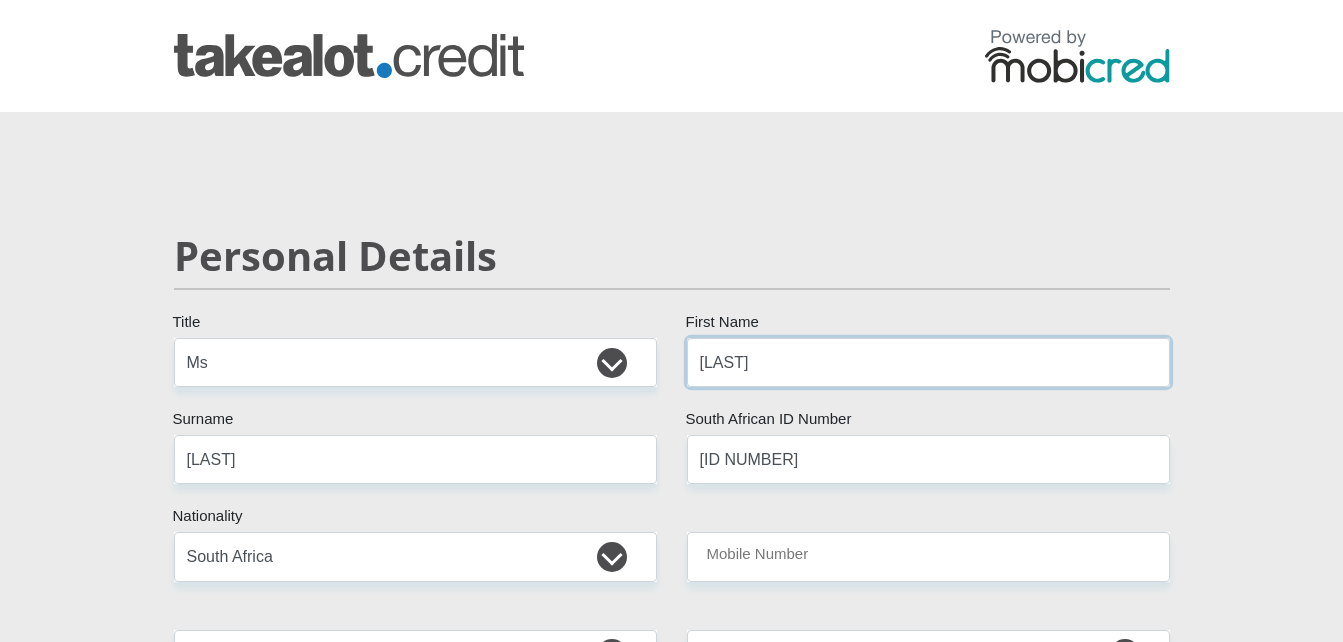 type on "[LAST]" 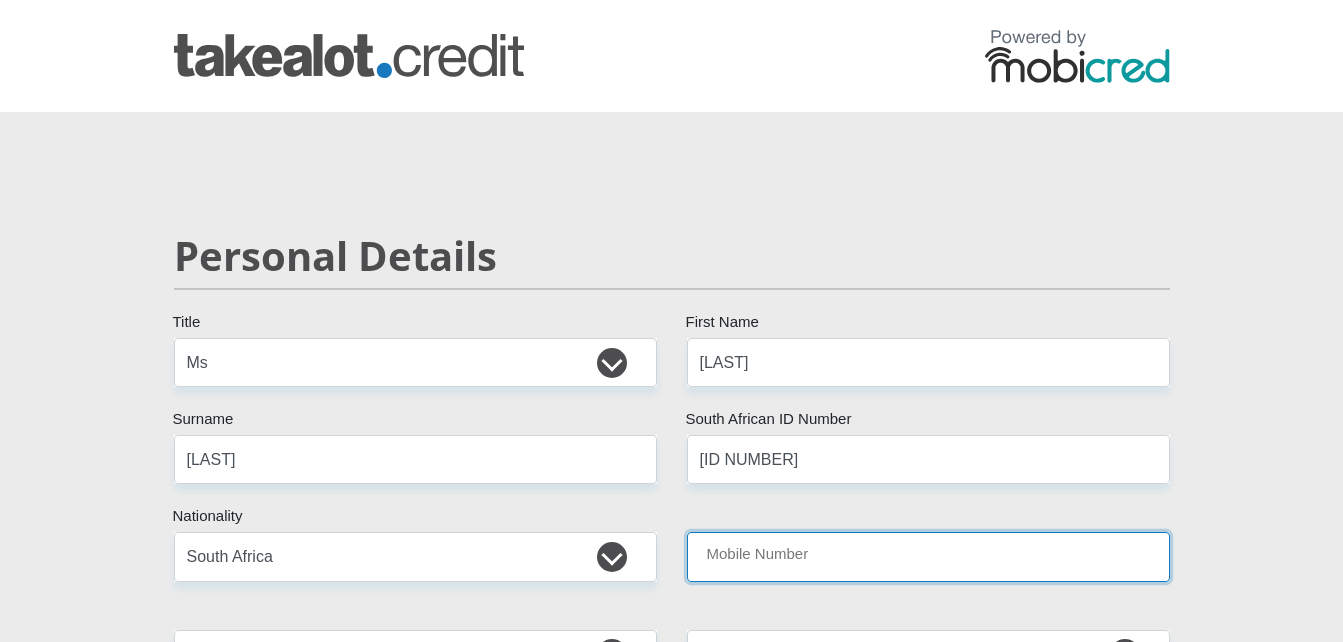 click on "Mobile Number" at bounding box center (928, 556) 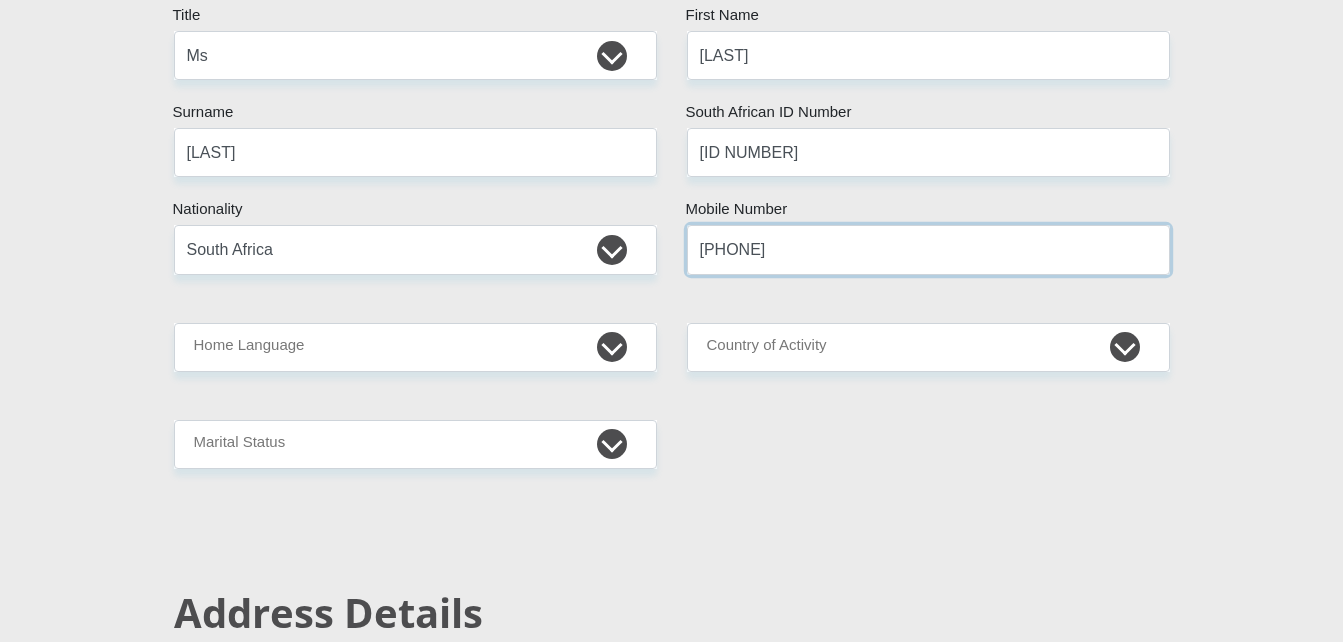 scroll, scrollTop: 320, scrollLeft: 0, axis: vertical 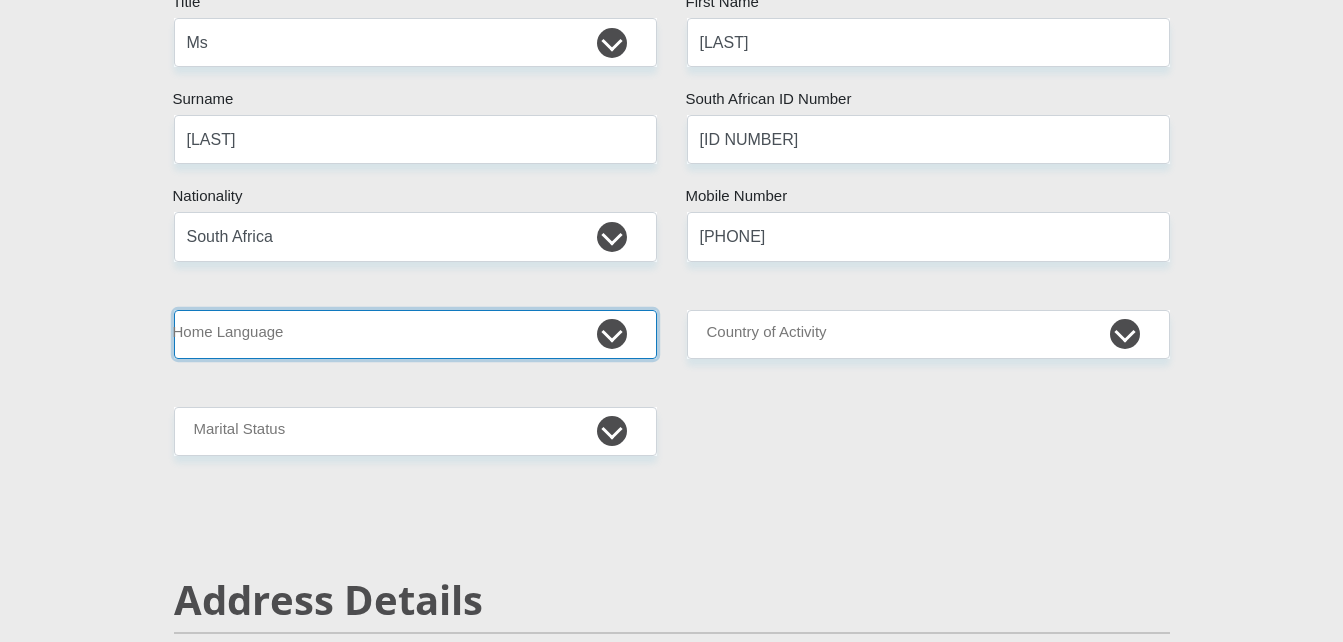 click on "Afrikaans
English
Sepedi
South Ndebele
Southern Sotho
Swati
Tsonga
Tswana
Venda
Xhosa
Zulu
Other" at bounding box center (415, 334) 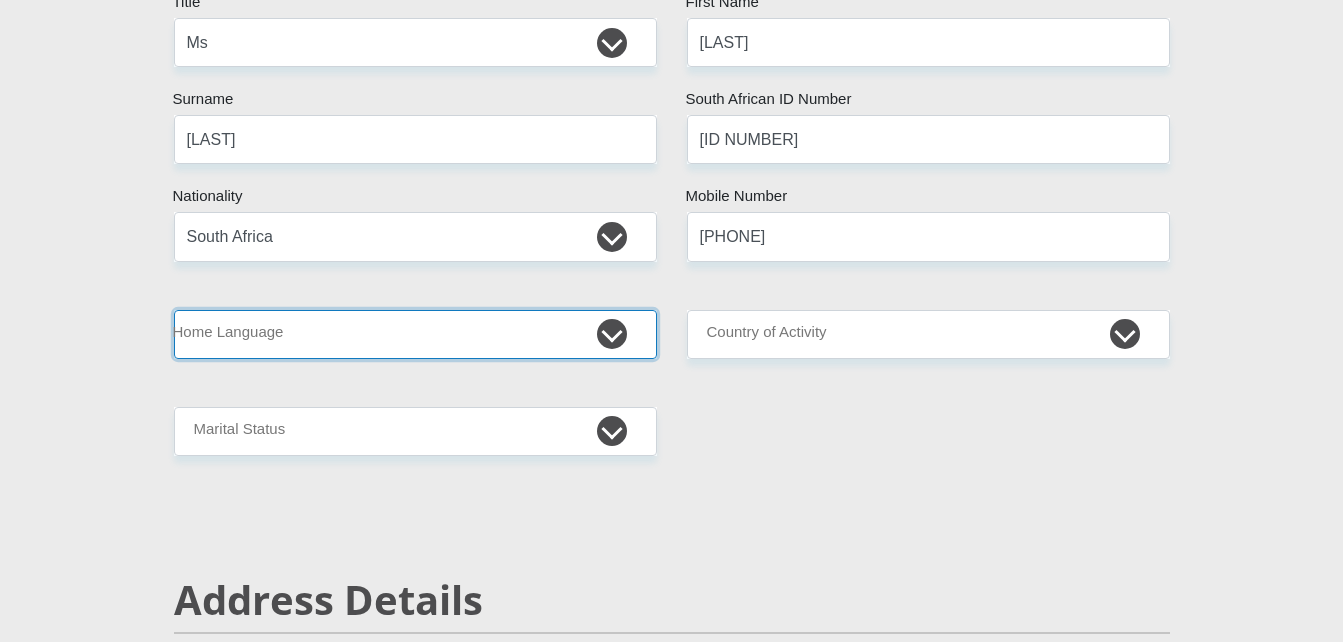 select on "zul" 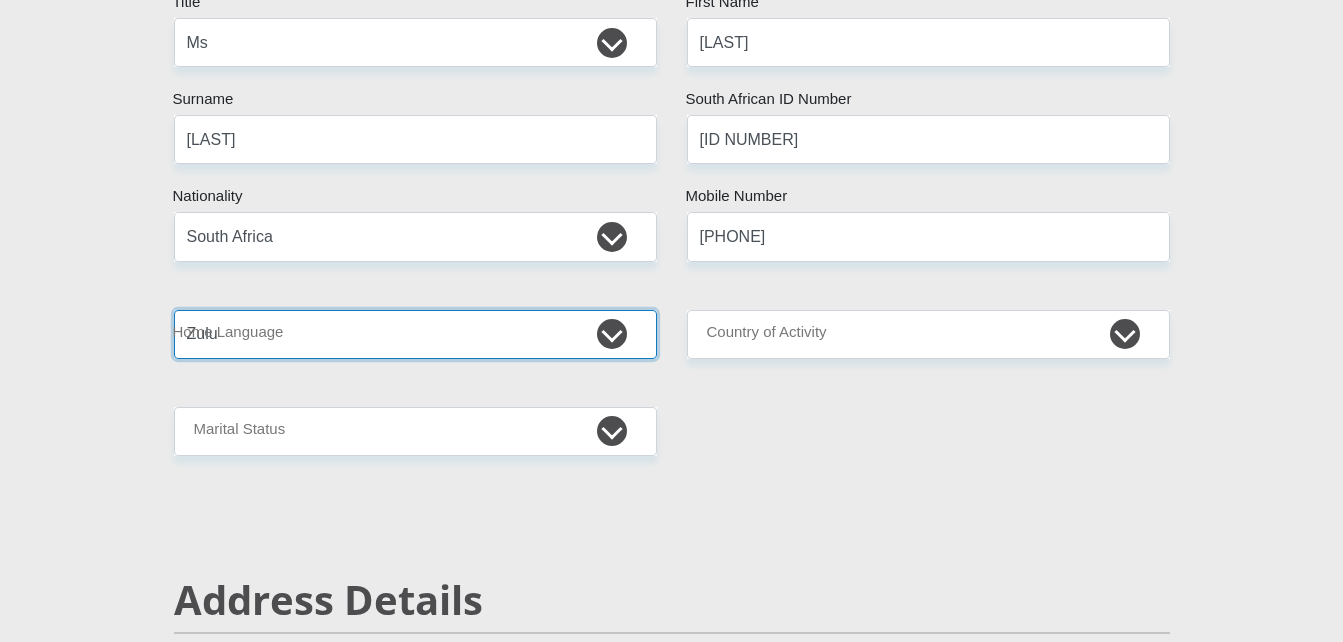 click on "Afrikaans
English
Sepedi
South Ndebele
Southern Sotho
Swati
Tsonga
Tswana
Venda
Xhosa
Zulu
Other" at bounding box center (415, 334) 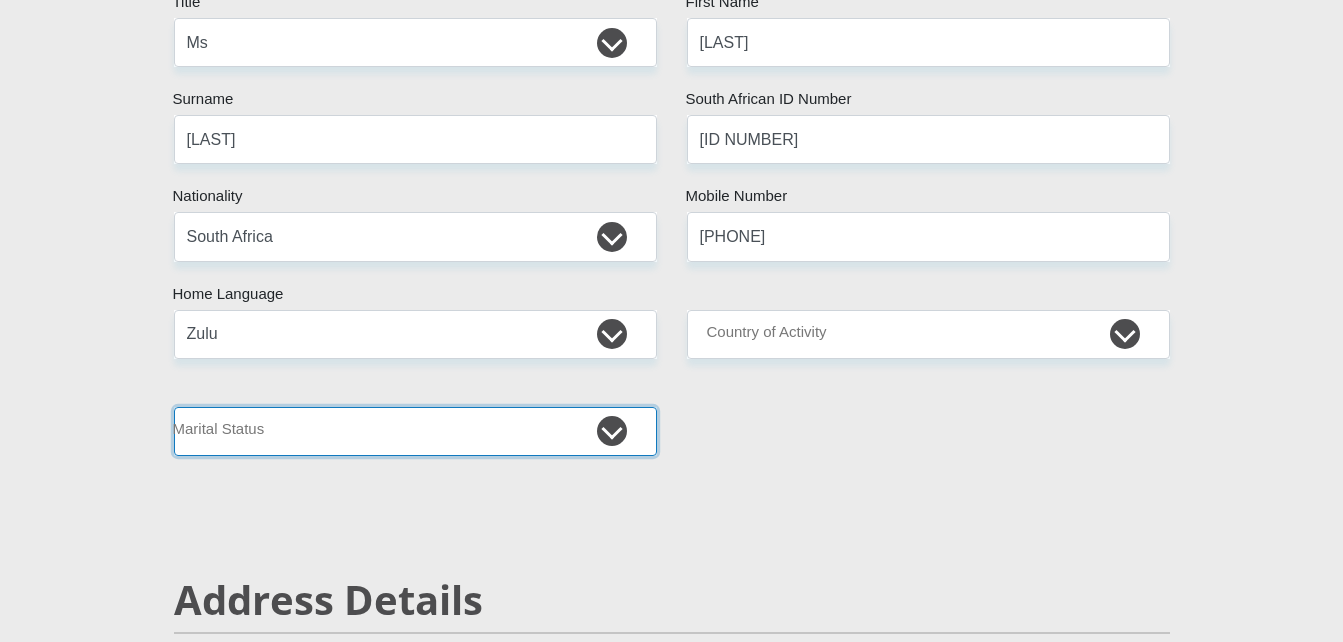 click on "Married ANC
Single
Divorced
Widowed
Married COP or Customary Law" at bounding box center [415, 431] 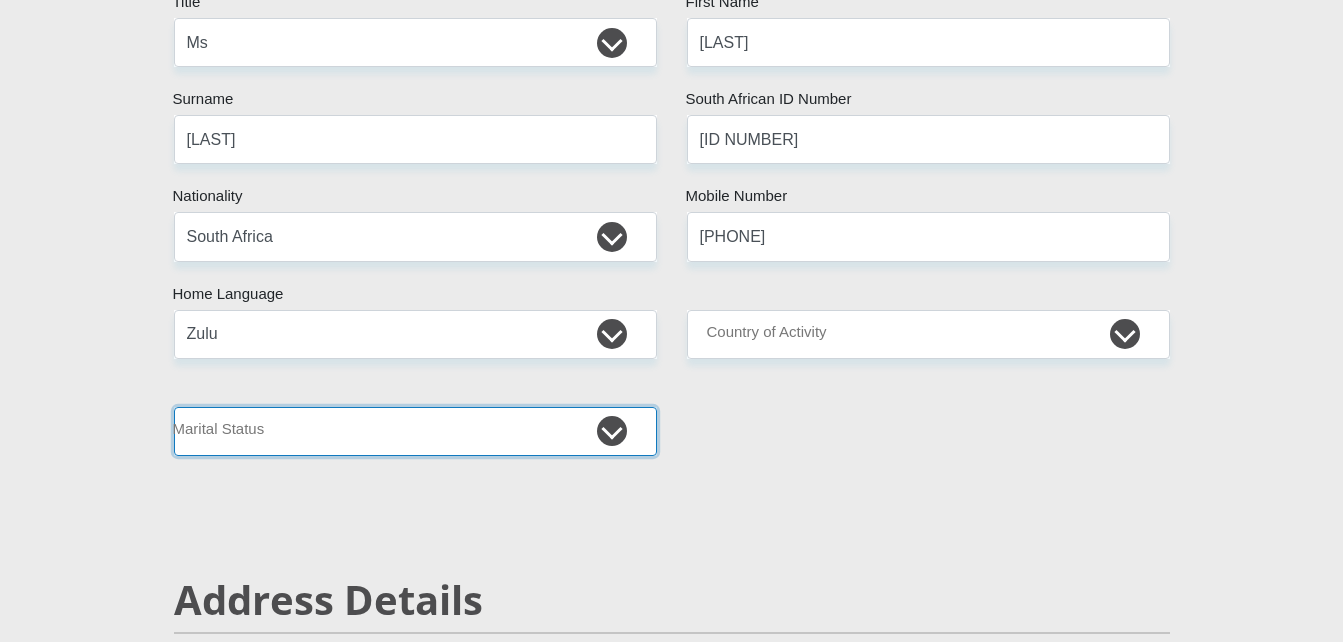 select on "2" 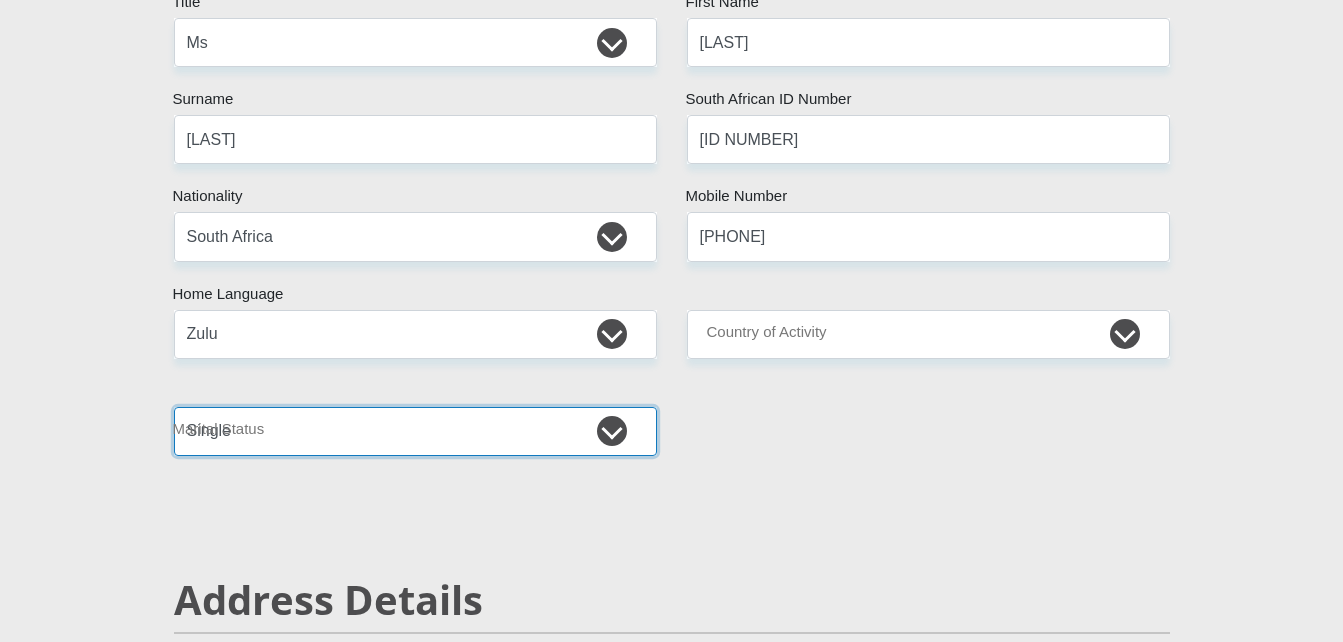 click on "Married ANC
Single
Divorced
Widowed
Married COP or Customary Law" at bounding box center (415, 431) 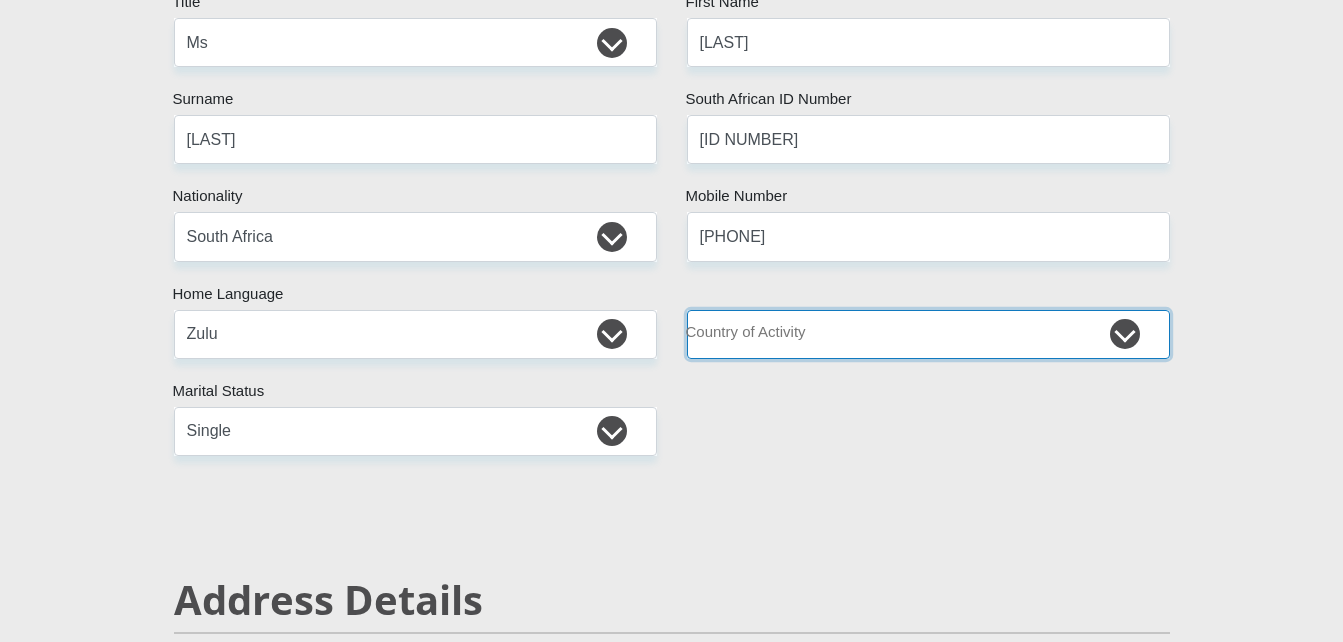 click on "South Africa
Afghanistan
Aland Islands
Albania
Algeria
America Samoa
American Virgin Islands
Andorra
Angola
Anguilla
Antarctica
Antigua and Barbuda
Argentina
Armenia
Aruba
Ascension Island
Australia
Austria
Azerbaijan
Chad" at bounding box center [928, 334] 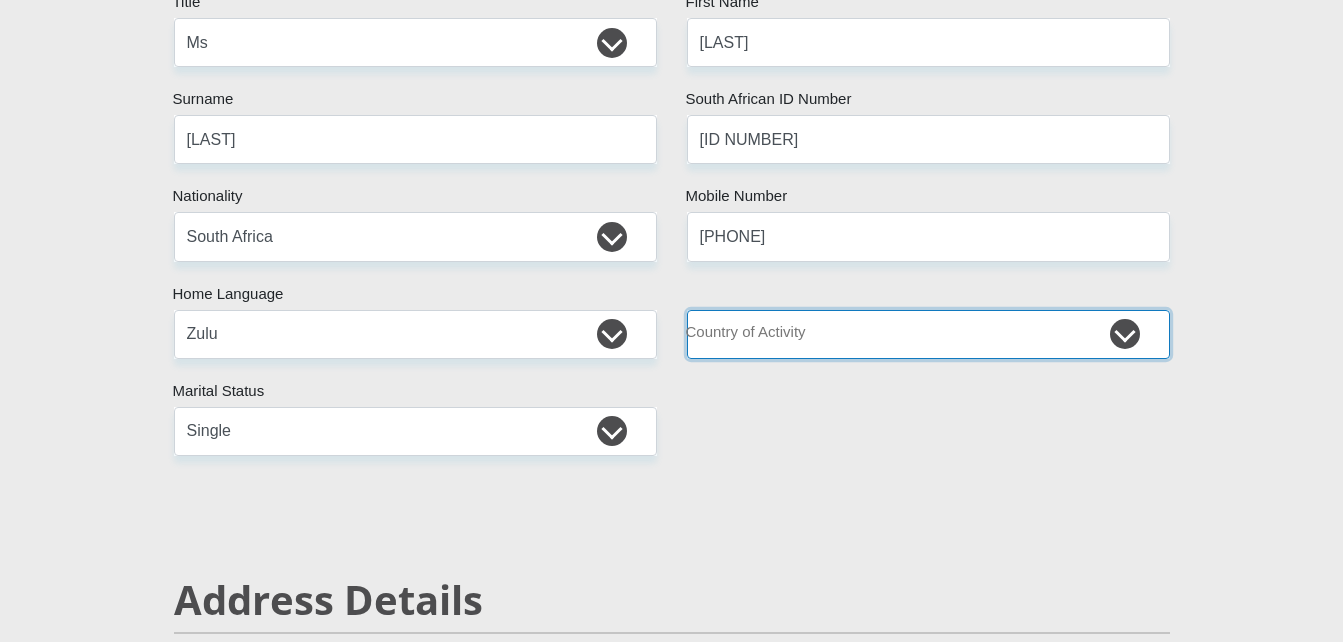 click on "South Africa
Afghanistan
Aland Islands
Albania
Algeria
America Samoa
American Virgin Islands
Andorra
Angola
Anguilla
Antarctica
Antigua and Barbuda
Argentina
Armenia
Aruba
Ascension Island
Australia
Austria
Azerbaijan
Chad" at bounding box center [928, 334] 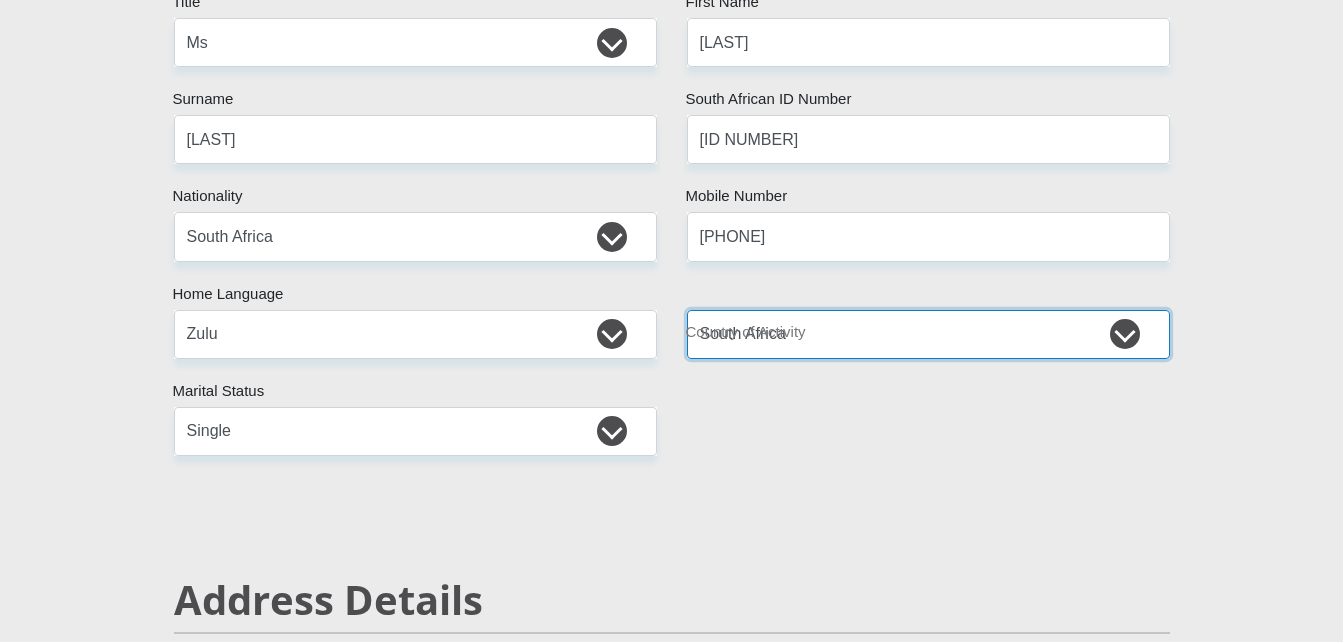 click on "South Africa
Afghanistan
Aland Islands
Albania
Algeria
America Samoa
American Virgin Islands
Andorra
Angola
Anguilla
Antarctica
Antigua and Barbuda
Argentina
Armenia
Aruba
Ascension Island
Australia
Austria
Azerbaijan
Chad" at bounding box center (928, 334) 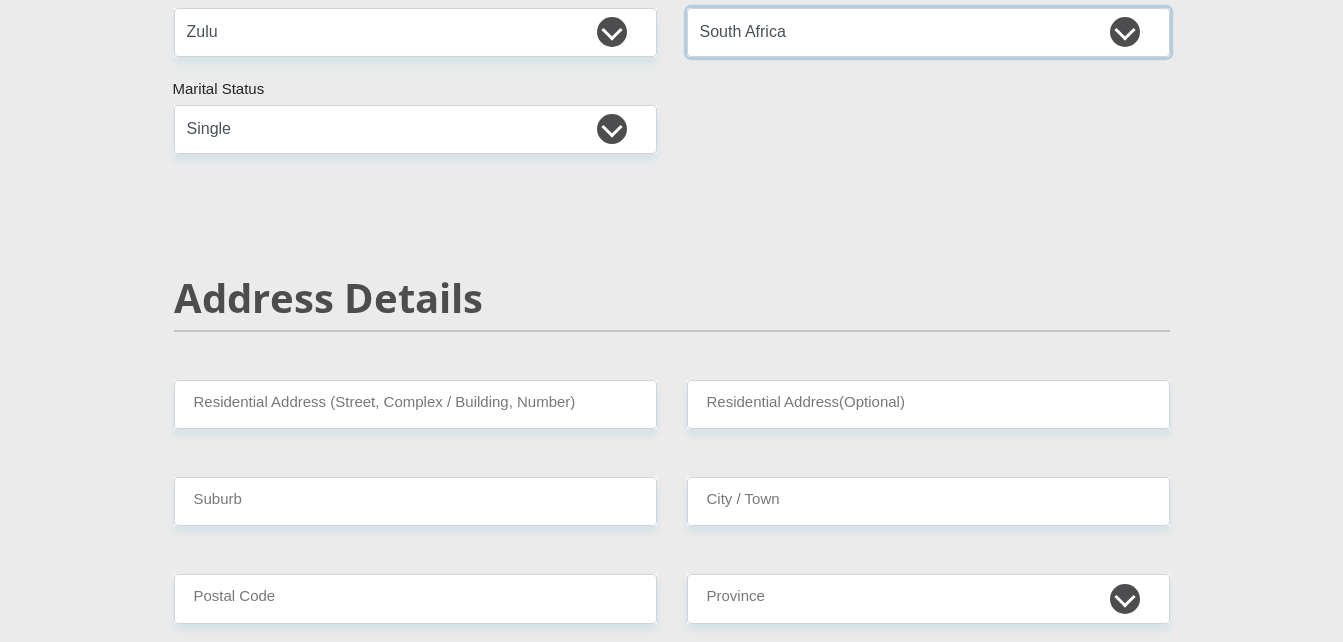 scroll, scrollTop: 640, scrollLeft: 0, axis: vertical 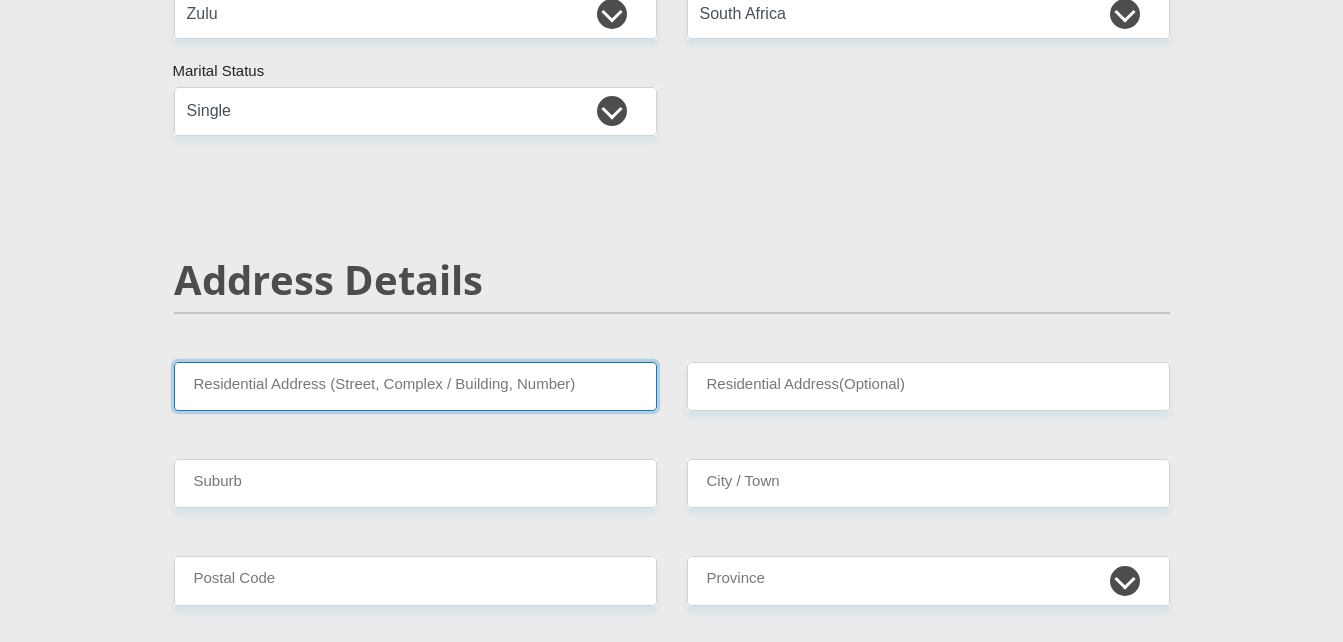 click on "Residential Address (Street, Complex / Building, Number)" at bounding box center (415, 386) 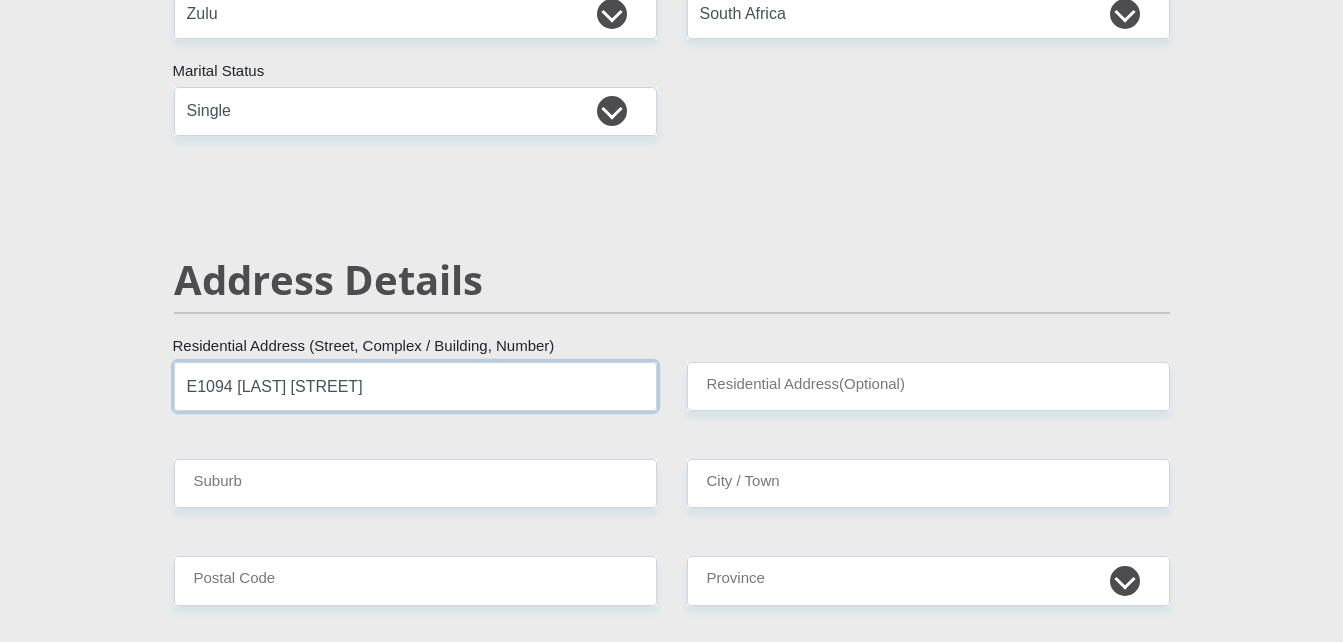 type on "E1094 [LAST] [STREET]" 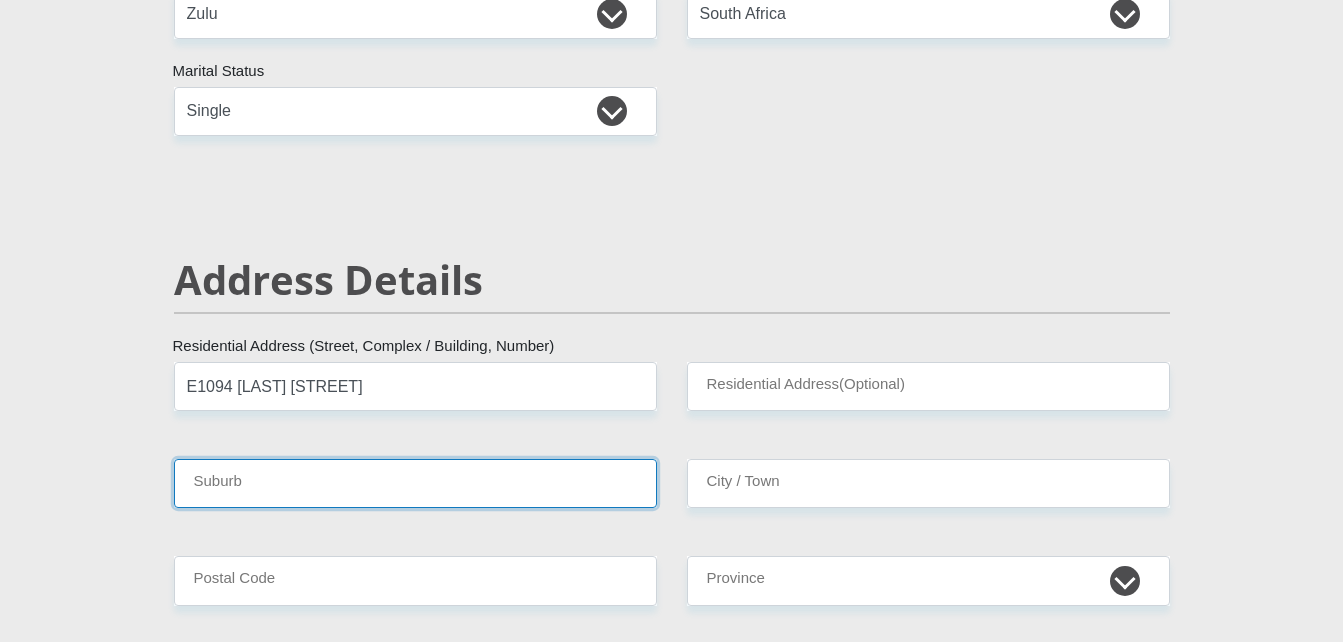click on "Suburb" at bounding box center (415, 483) 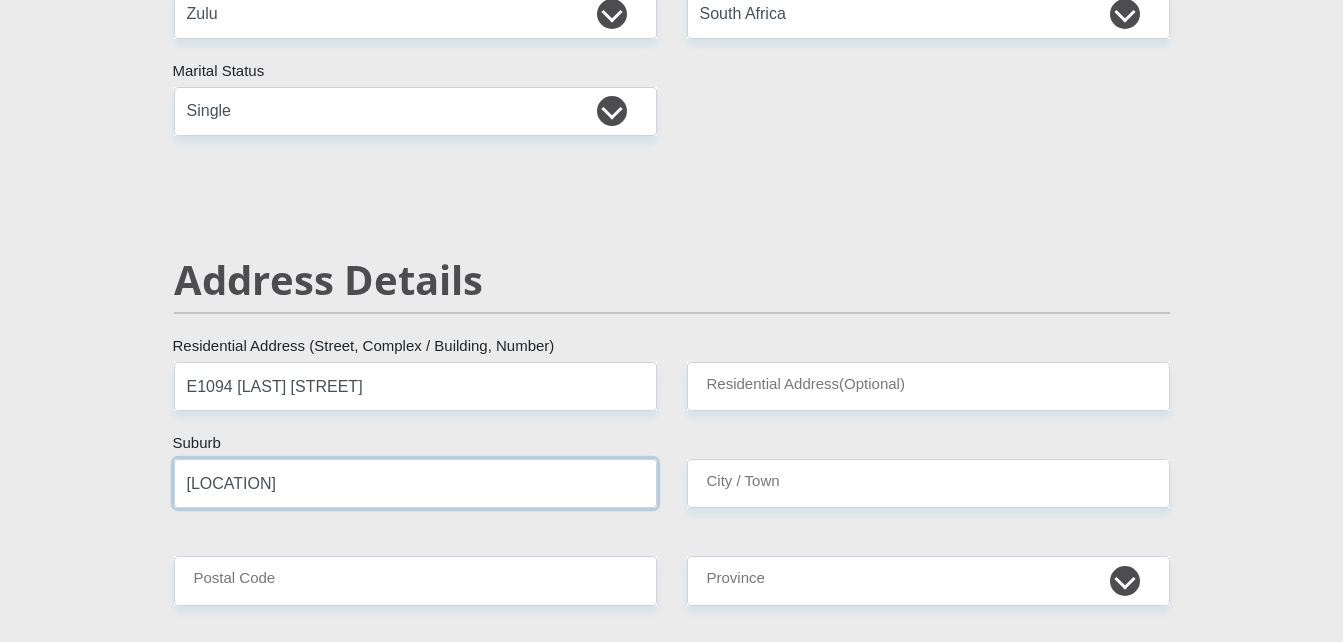 type on "[LOCATION]" 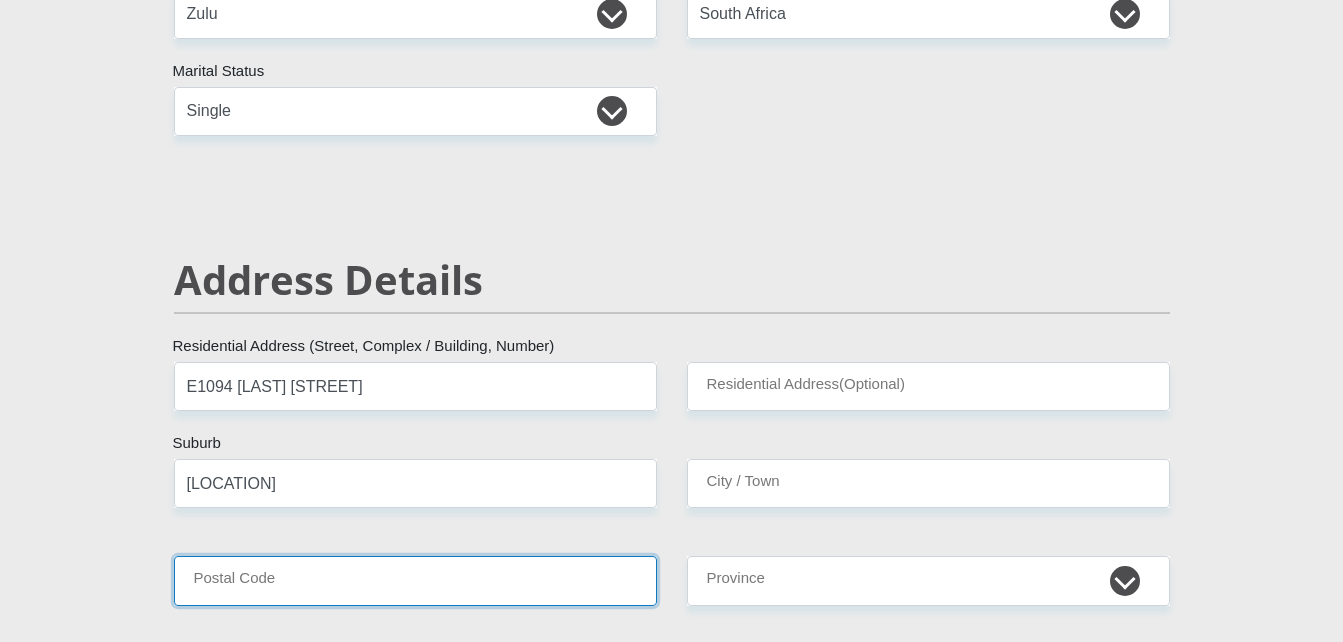 click on "Postal Code" at bounding box center (415, 580) 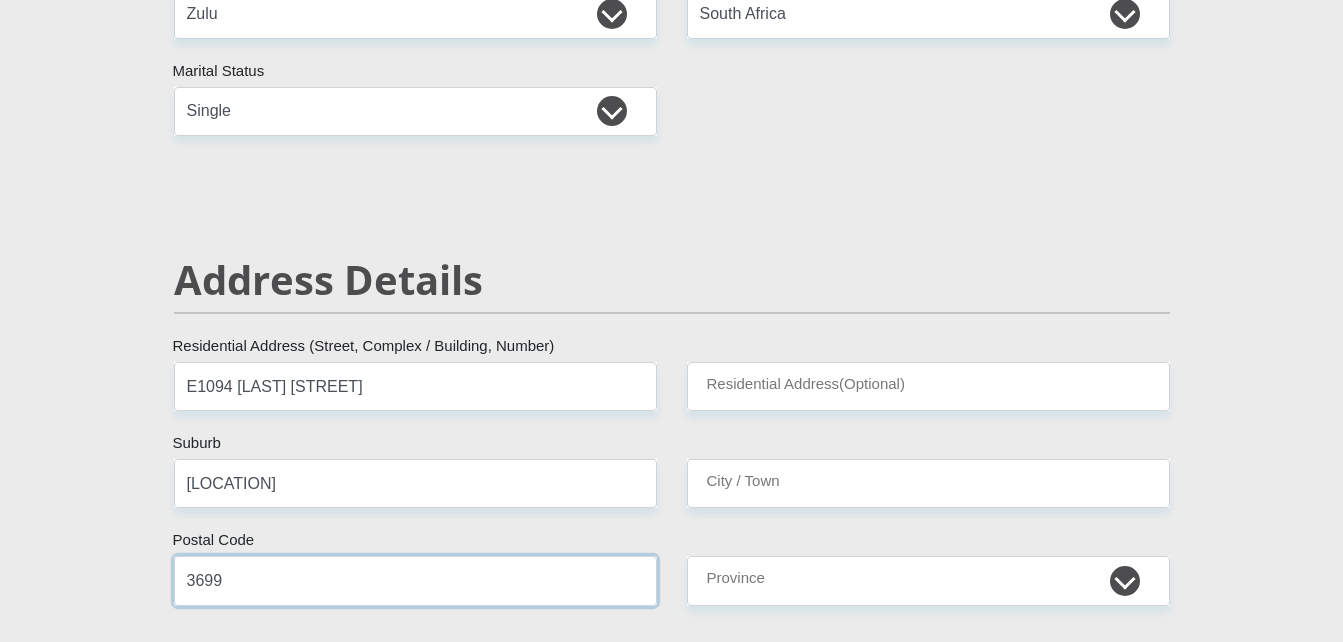 type on "3699" 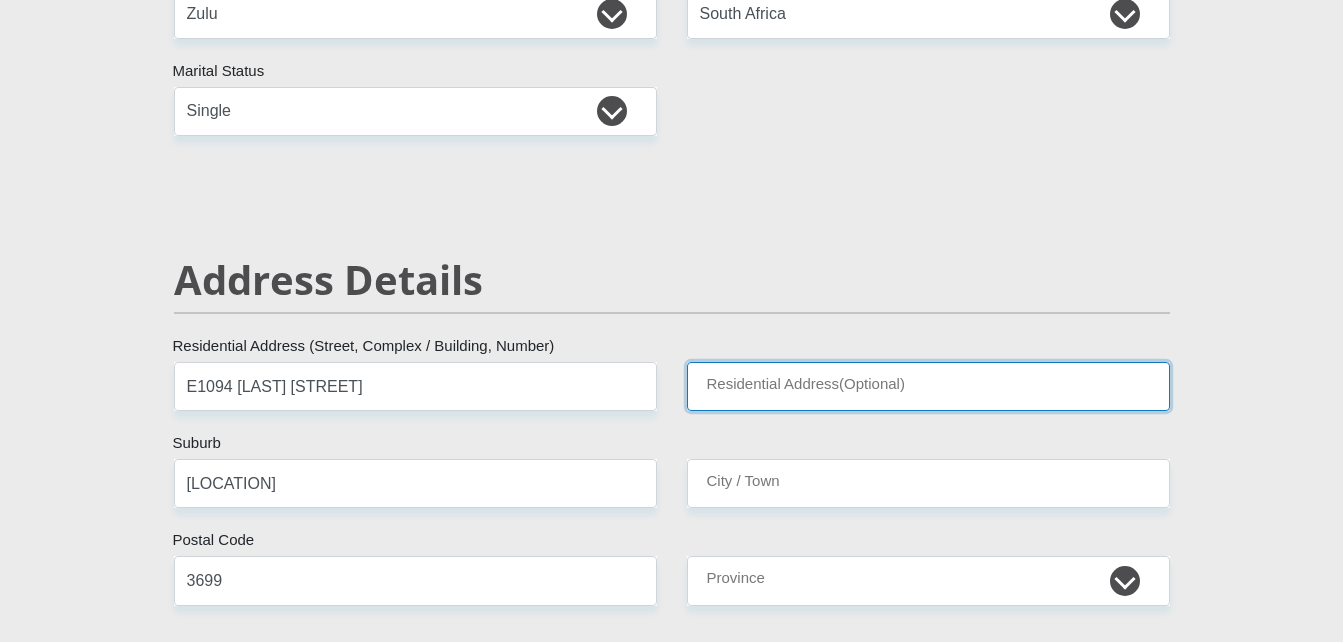 click on "Residential Address(Optional)" at bounding box center (928, 386) 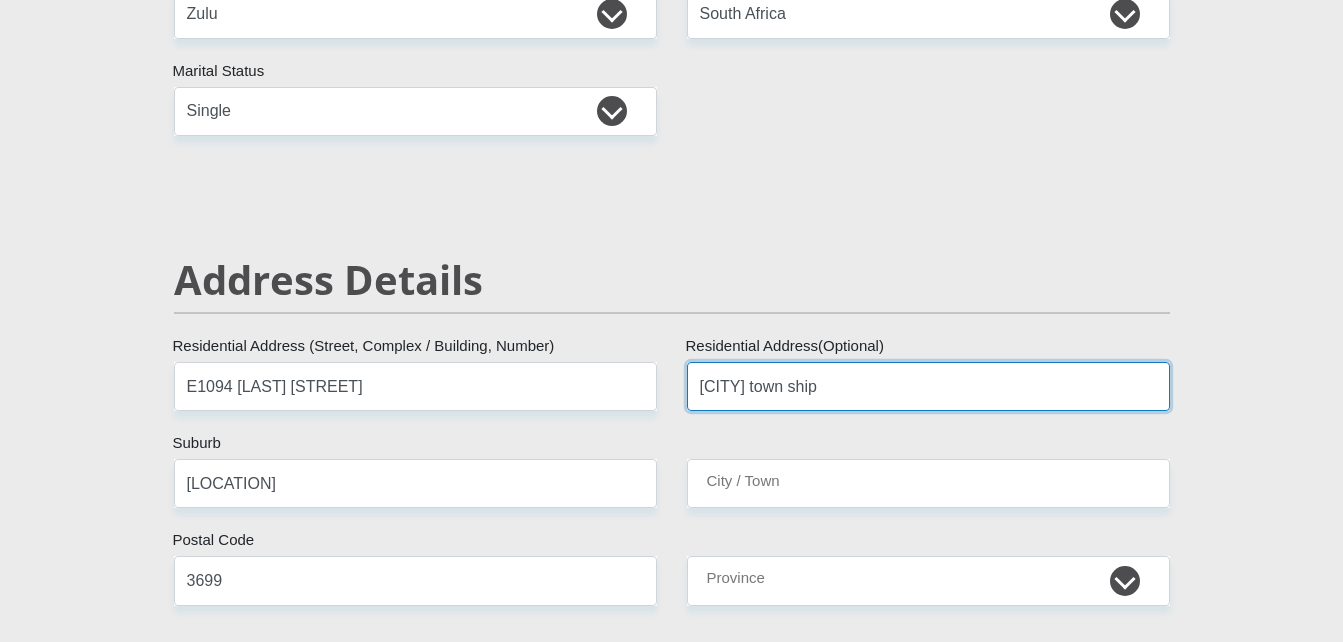type on "[CITY] town ship" 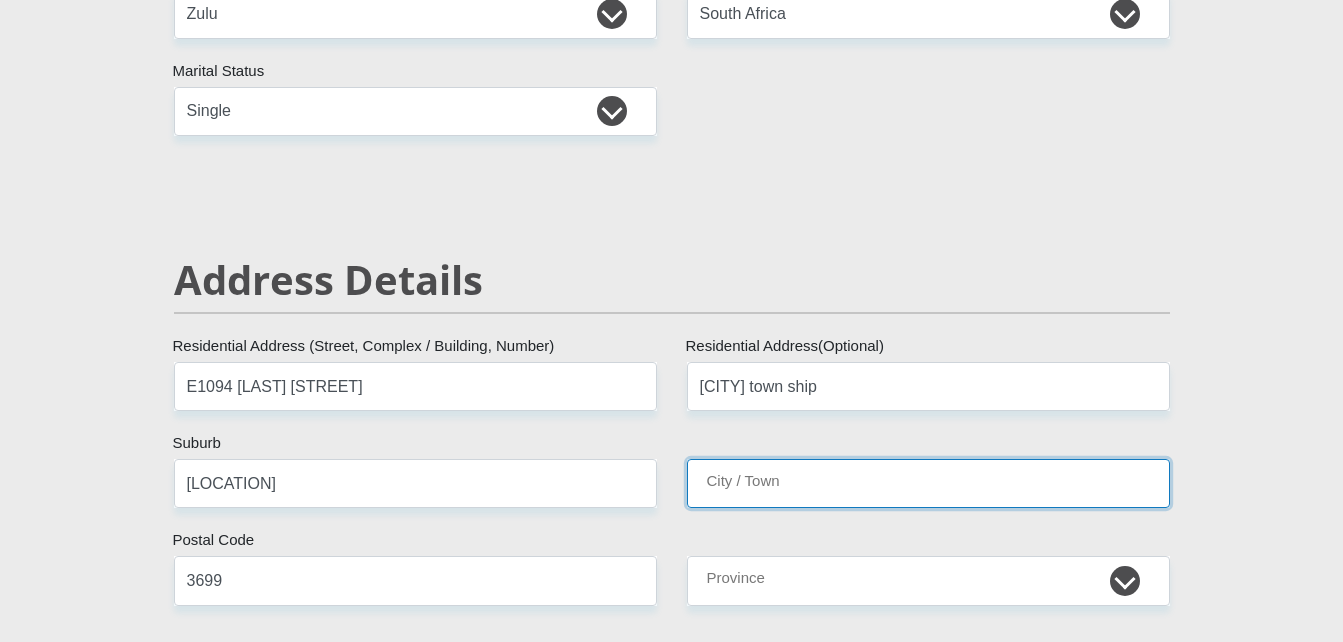 click on "City / Town" at bounding box center [928, 483] 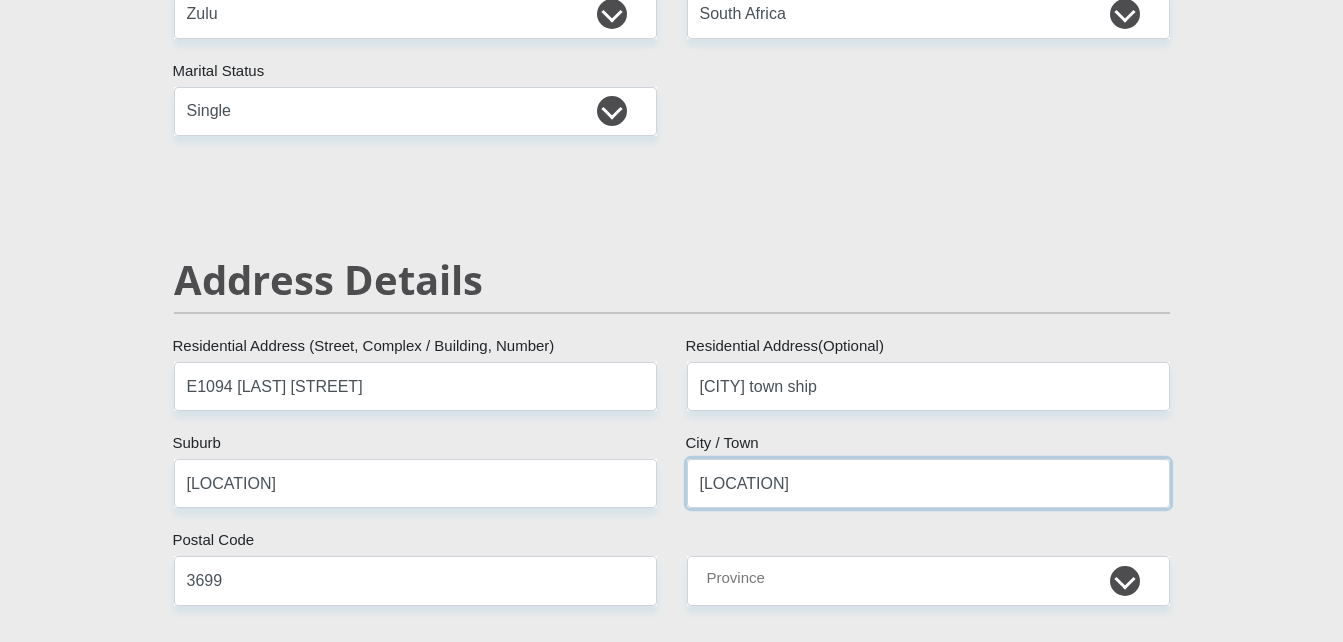 type on "[LOCATION]" 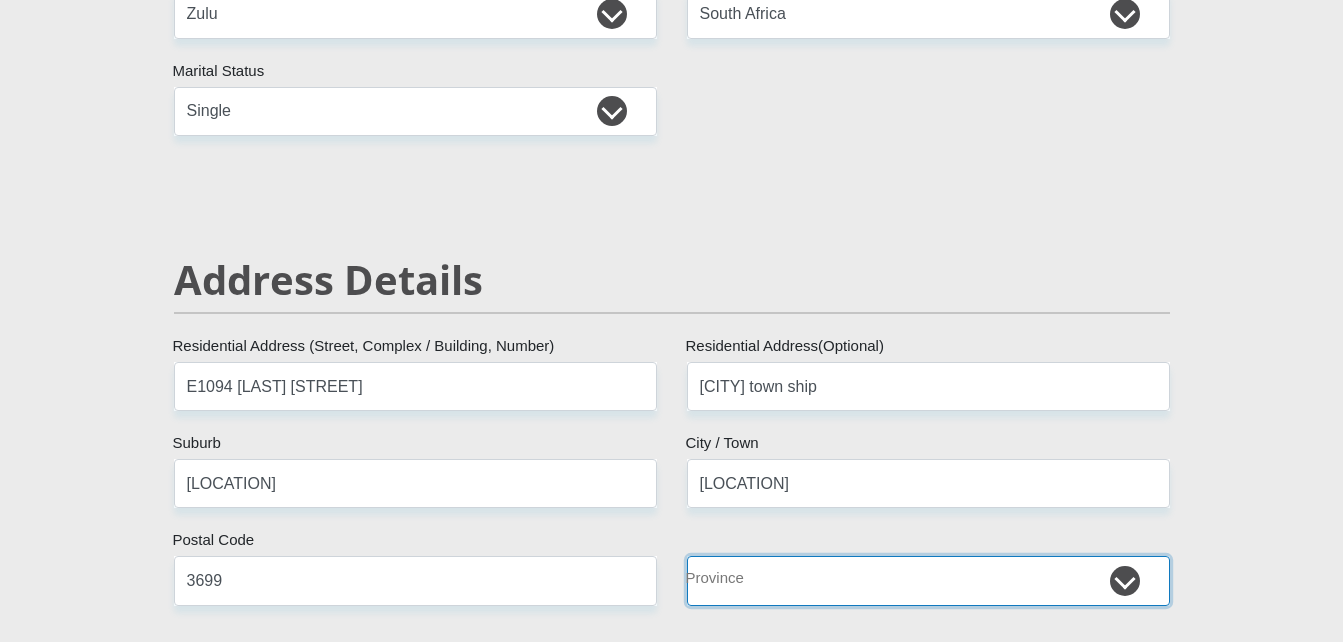 click on "Eastern Cape
Free State
Gauteng
KwaZulu-Natal
Limpopo
Mpumalanga
Northern Cape
North West
Western Cape" at bounding box center (928, 580) 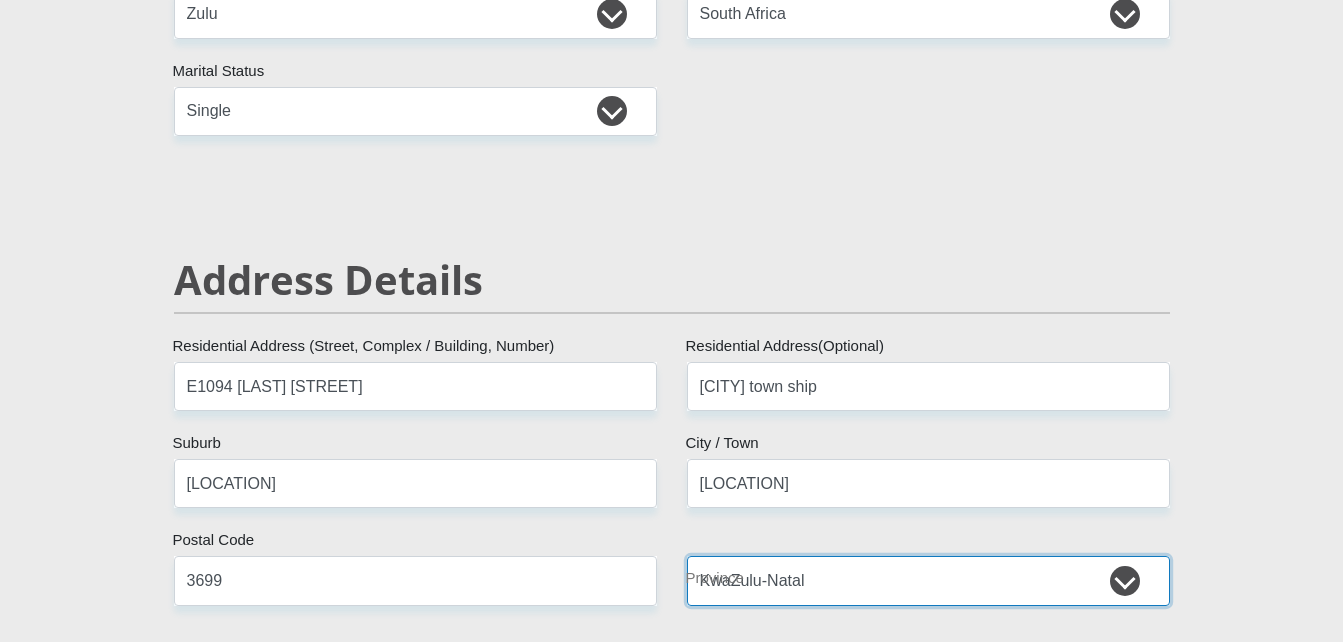 click on "Eastern Cape
Free State
Gauteng
KwaZulu-Natal
Limpopo
Mpumalanga
Northern Cape
North West
Western Cape" at bounding box center [928, 580] 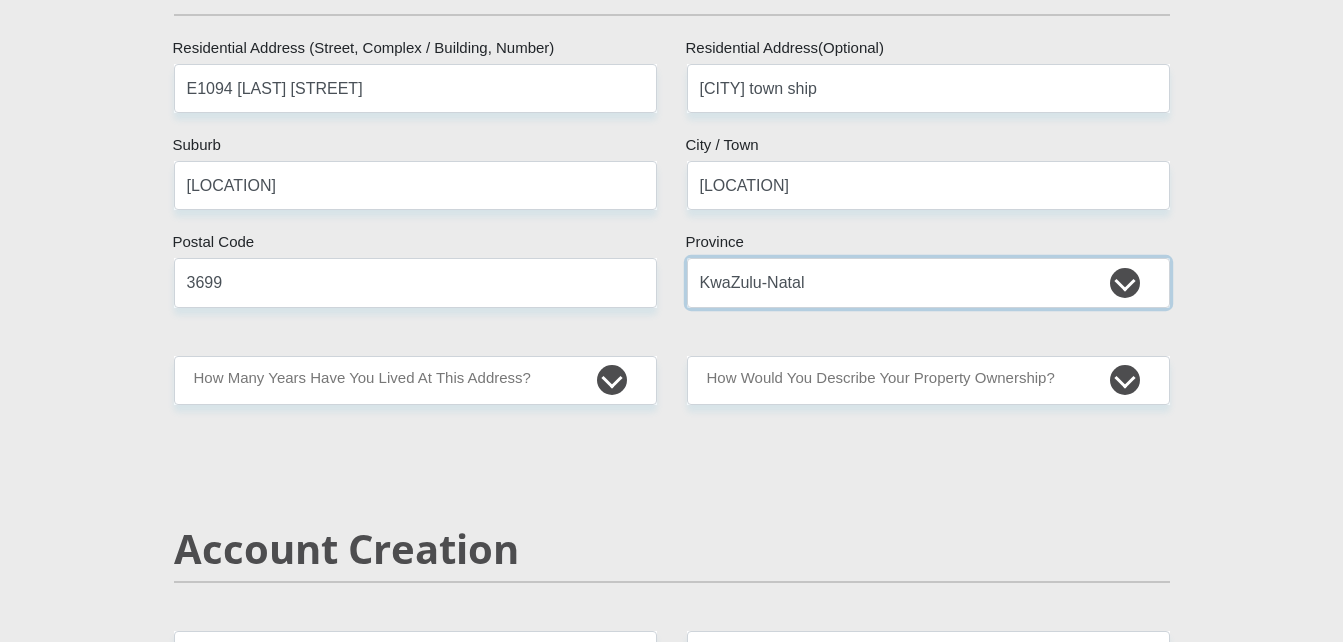 scroll, scrollTop: 960, scrollLeft: 0, axis: vertical 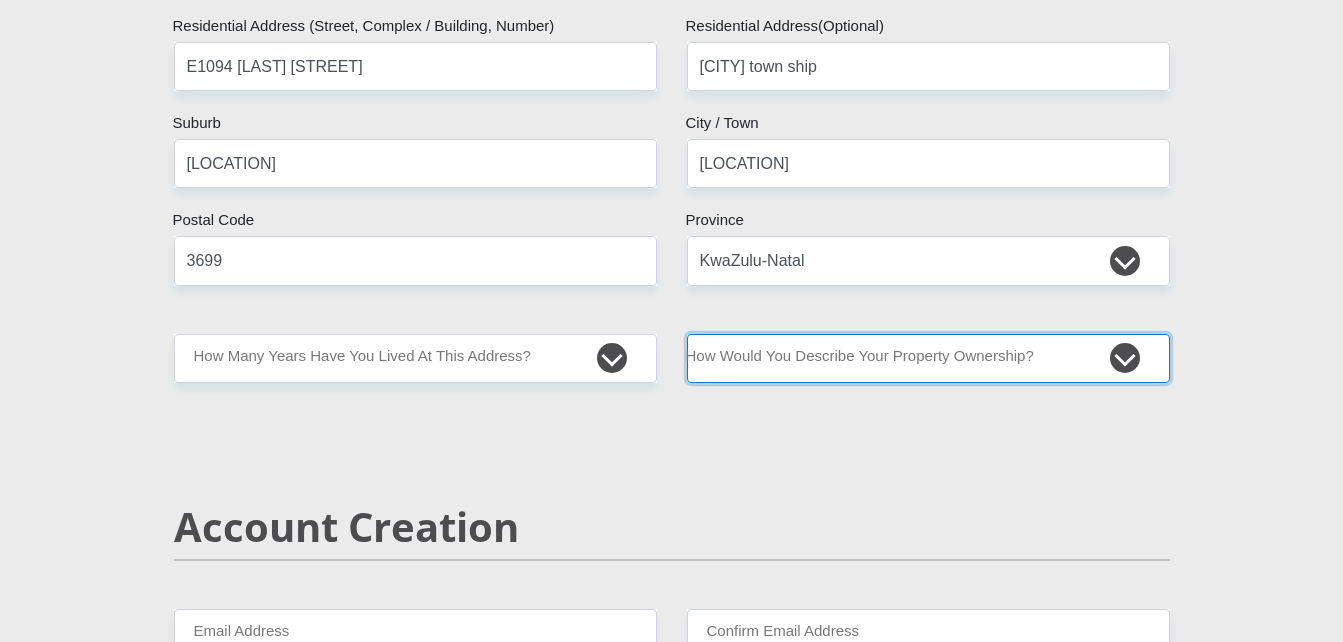 click on "Owned
Rented
Family Owned
Company Dwelling" at bounding box center (928, 358) 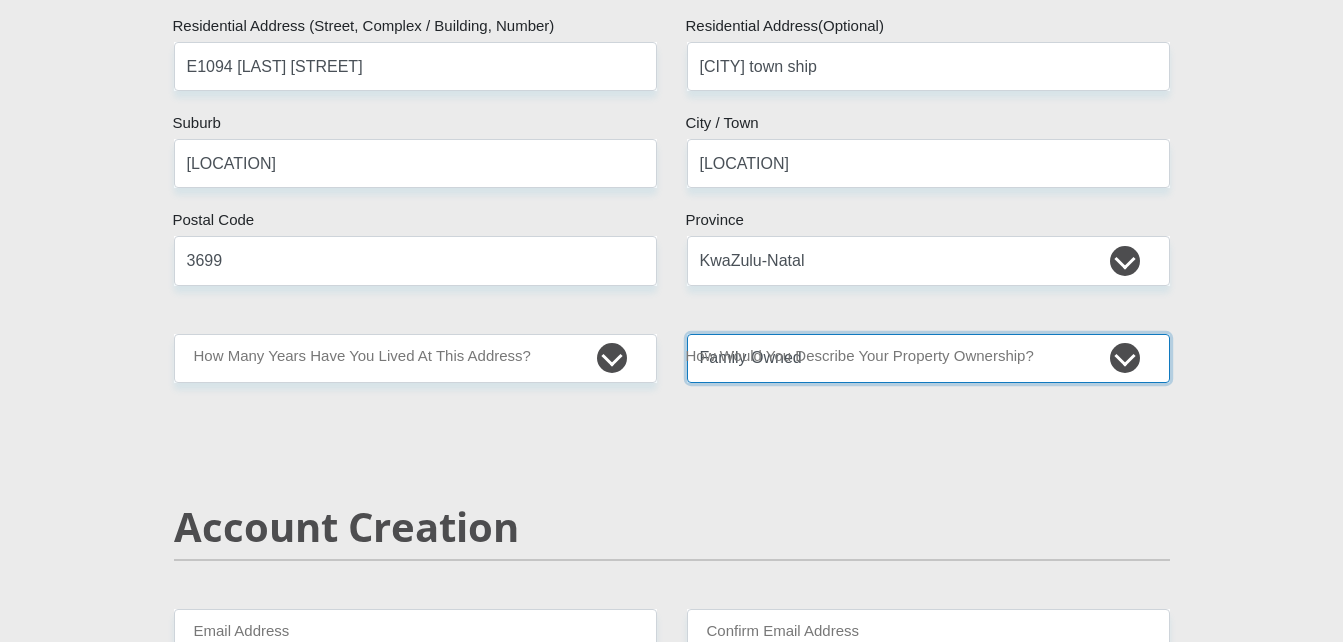 click on "Owned
Rented
Family Owned
Company Dwelling" at bounding box center [928, 358] 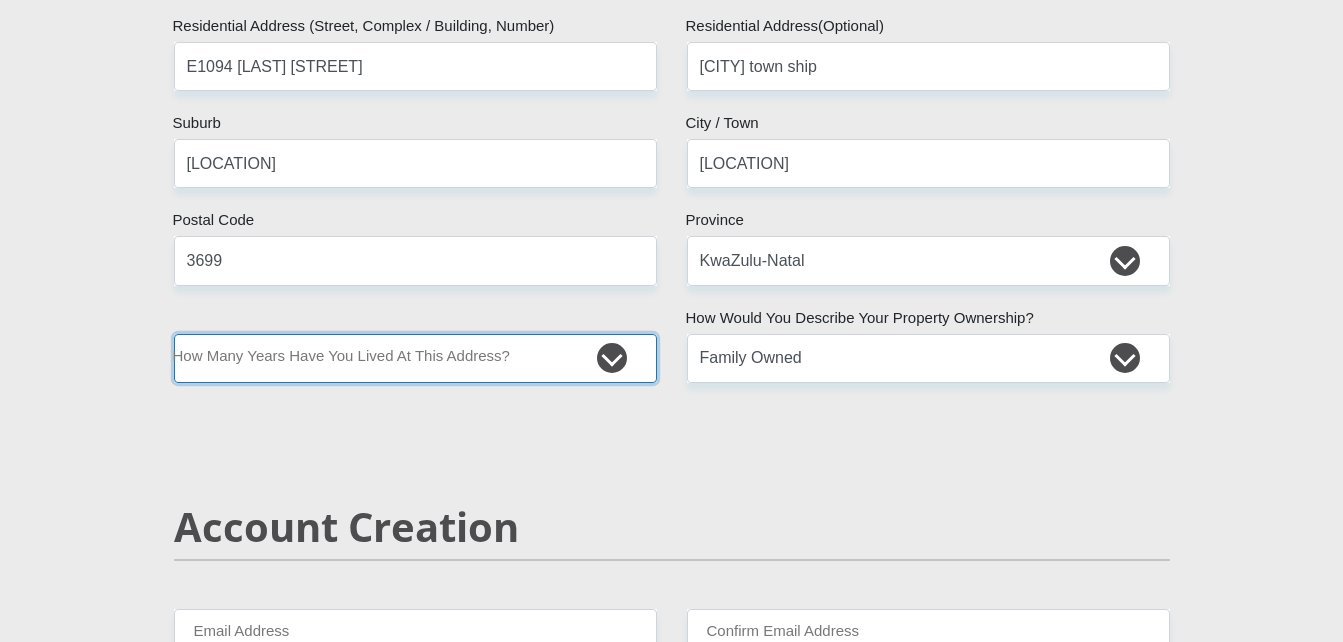 click on "less than 1 year
1-3 years
3-5 years
5+ years" at bounding box center [415, 358] 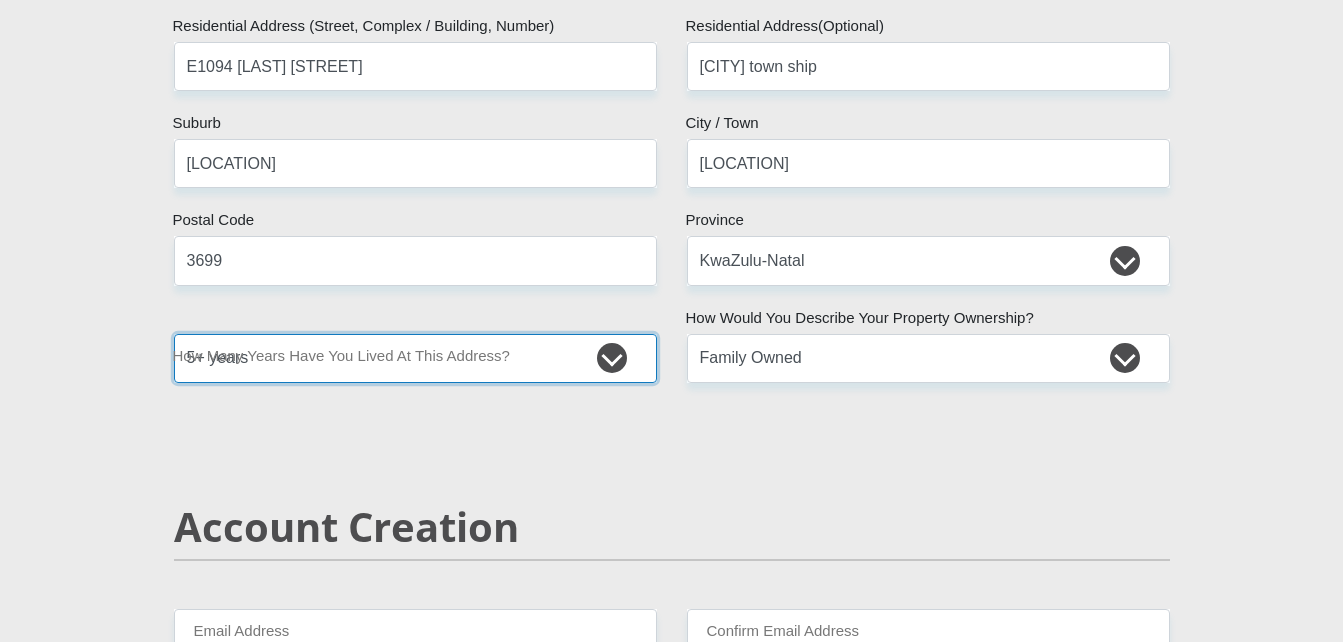 click on "less than 1 year
1-3 years
3-5 years
5+ years" at bounding box center [415, 358] 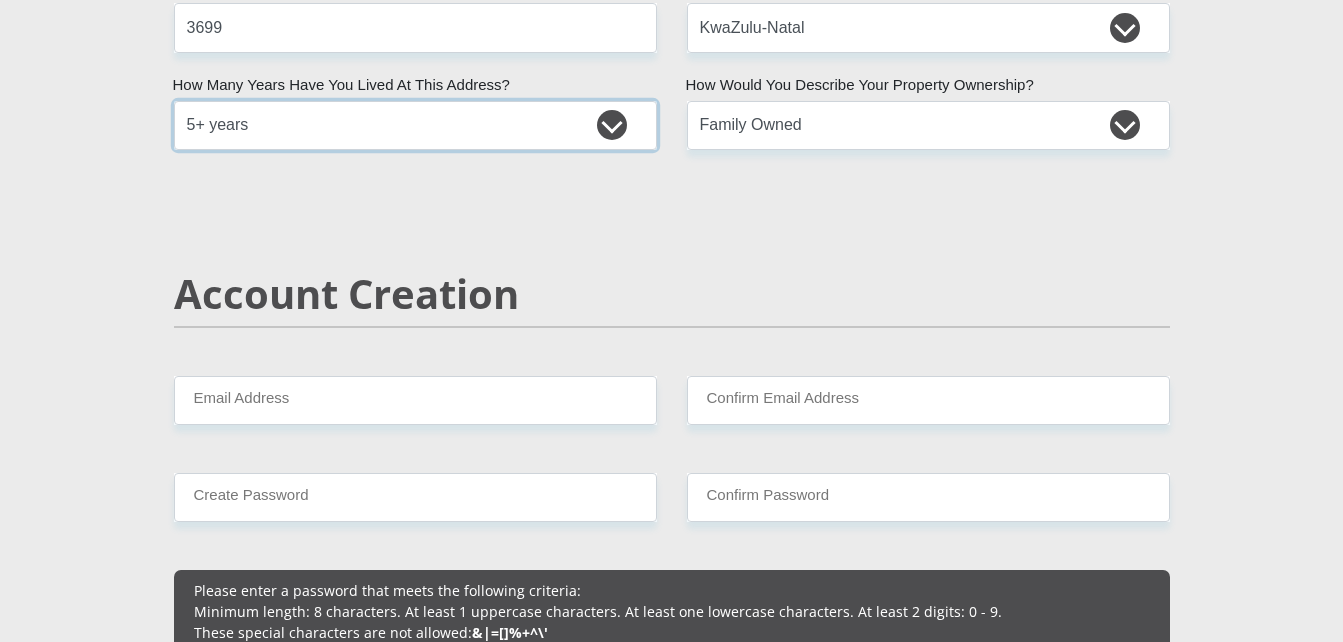 scroll, scrollTop: 1200, scrollLeft: 0, axis: vertical 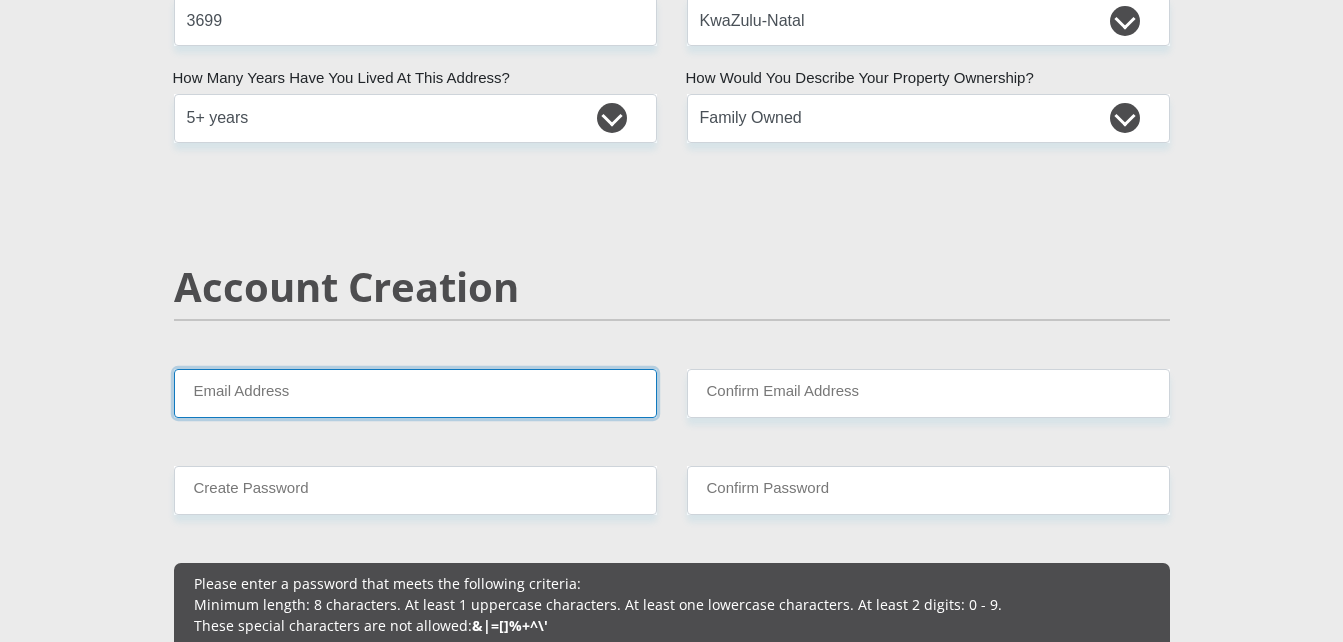 click on "Email Address" at bounding box center [415, 393] 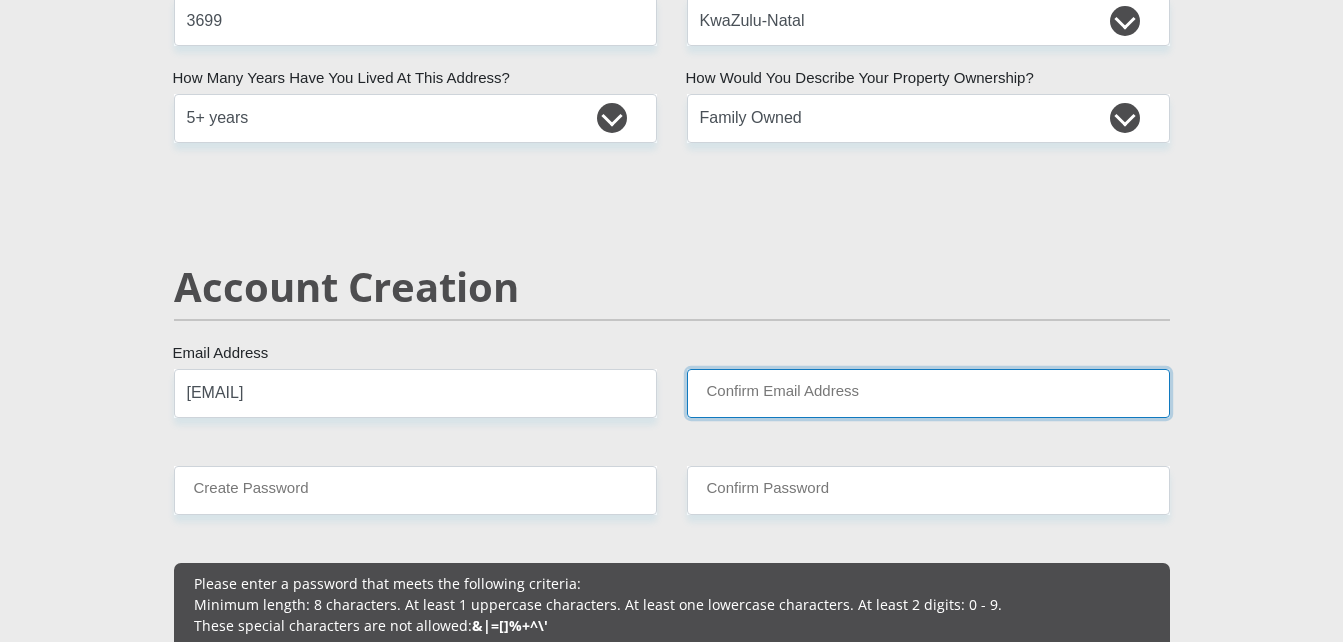 type on "[EMAIL]" 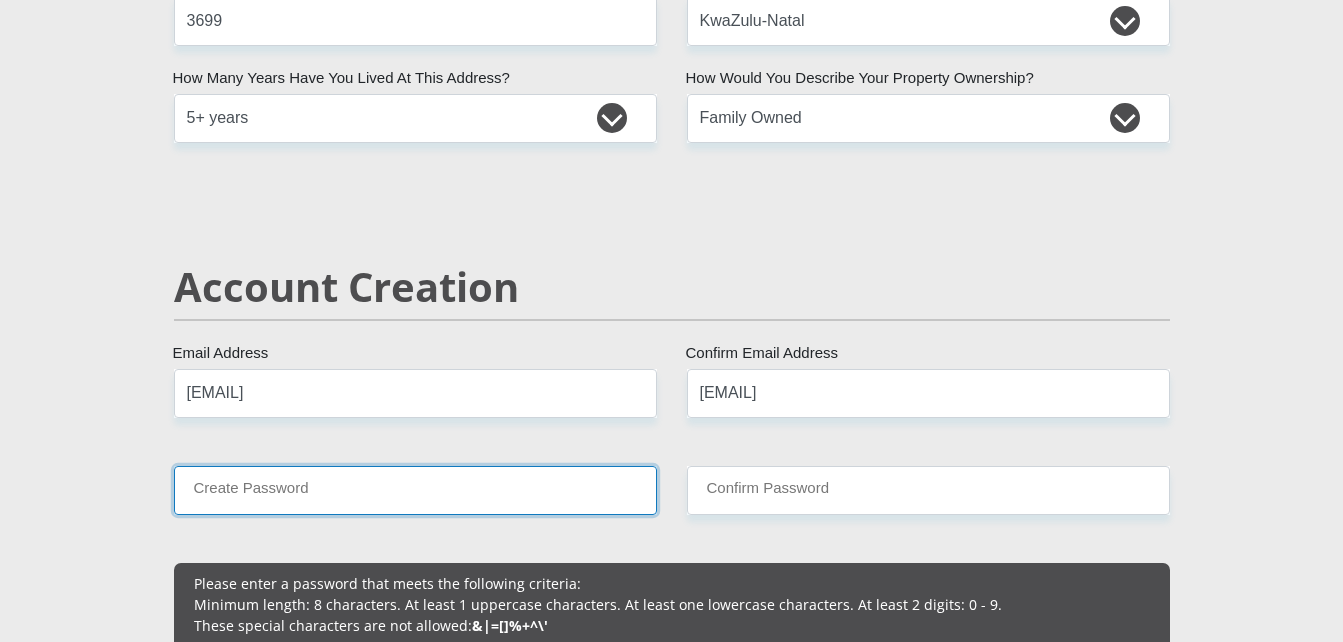 click on "Create Password" at bounding box center (415, 490) 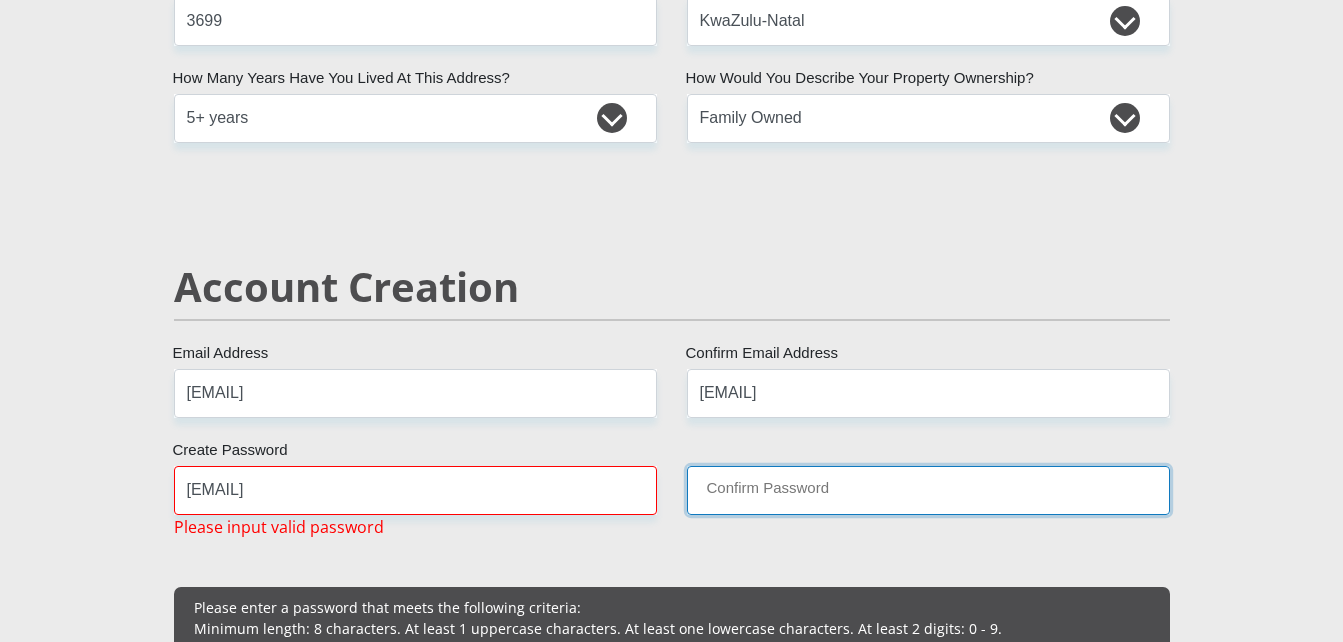 click on "Confirm Password" at bounding box center (928, 490) 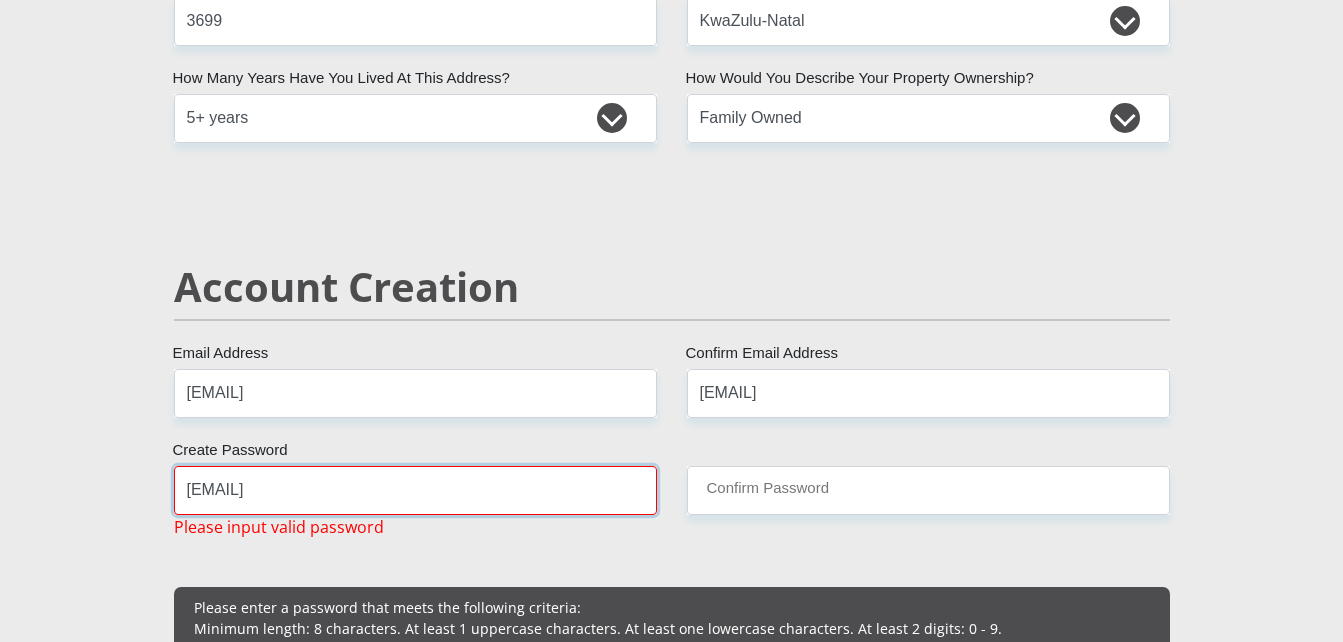 click on "[EMAIL]" at bounding box center (415, 490) 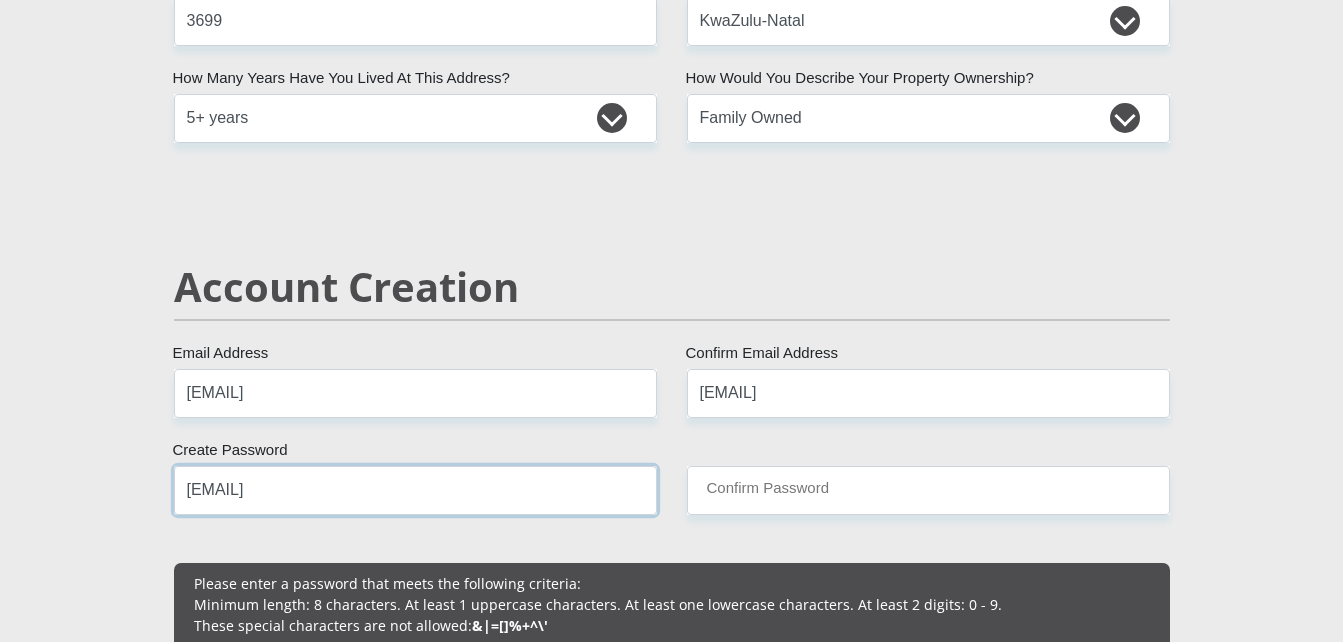 type on "[EMAIL]" 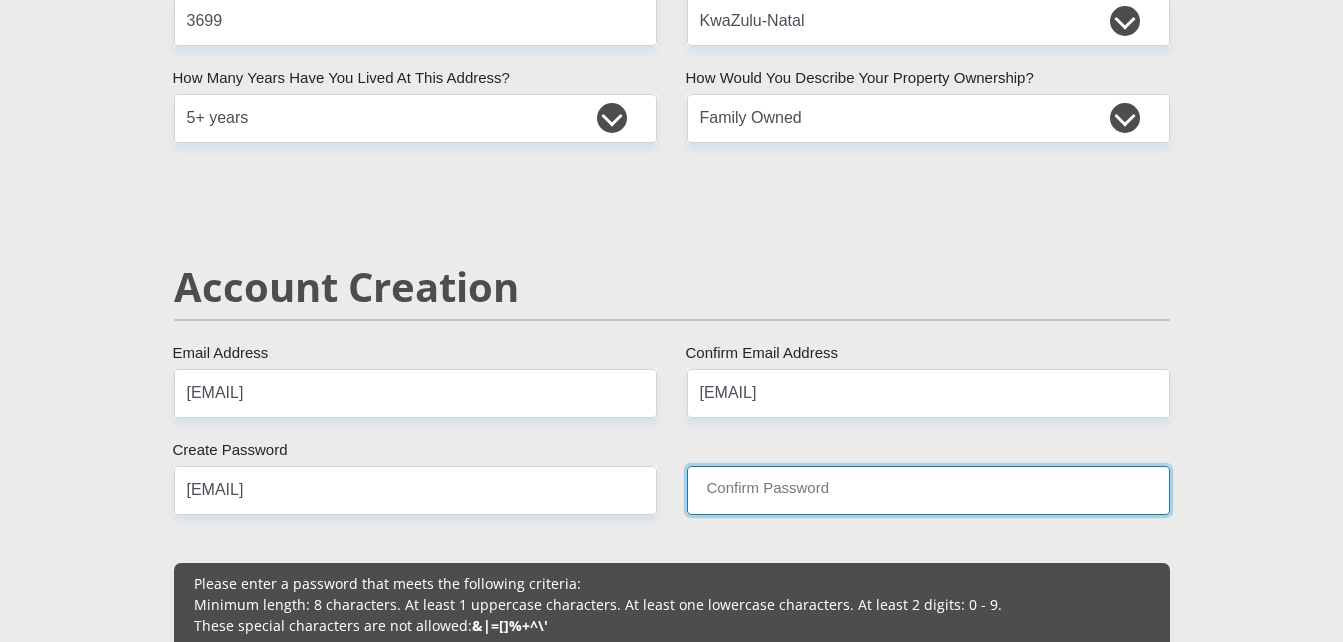 click on "Confirm Password" at bounding box center [928, 490] 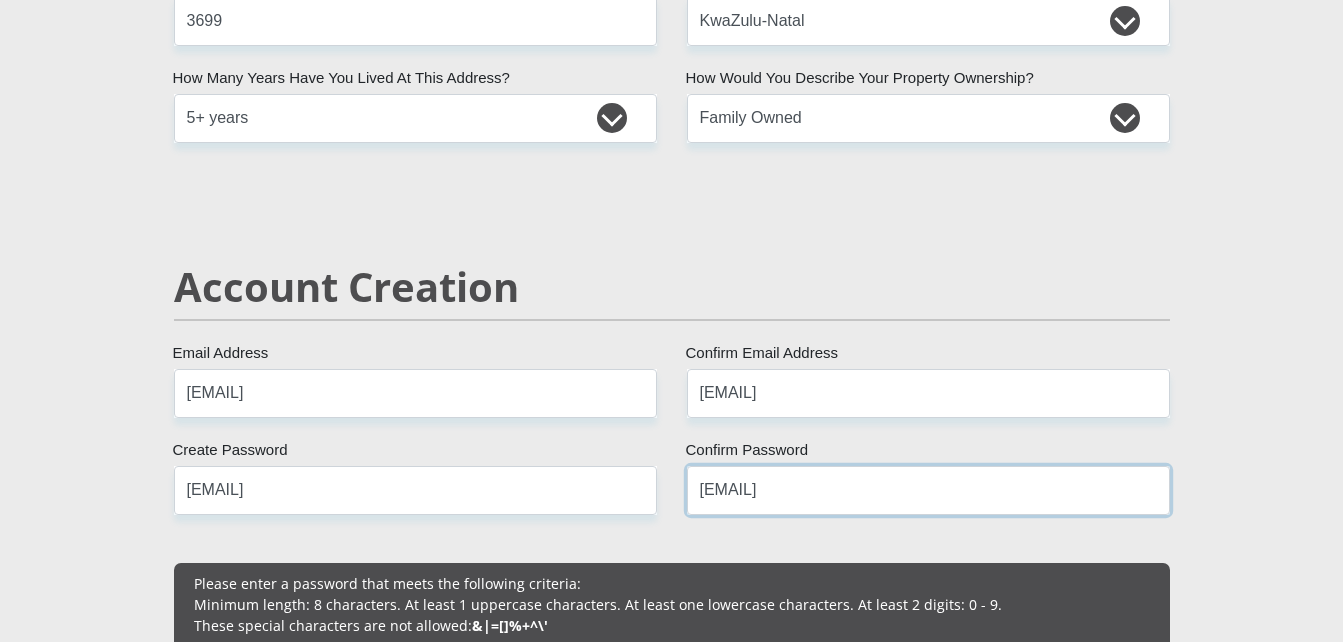 click on "[EMAIL]" at bounding box center [928, 490] 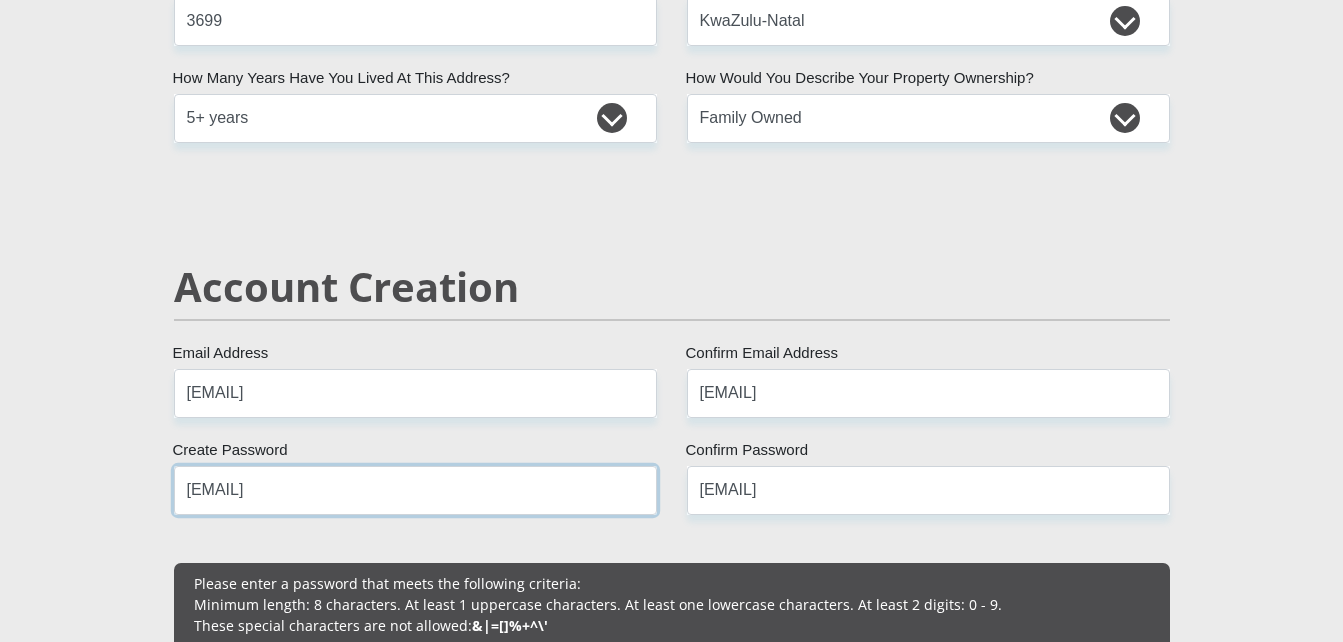 click on "[EMAIL]" at bounding box center (415, 490) 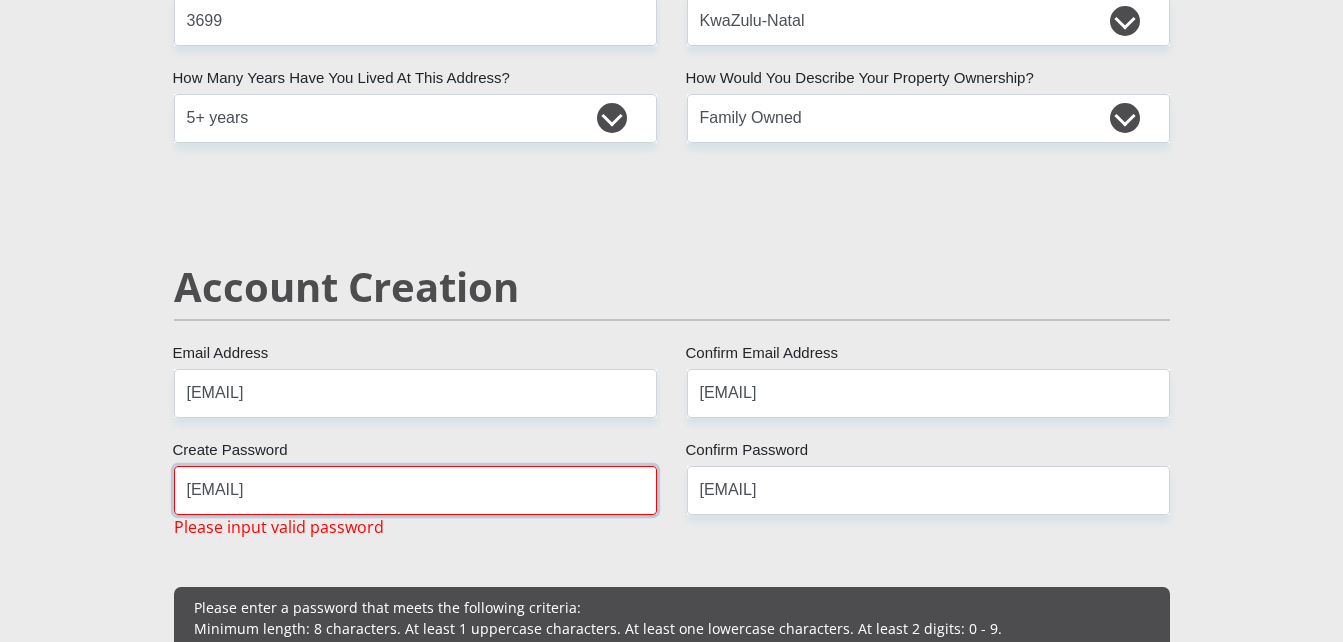 type on "[EMAIL]" 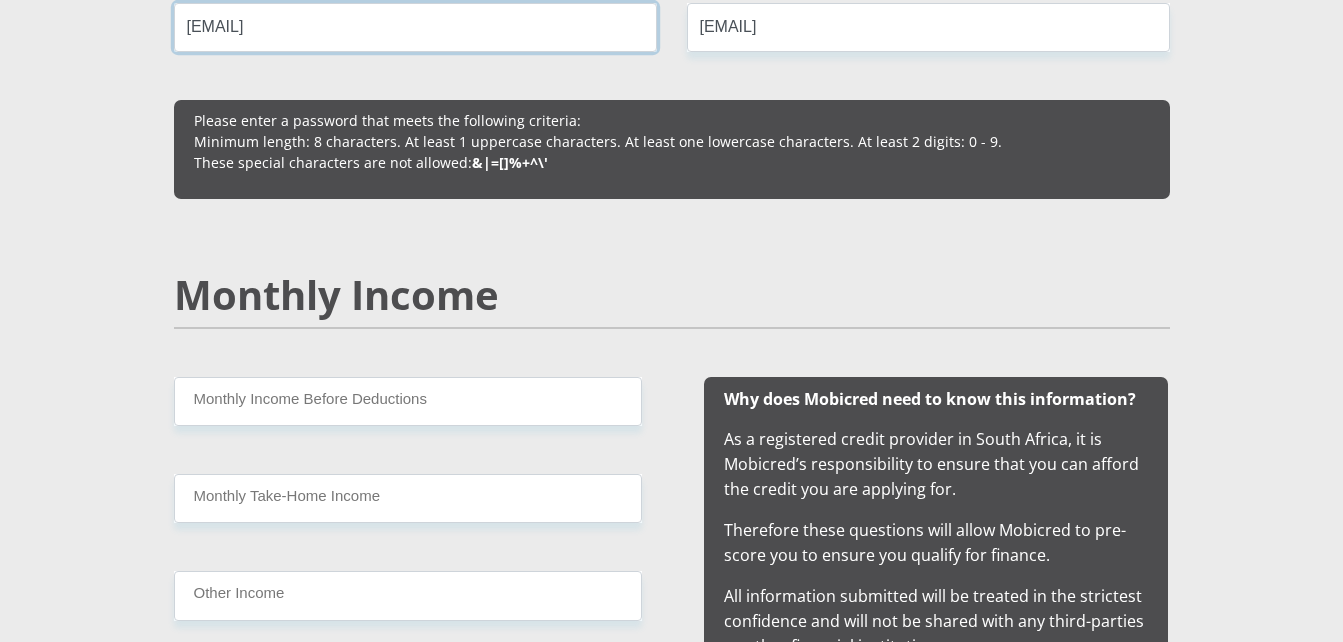 scroll, scrollTop: 1669, scrollLeft: 0, axis: vertical 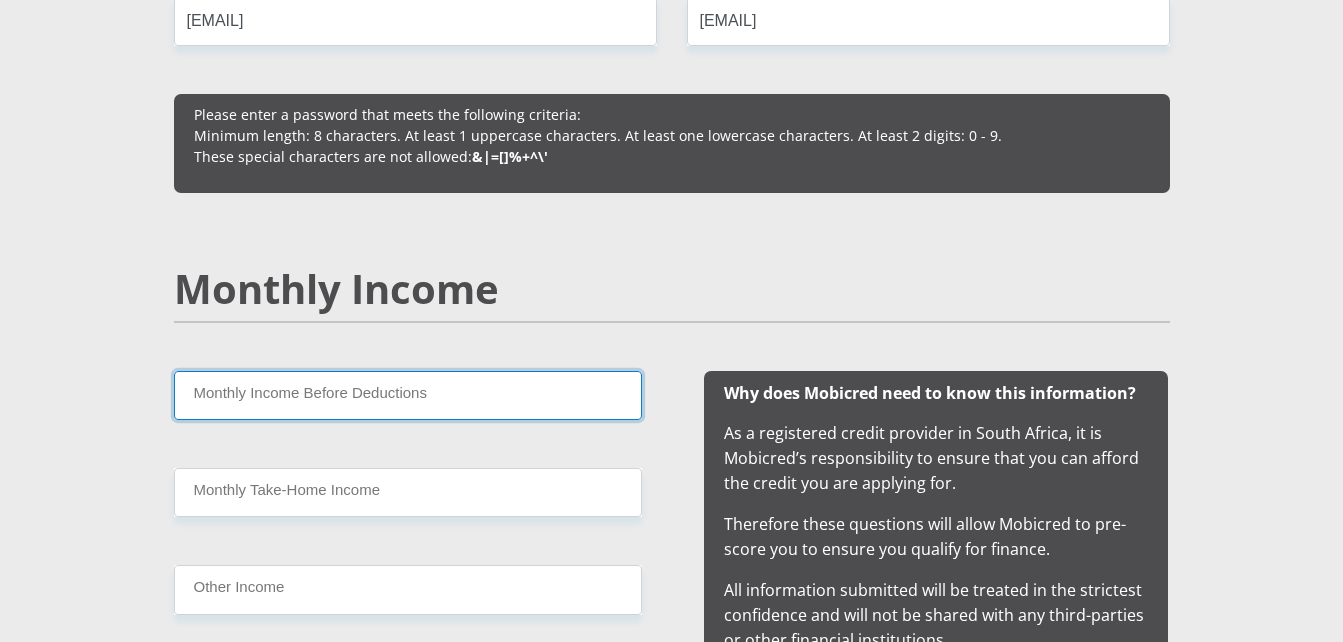 click on "Monthly Income Before Deductions" at bounding box center (408, 395) 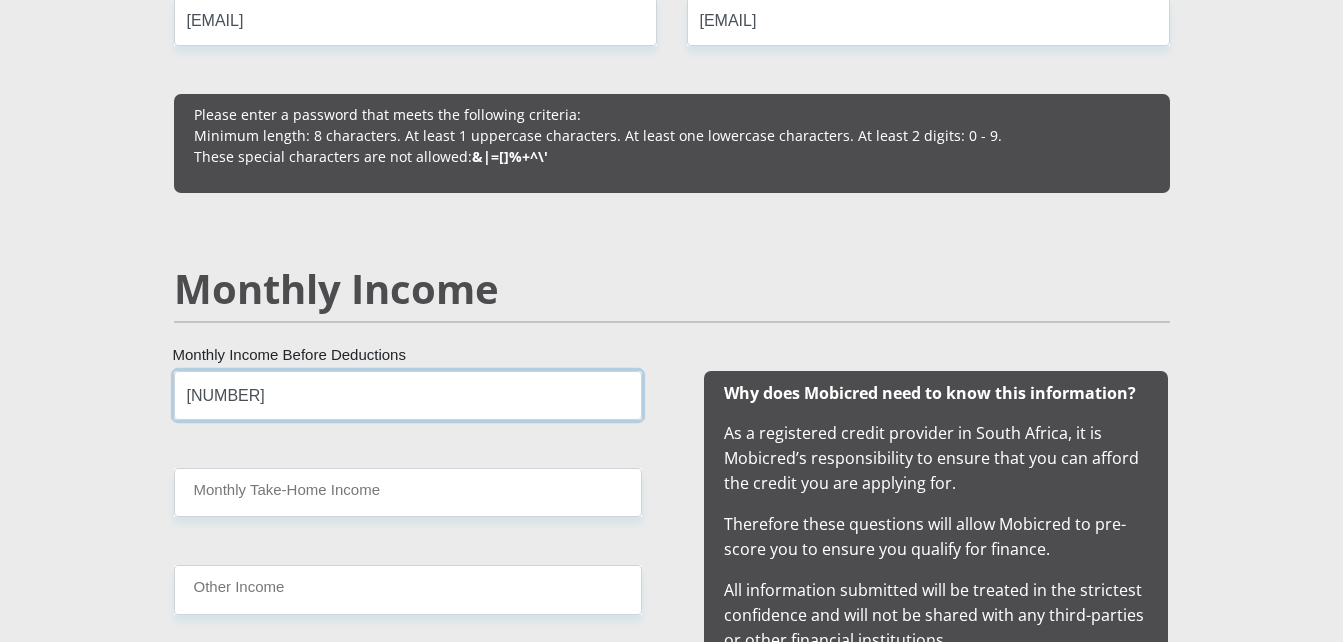 type on "[NUMBER]" 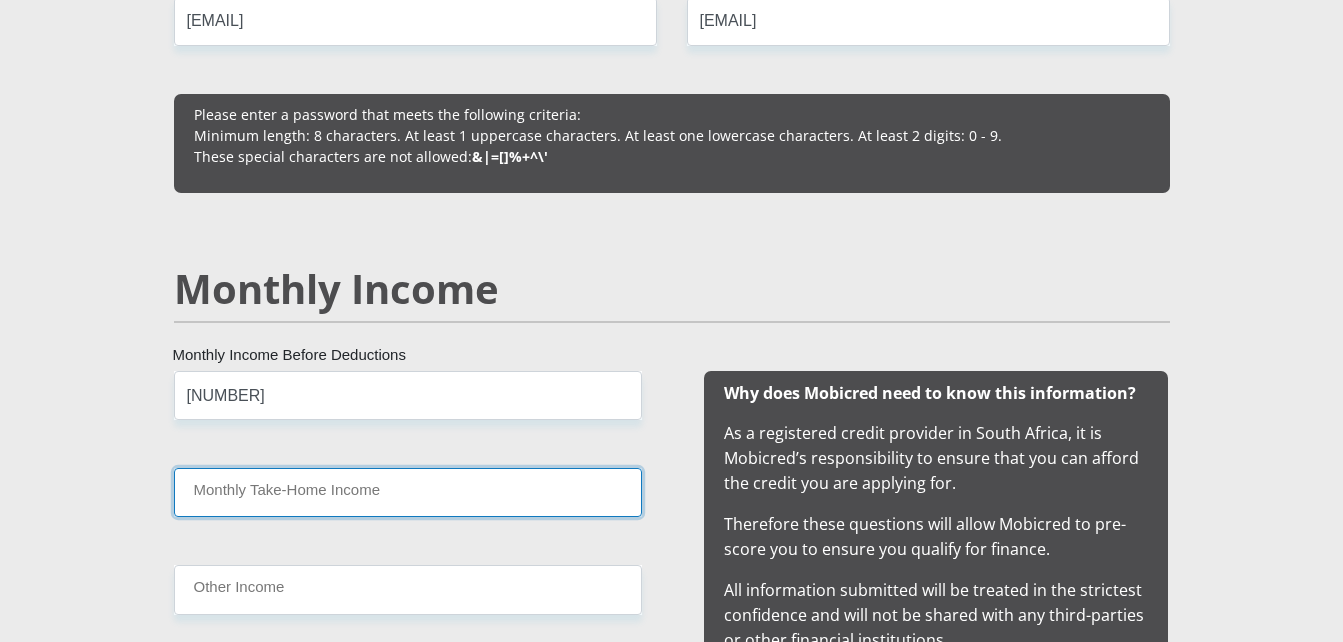 click on "Monthly Take-Home Income" at bounding box center (408, 492) 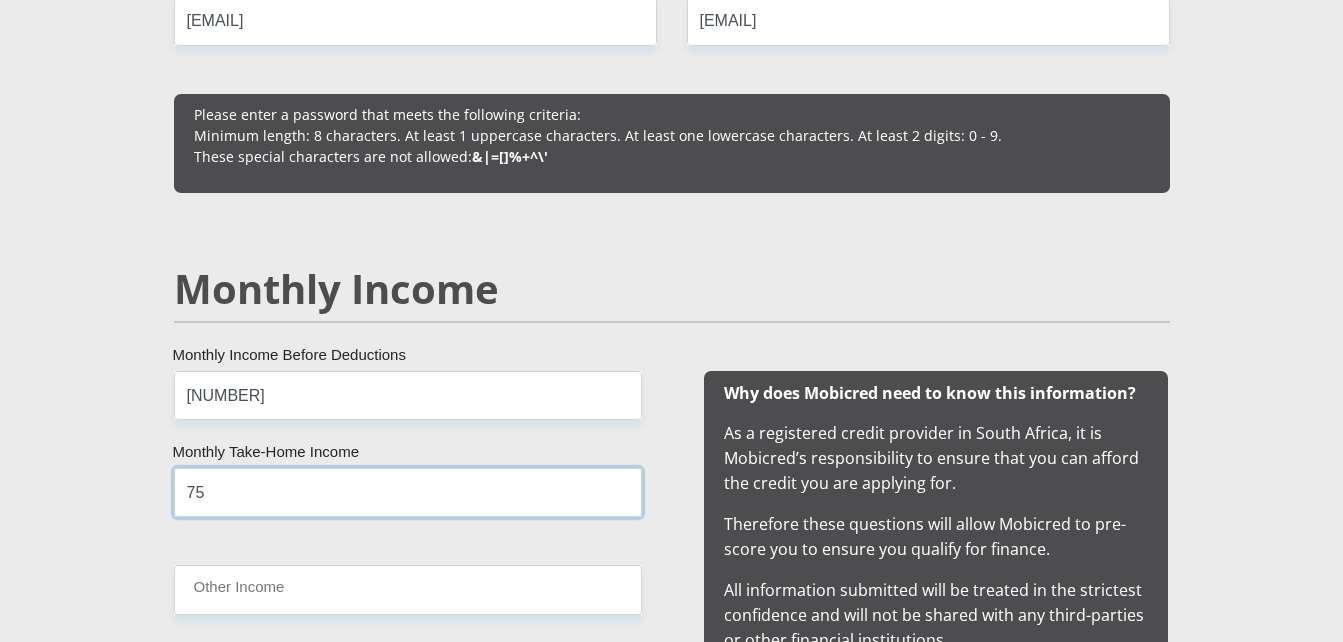 type on "7" 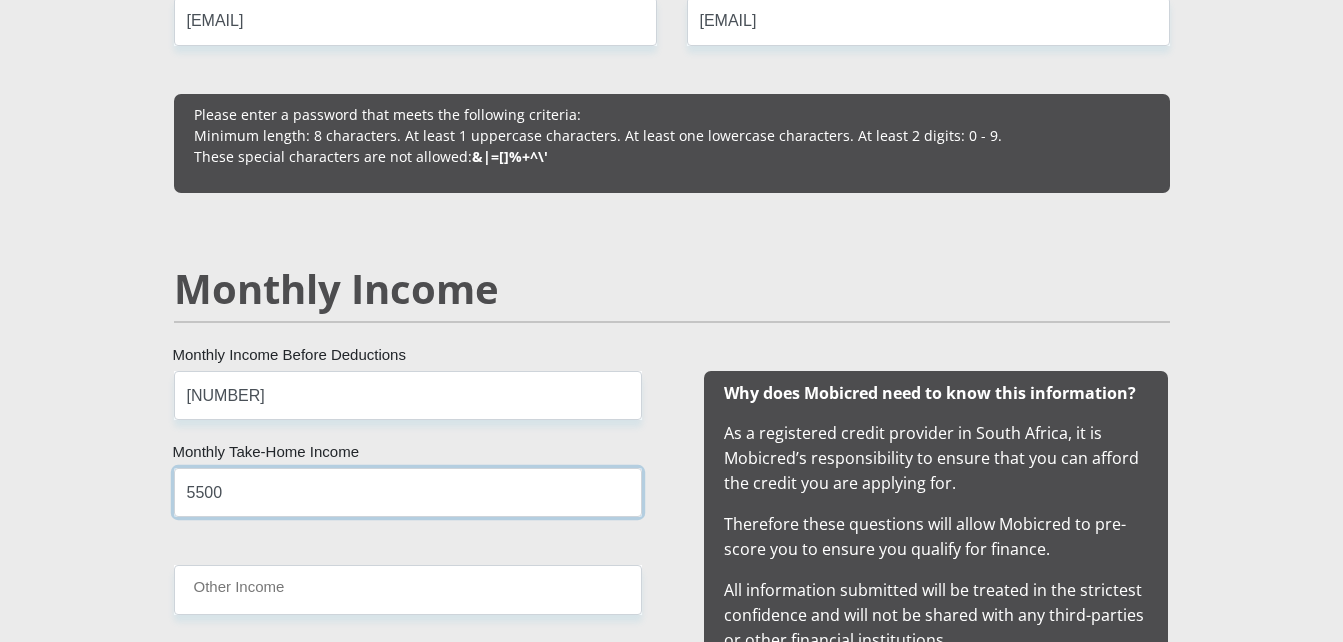 type on "5500" 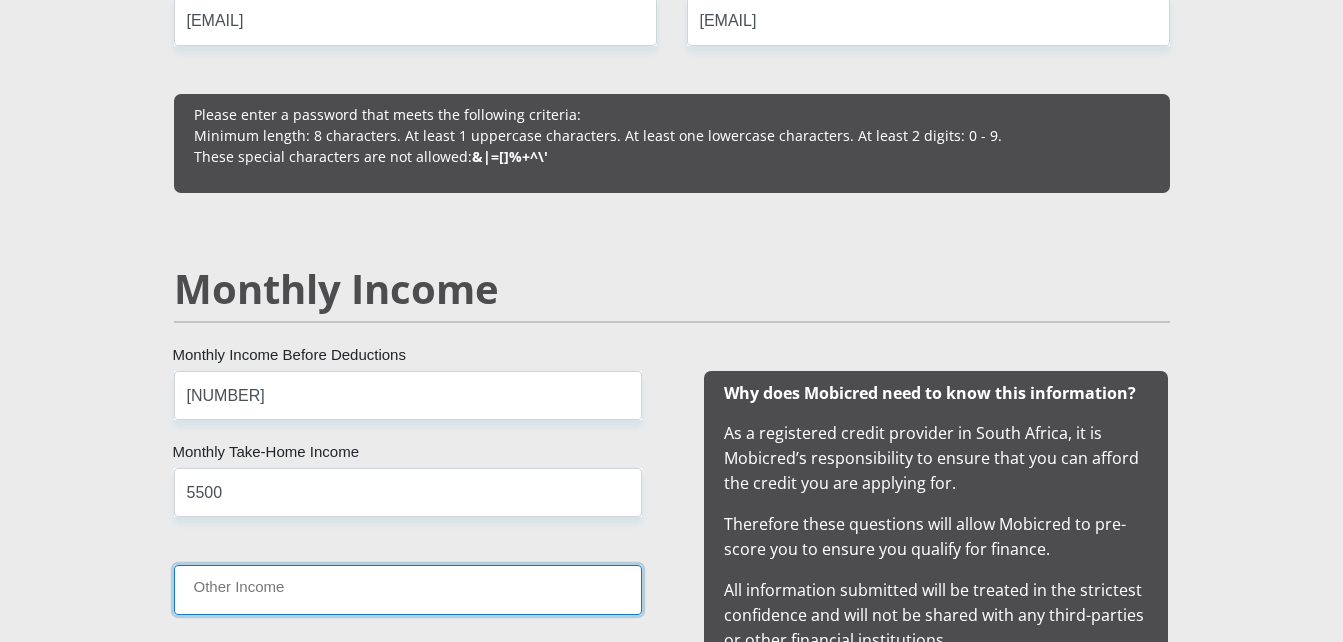 click on "Other Income" at bounding box center (408, 589) 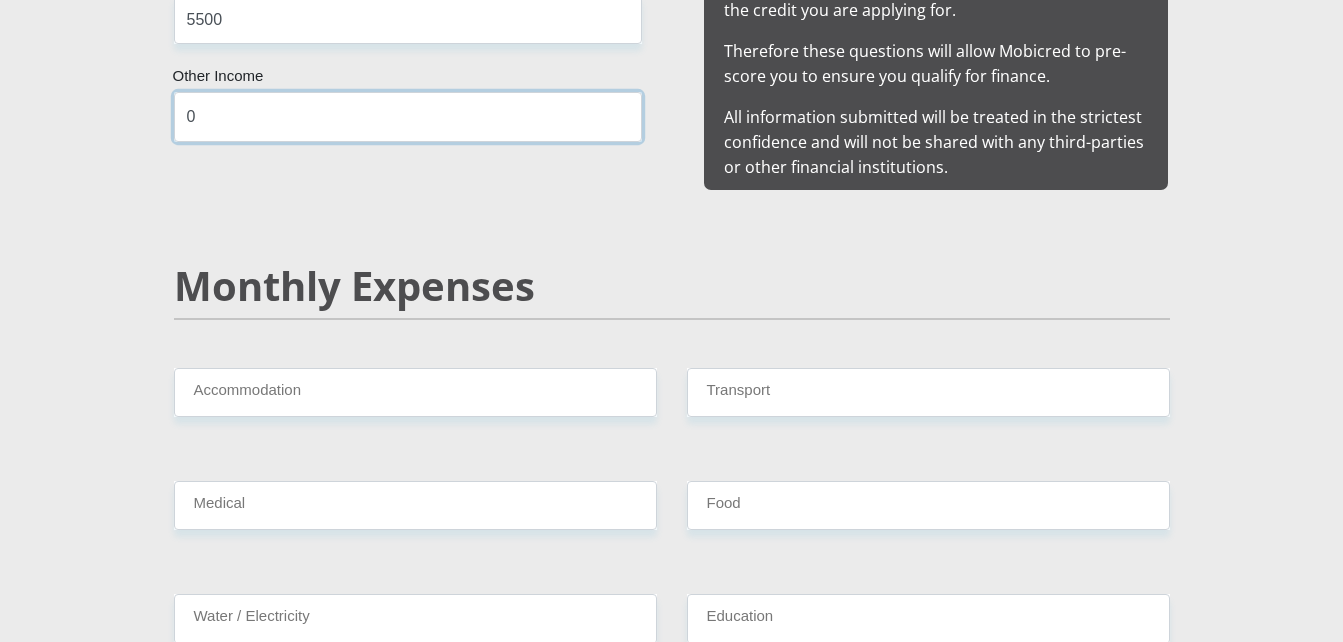 scroll, scrollTop: 2149, scrollLeft: 0, axis: vertical 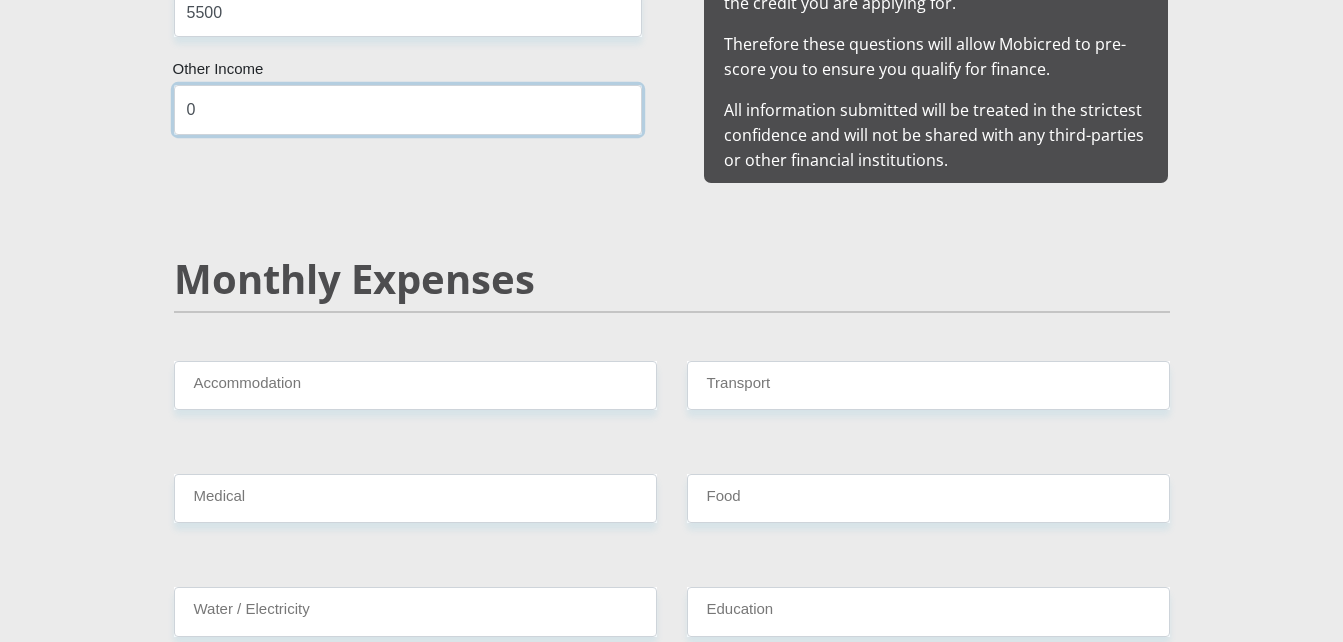 type on "0" 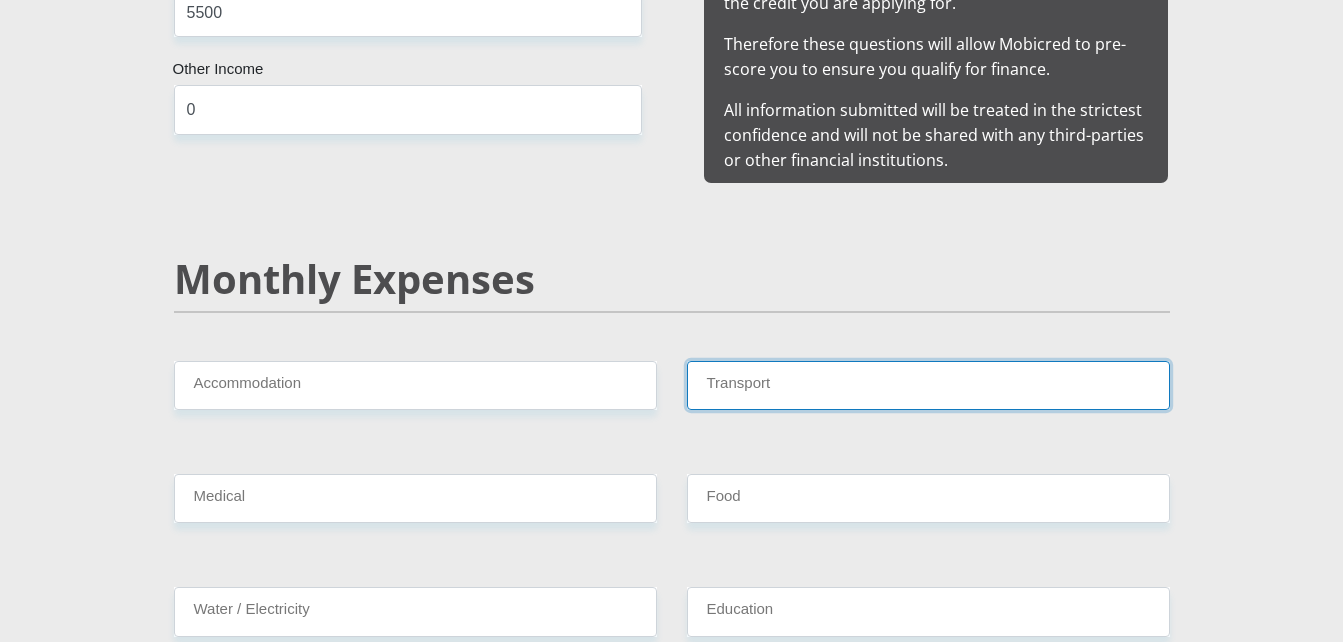 click on "Transport" at bounding box center (928, 385) 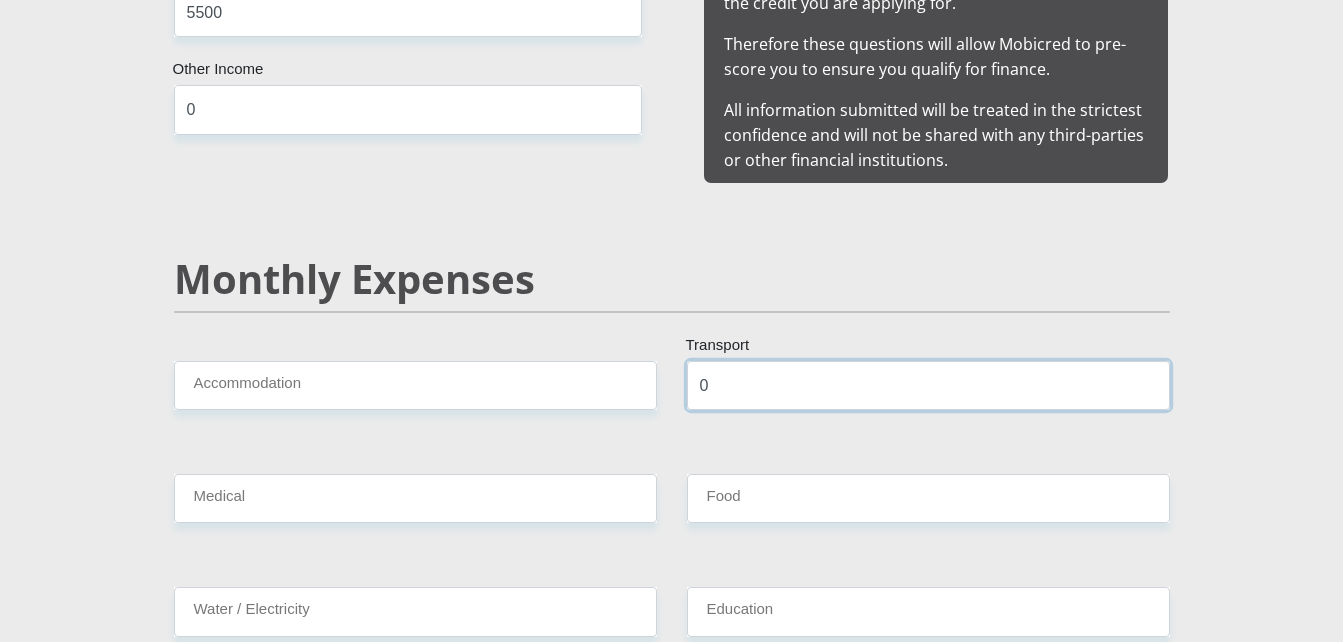 type on "0" 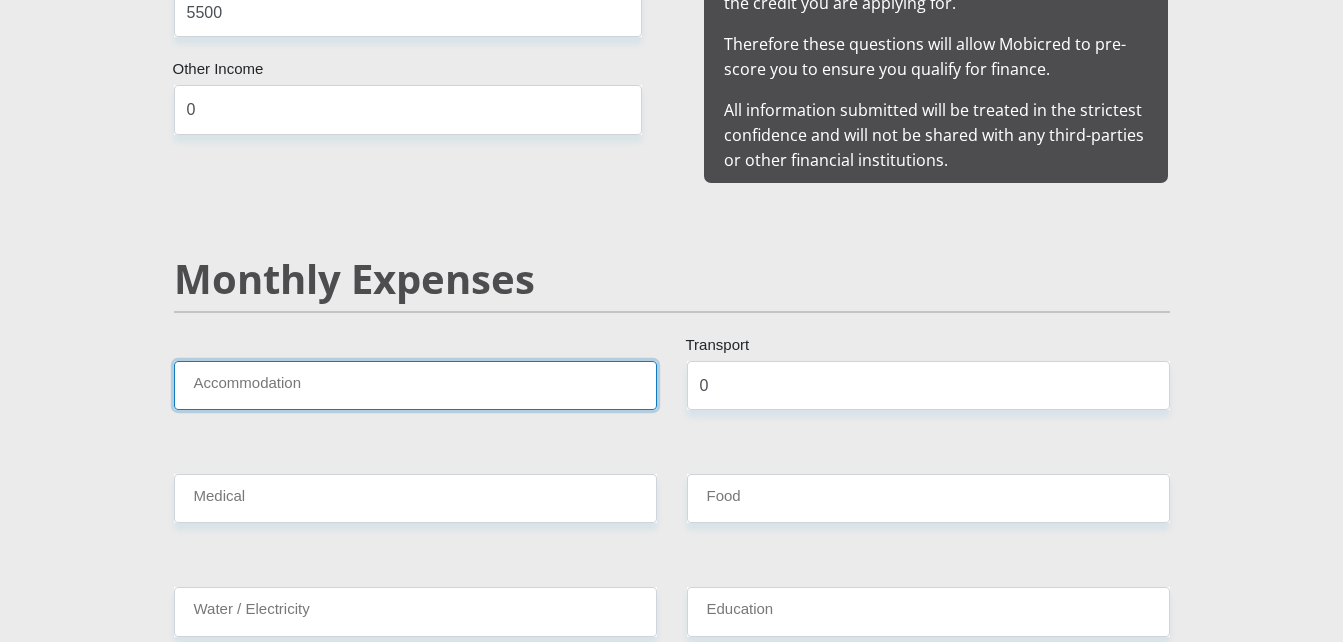 click on "Accommodation" at bounding box center (415, 385) 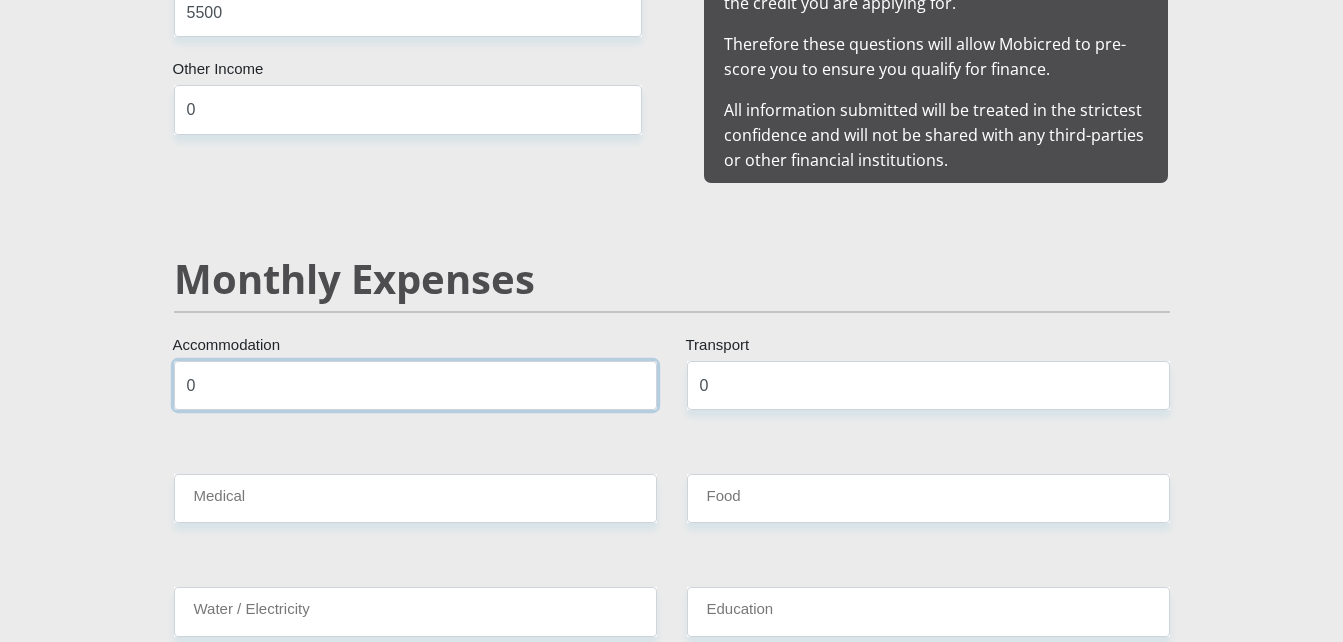 type on "0" 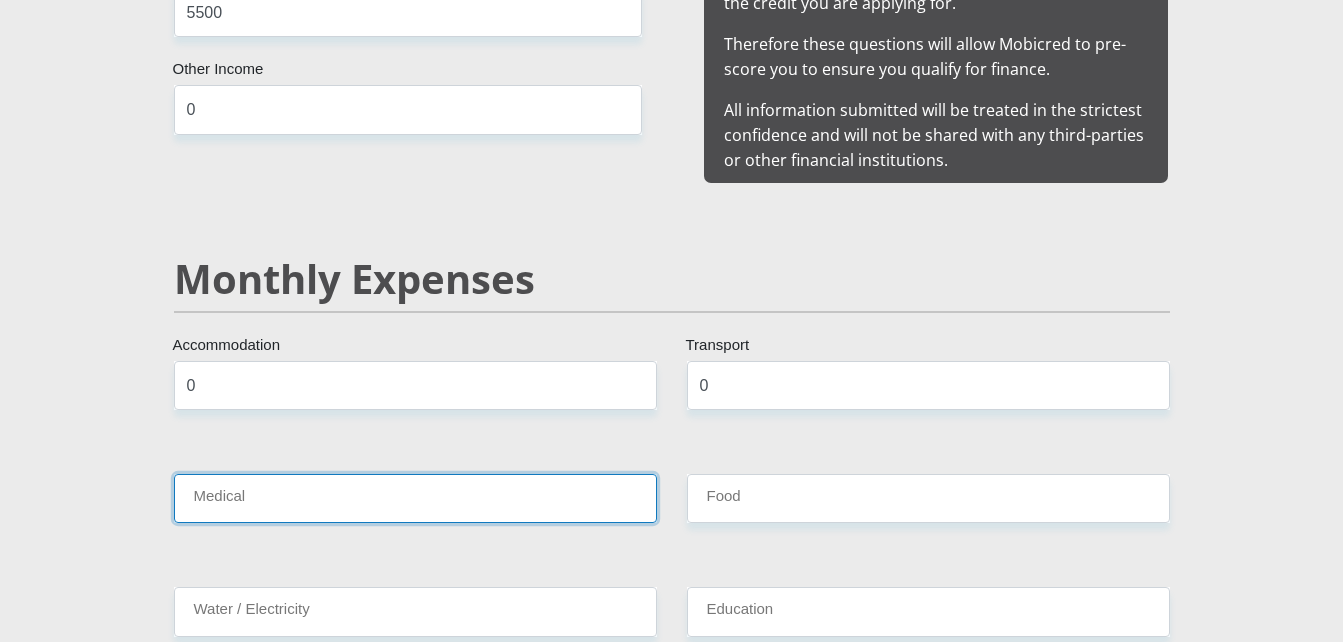 click on "Medical" at bounding box center [415, 498] 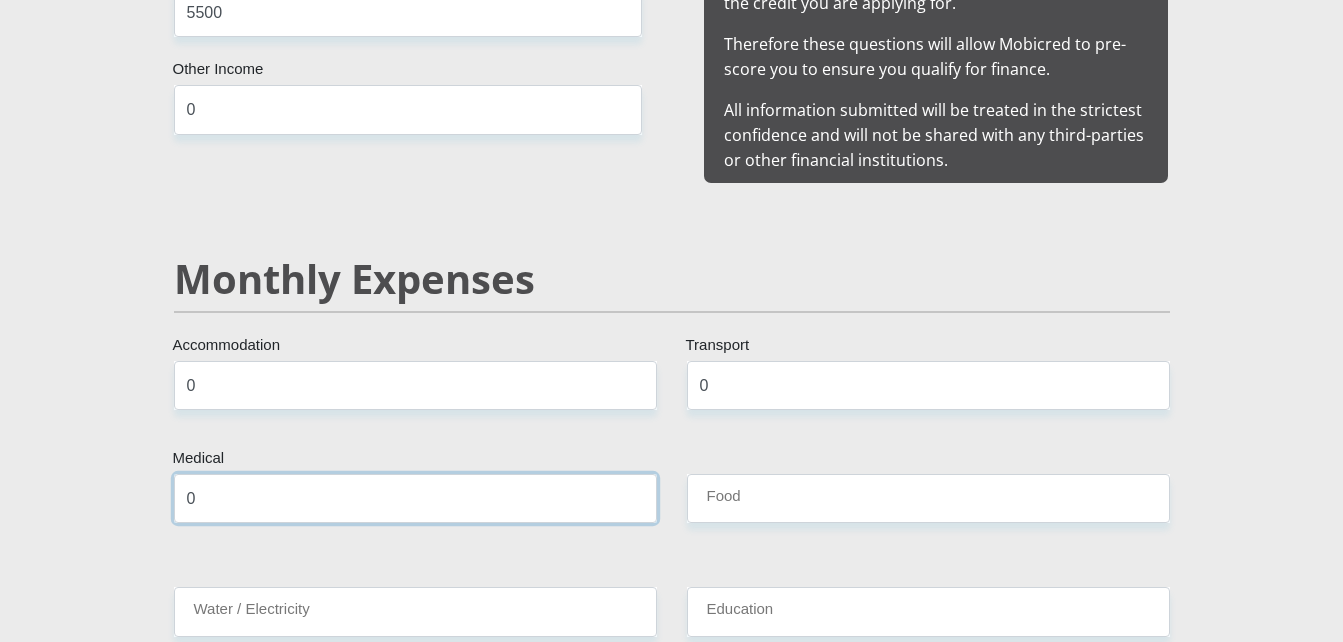 type on "0" 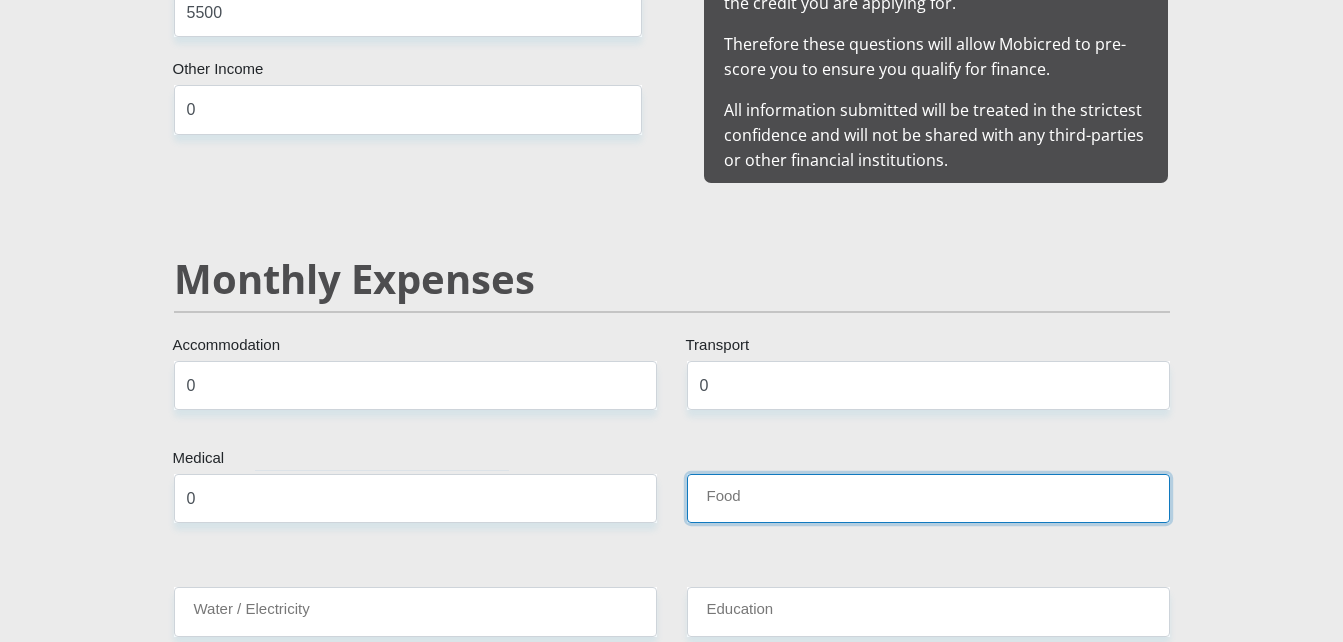 click on "Food" at bounding box center [928, 498] 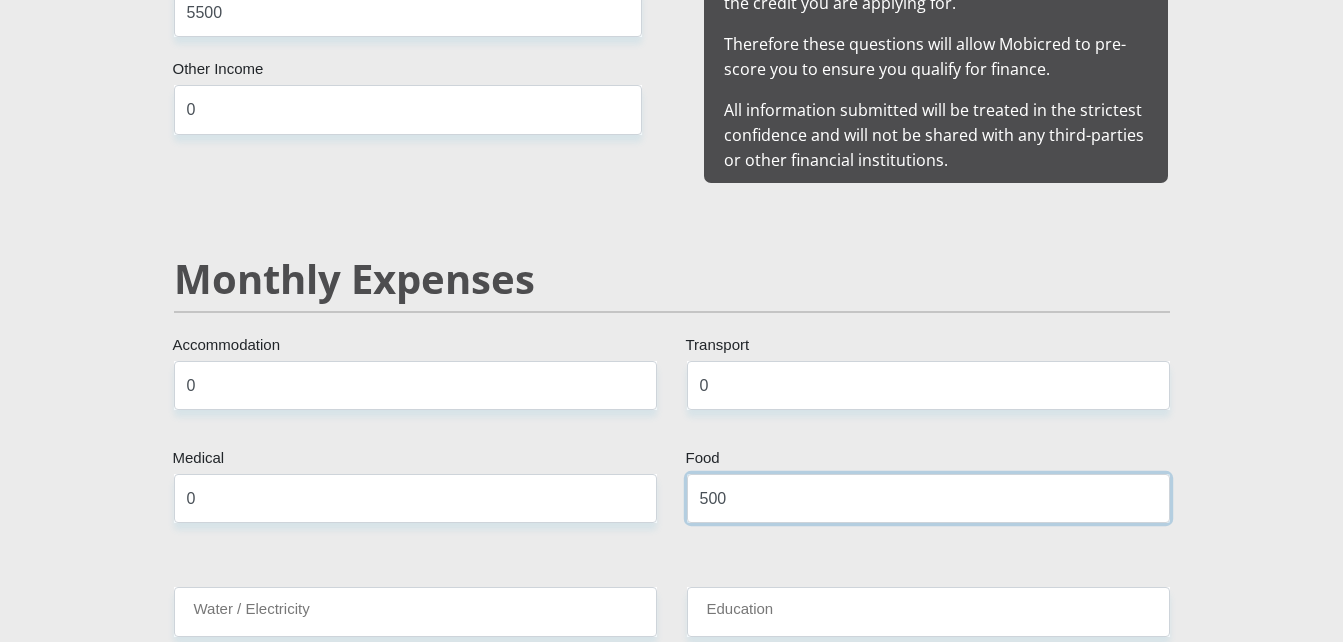type on "500" 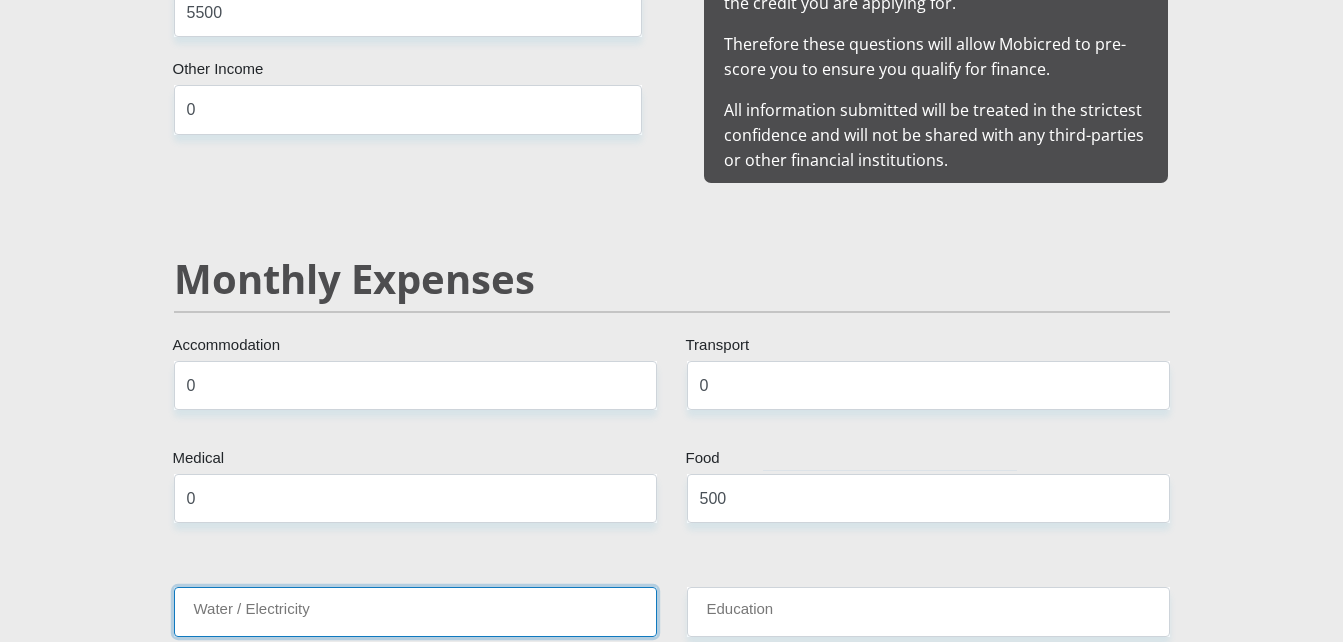 click on "Water / Electricity" at bounding box center [415, 611] 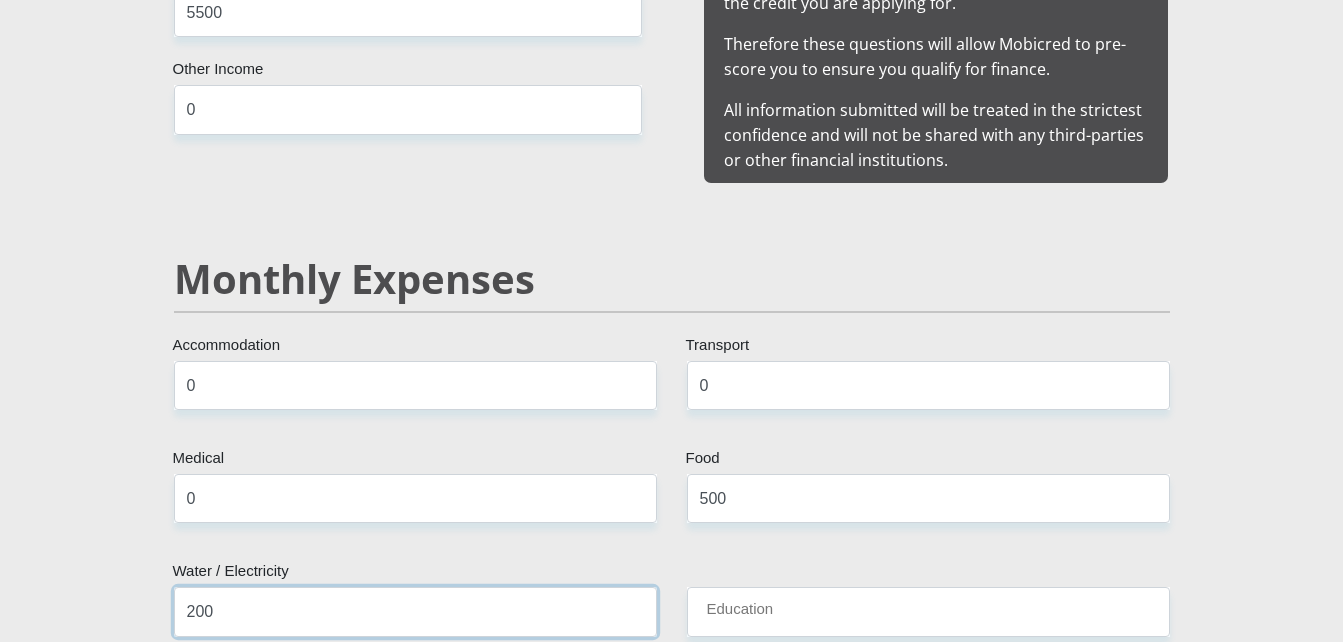 type on "200" 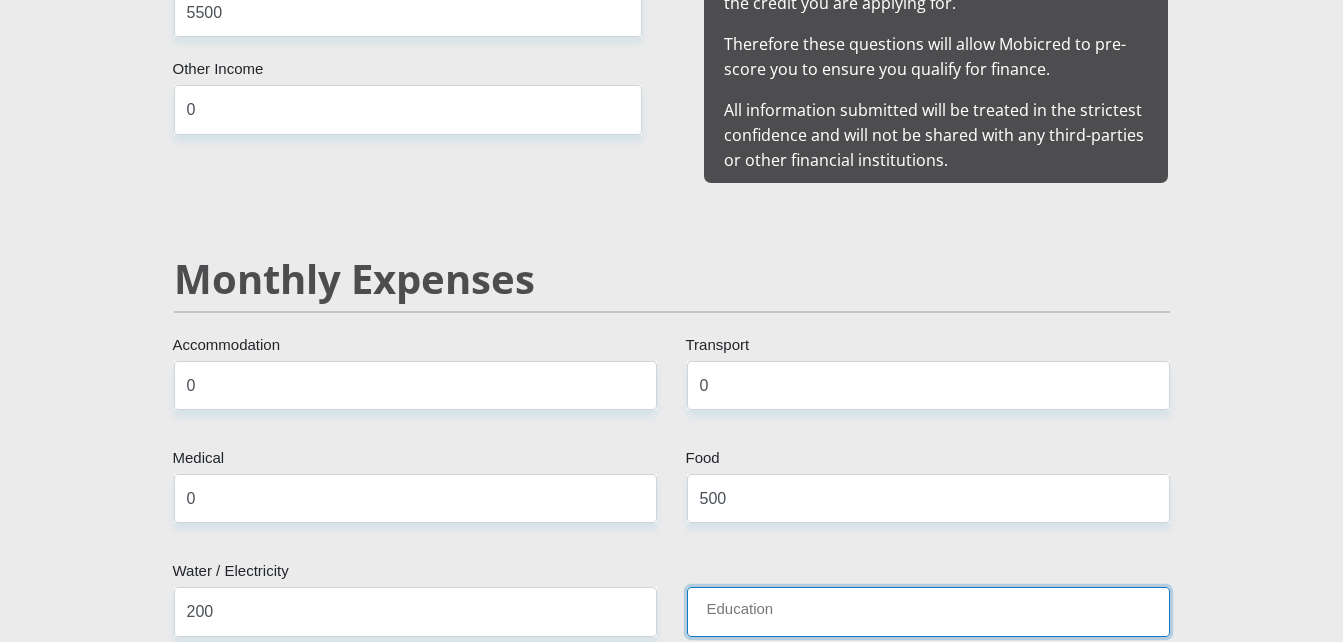 click on "Education" at bounding box center (928, 611) 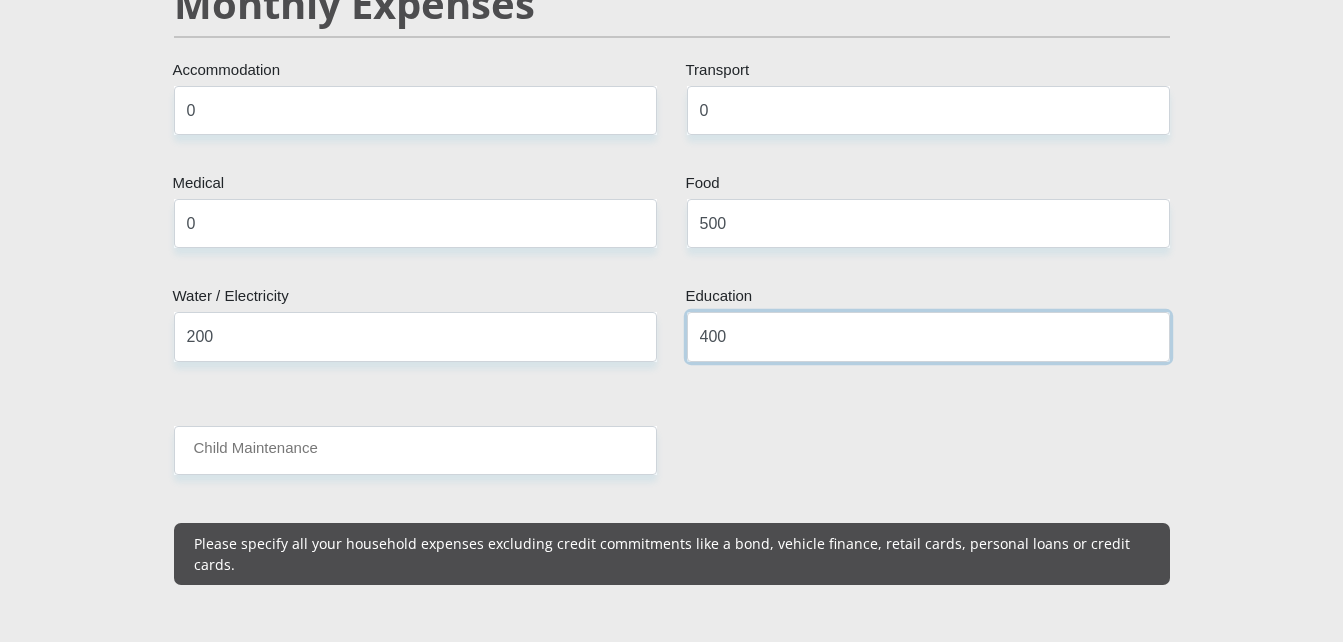 scroll, scrollTop: 2429, scrollLeft: 0, axis: vertical 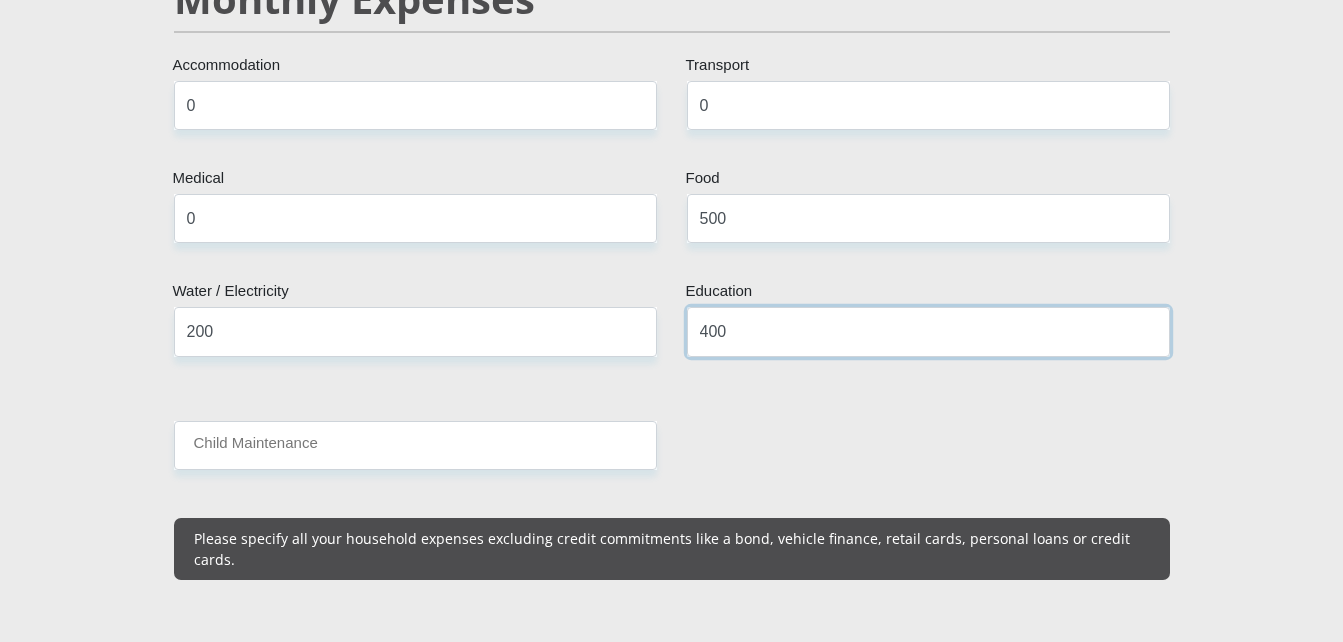type on "400" 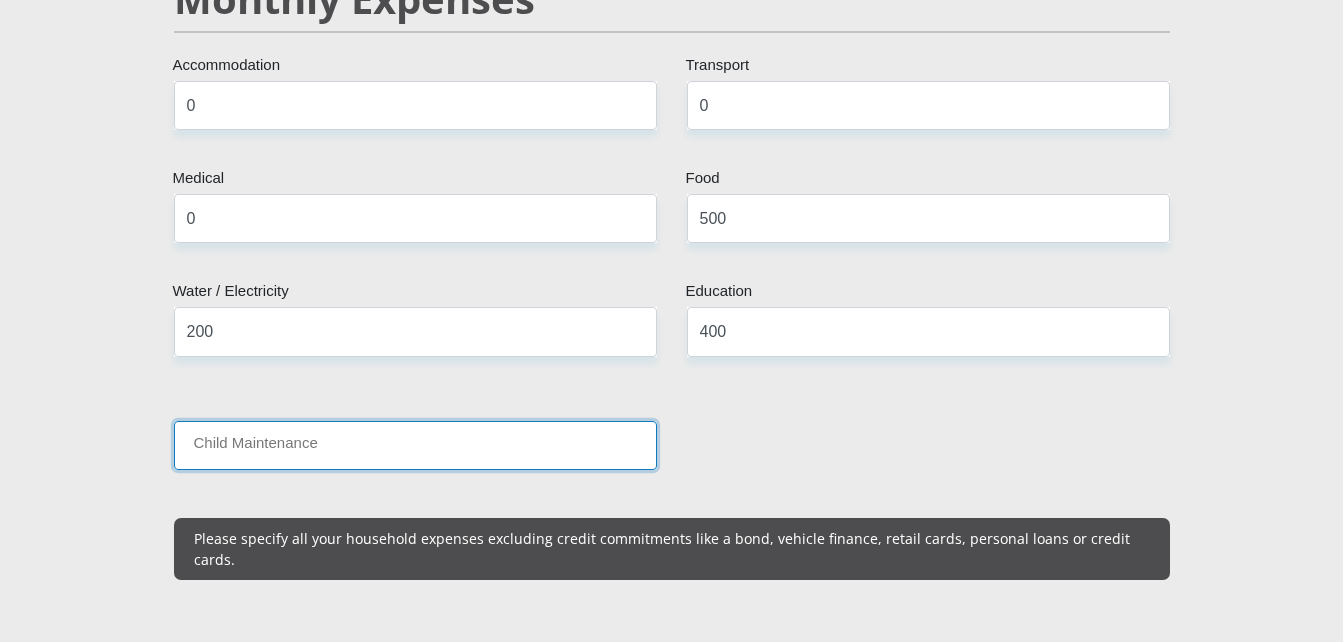 click on "Child Maintenance" at bounding box center (415, 445) 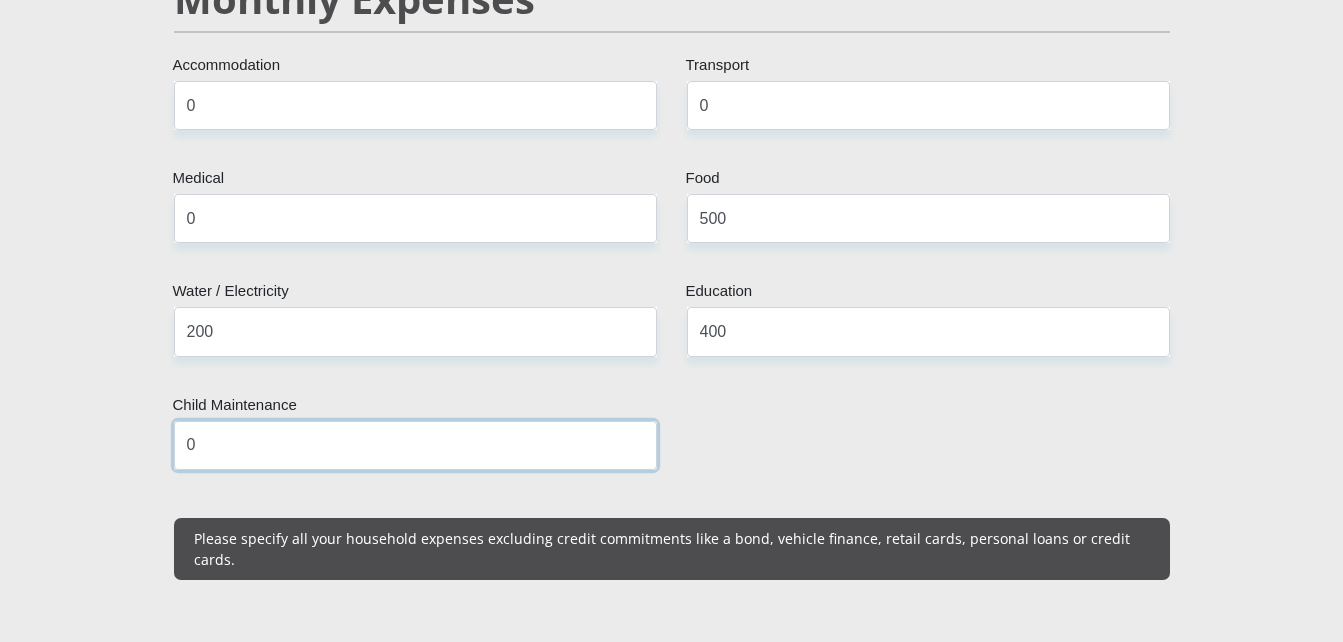type on "0" 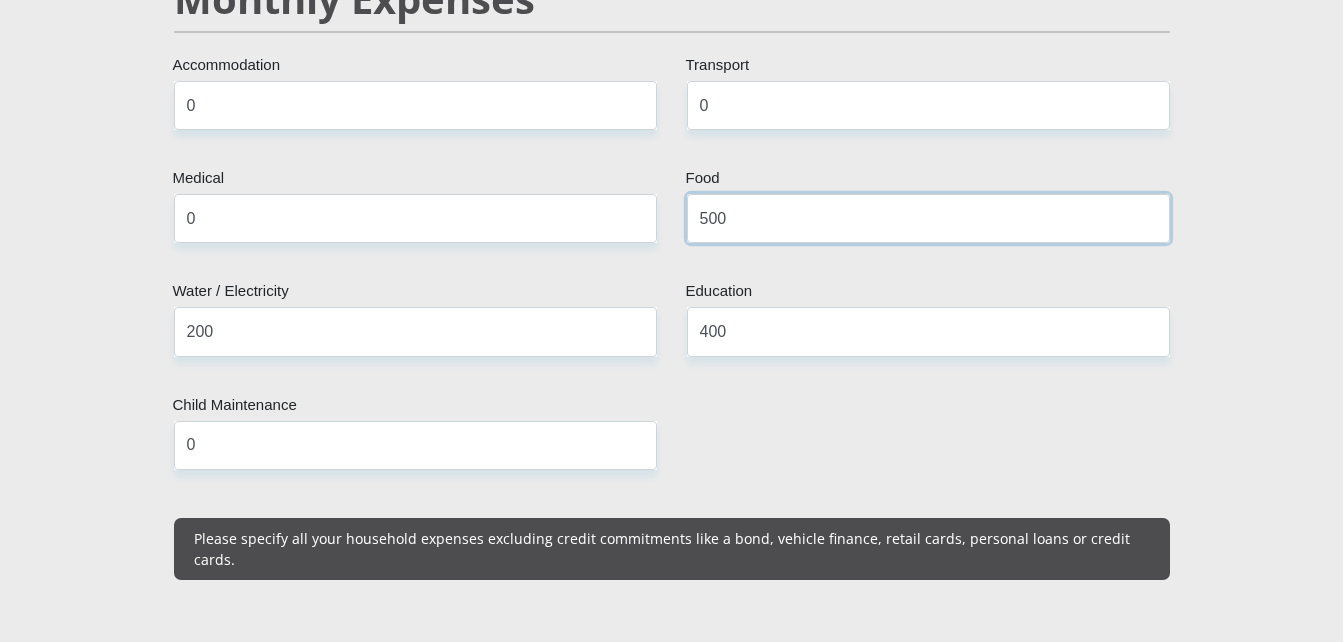 click on "500" at bounding box center (928, 218) 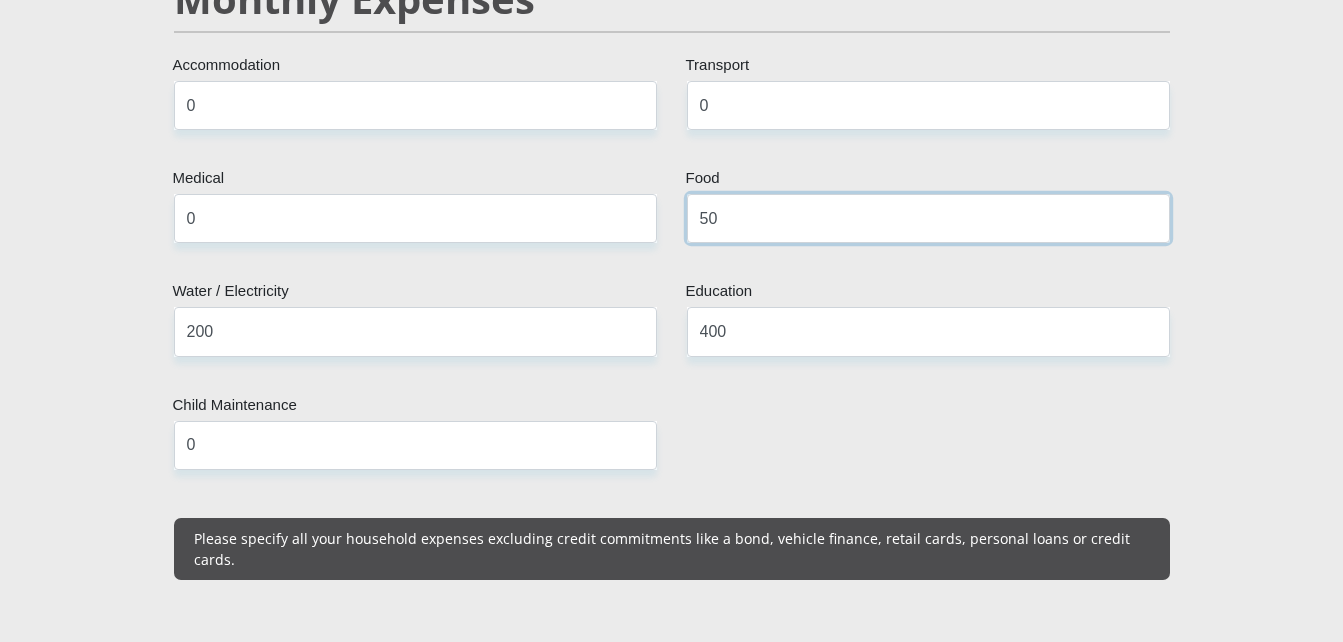 type on "5" 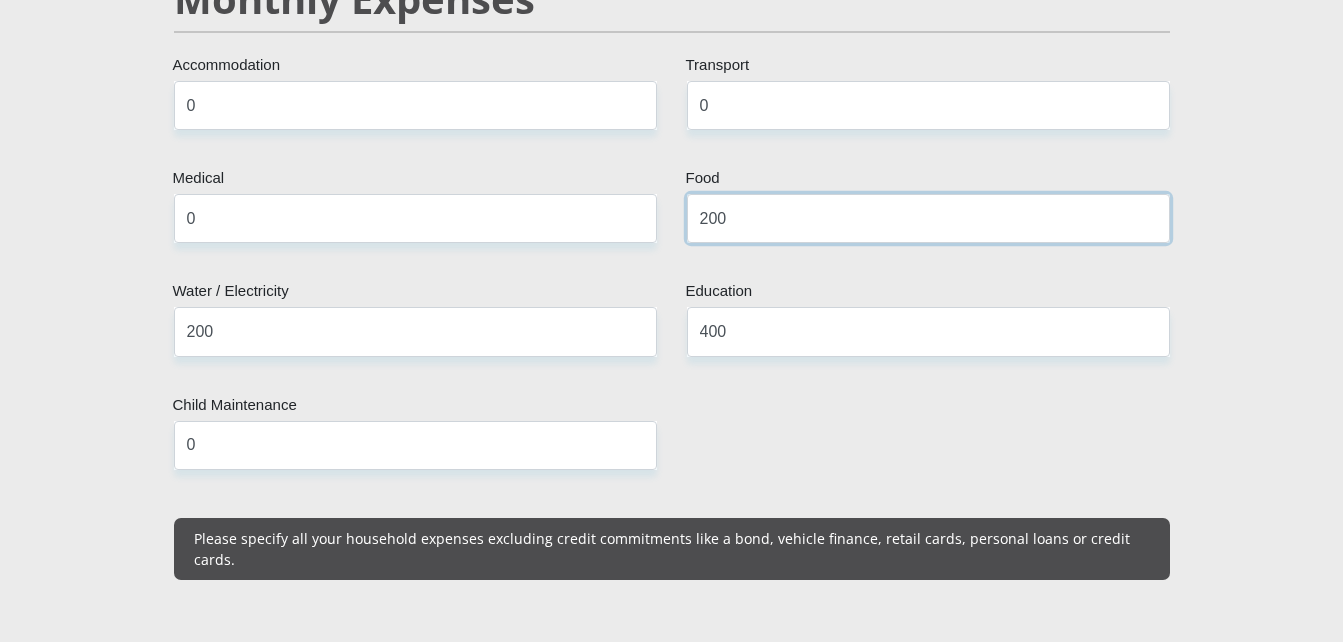 type on "200" 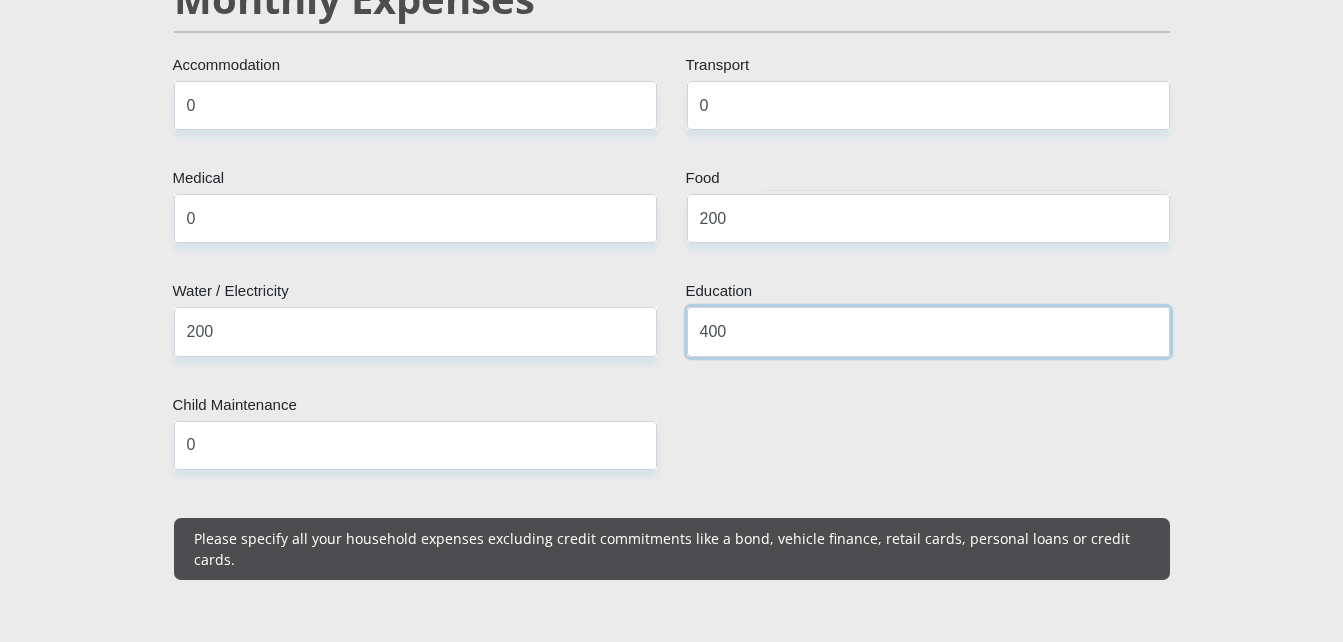 click on "400" at bounding box center (928, 331) 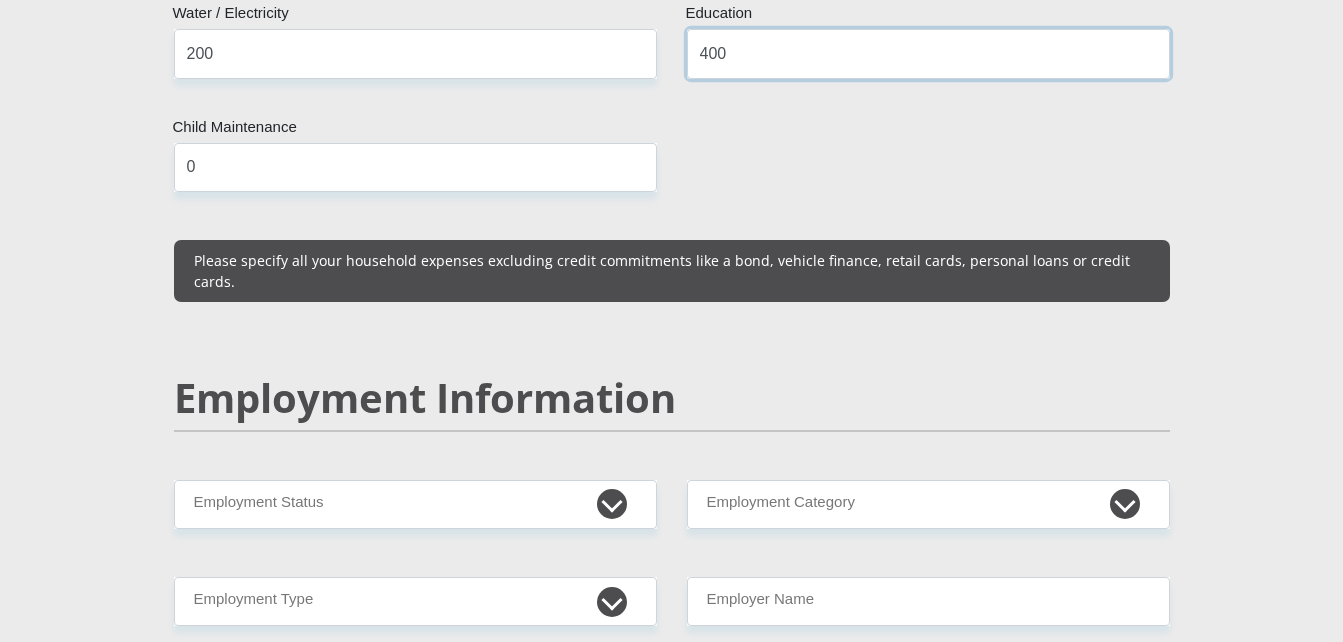 scroll, scrollTop: 2749, scrollLeft: 0, axis: vertical 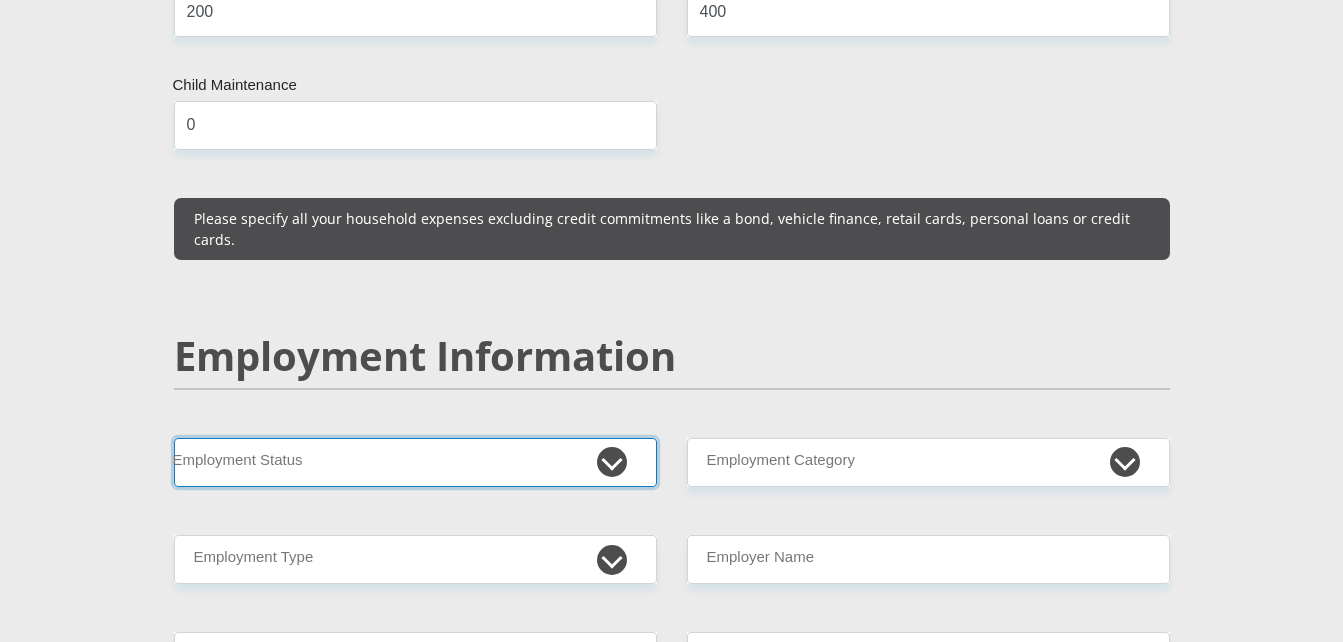 click on "Permanent/Full-time
Part-time/Casual
Contract Worker
Self-Employed
Housewife
Retired
Student
Medically Boarded
Disability
Unemployed" at bounding box center (415, 462) 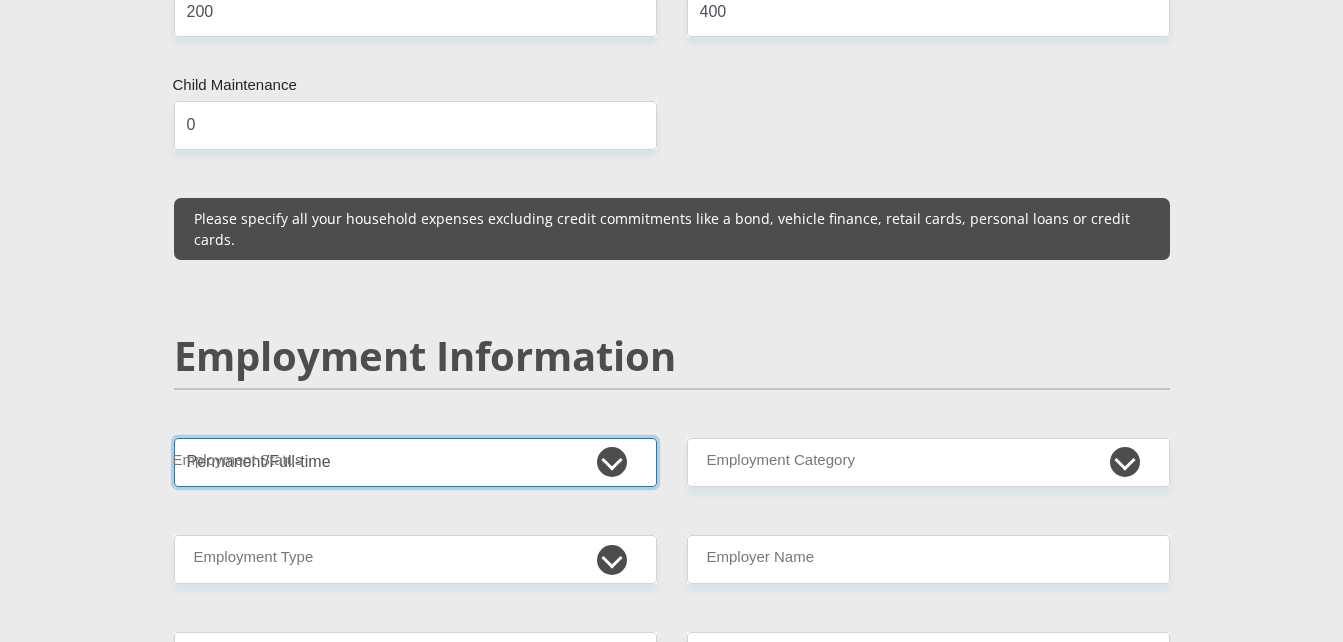 click on "Permanent/Full-time
Part-time/Casual
Contract Worker
Self-Employed
Housewife
Retired
Student
Medically Boarded
Disability
Unemployed" at bounding box center (415, 462) 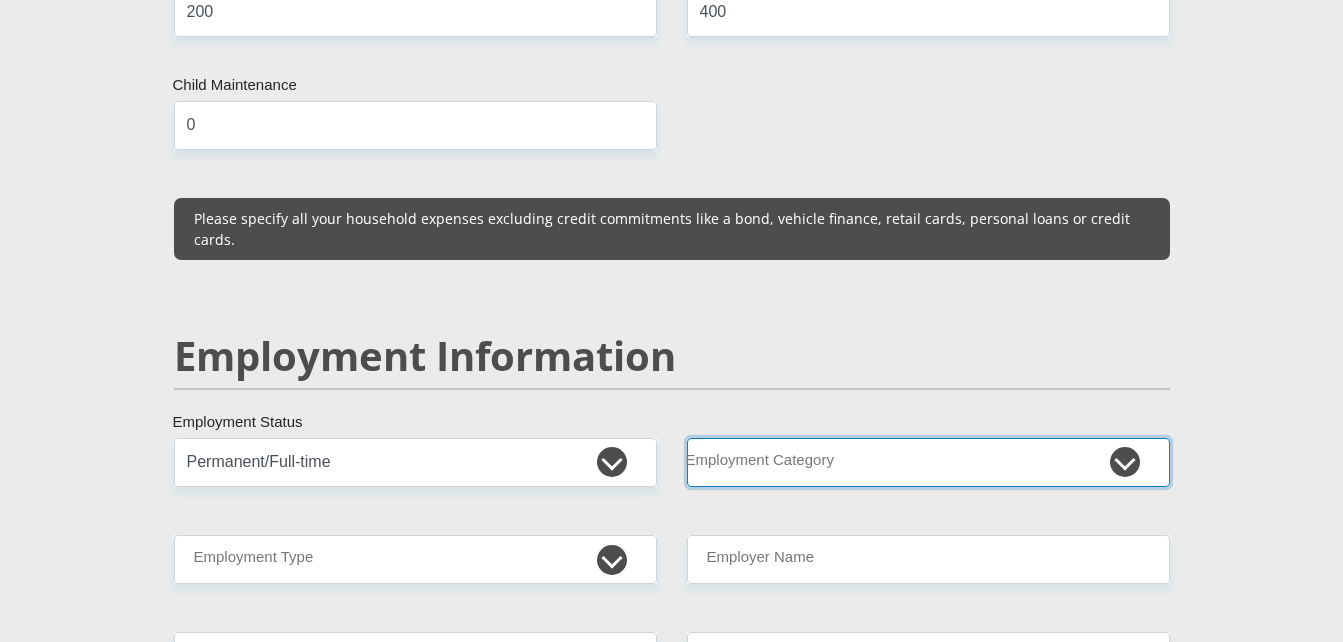 click on "AGRICULTURE
ALCOHOL & TOBACCO
CONSTRUCTION MATERIALS
METALLURGY
EQUIPMENT FOR RENEWABLE ENERGY
SPECIALIZED CONTRACTORS
CAR
GAMING (INCL. INTERNET
OTHER WHOLESALE
UNLICENSED PHARMACEUTICALS
CURRENCY EXCHANGE HOUSES
OTHER FINANCIAL INSTITUTIONS & INSURANCE
REAL ESTATE AGENTS
OIL & GAS
OTHER MATERIALS (E.G. IRON ORE)
PRECIOUS STONES & PRECIOUS METALS
POLITICAL ORGANIZATIONS
RELIGIOUS ORGANIZATIONS(NOT SECTS)
ACTI. HAVING BUSINESS DEAL WITH PUBLIC ADMINISTRATION
LAUNDROMATS" at bounding box center [928, 462] 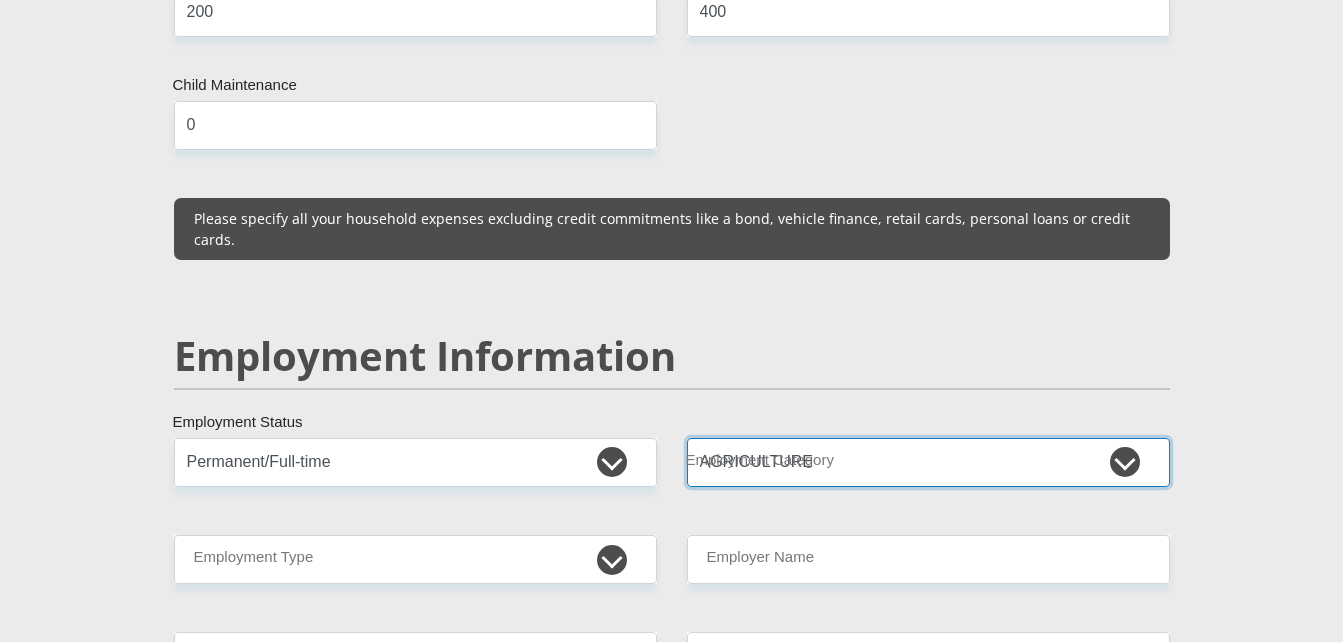 click on "AGRICULTURE
ALCOHOL & TOBACCO
CONSTRUCTION MATERIALS
METALLURGY
EQUIPMENT FOR RENEWABLE ENERGY
SPECIALIZED CONTRACTORS
CAR
GAMING (INCL. INTERNET
OTHER WHOLESALE
UNLICENSED PHARMACEUTICALS
CURRENCY EXCHANGE HOUSES
OTHER FINANCIAL INSTITUTIONS & INSURANCE
REAL ESTATE AGENTS
OIL & GAS
OTHER MATERIALS (E.G. IRON ORE)
PRECIOUS STONES & PRECIOUS METALS
POLITICAL ORGANIZATIONS
RELIGIOUS ORGANIZATIONS(NOT SECTS)
ACTI. HAVING BUSINESS DEAL WITH PUBLIC ADMINISTRATION
LAUNDROMATS" at bounding box center [928, 462] 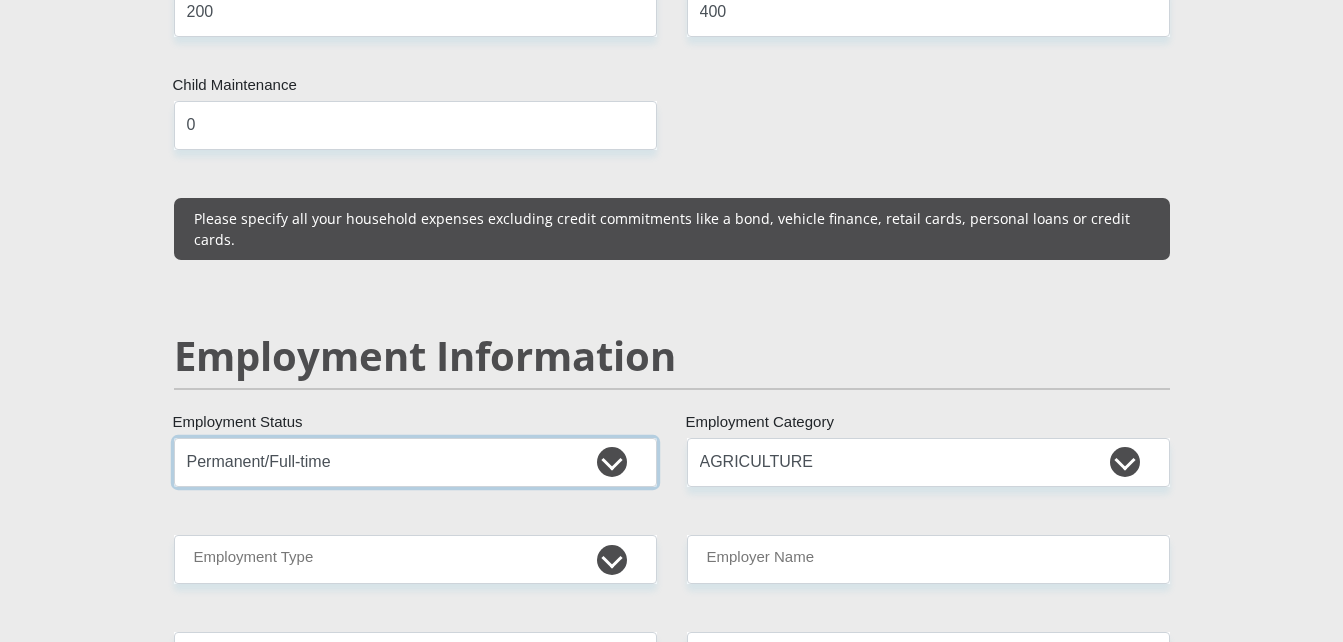 click on "Permanent/Full-time
Part-time/Casual
Contract Worker
Self-Employed
Housewife
Retired
Student
Medically Boarded
Disability
Unemployed" at bounding box center [415, 462] 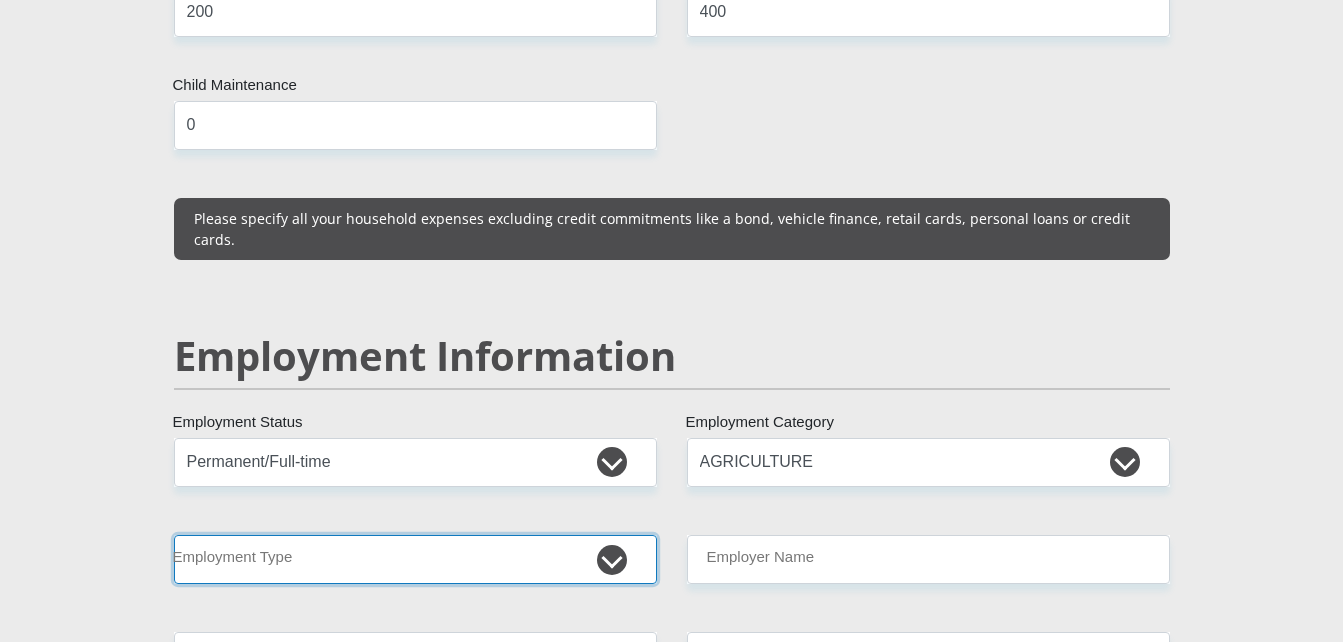 click on "College/Lecturer
Craft Seller
Creative
Driver
Executive
Farmer
Forces - Non Commissioned
Forces - Officer
Hawker
Housewife
Labourer
Licenced Professional
Manager
Miner
Non Licenced Professional
Office Staff/Clerk
Outside Worker
Pensioner
Permanent Teacher
Production/Manufacturing
Sales
Self-Employed
Semi-Professional Worker
Service Industry  Social Worker  Student" at bounding box center [415, 559] 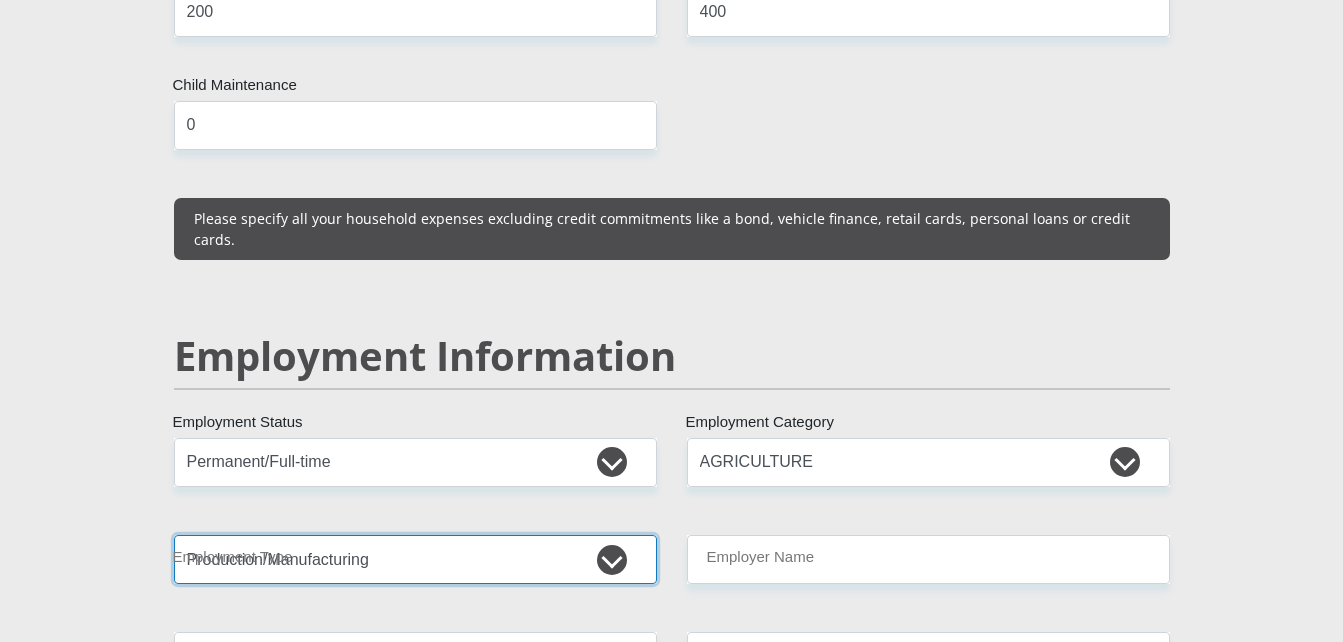 click on "College/Lecturer
Craft Seller
Creative
Driver
Executive
Farmer
Forces - Non Commissioned
Forces - Officer
Hawker
Housewife
Labourer
Licenced Professional
Manager
Miner
Non Licenced Professional
Office Staff/Clerk
Outside Worker
Pensioner
Permanent Teacher
Production/Manufacturing
Sales
Self-Employed
Semi-Professional Worker
Service Industry  Social Worker  Student" at bounding box center (415, 559) 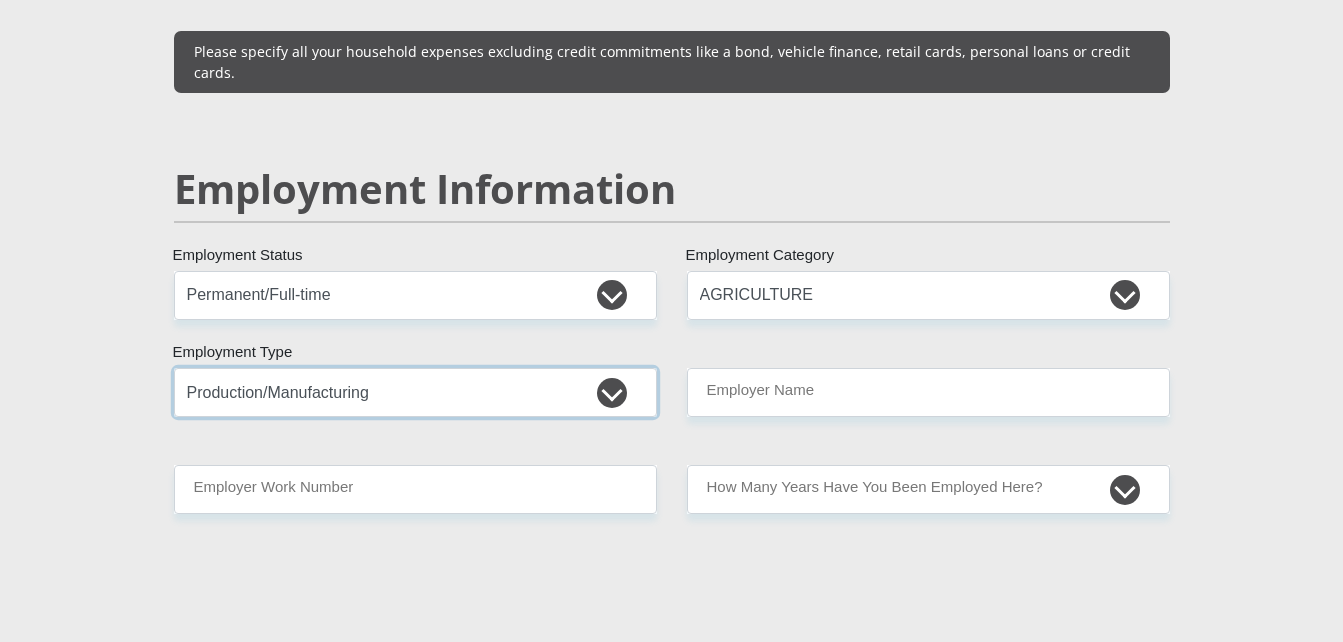 scroll, scrollTop: 2922, scrollLeft: 0, axis: vertical 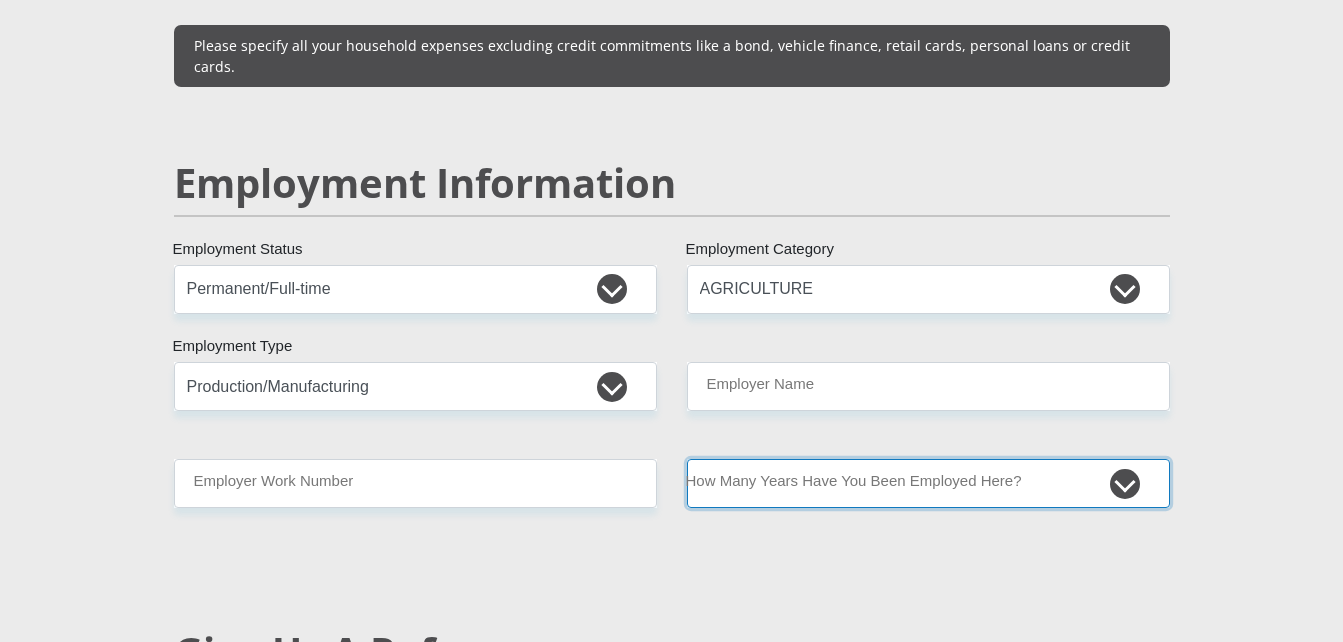 click on "less than 1 year
1-3 years
3-5 years
5+ years" at bounding box center [928, 483] 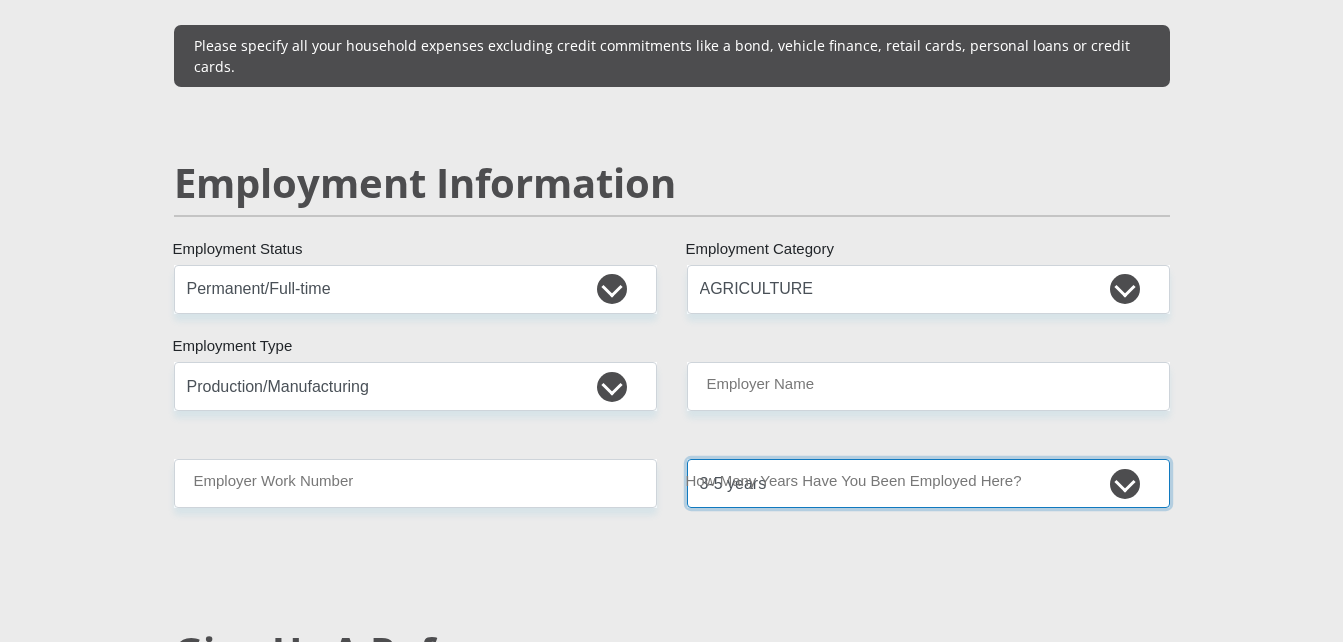 click on "less than 1 year
1-3 years
3-5 years
5+ years" at bounding box center (928, 483) 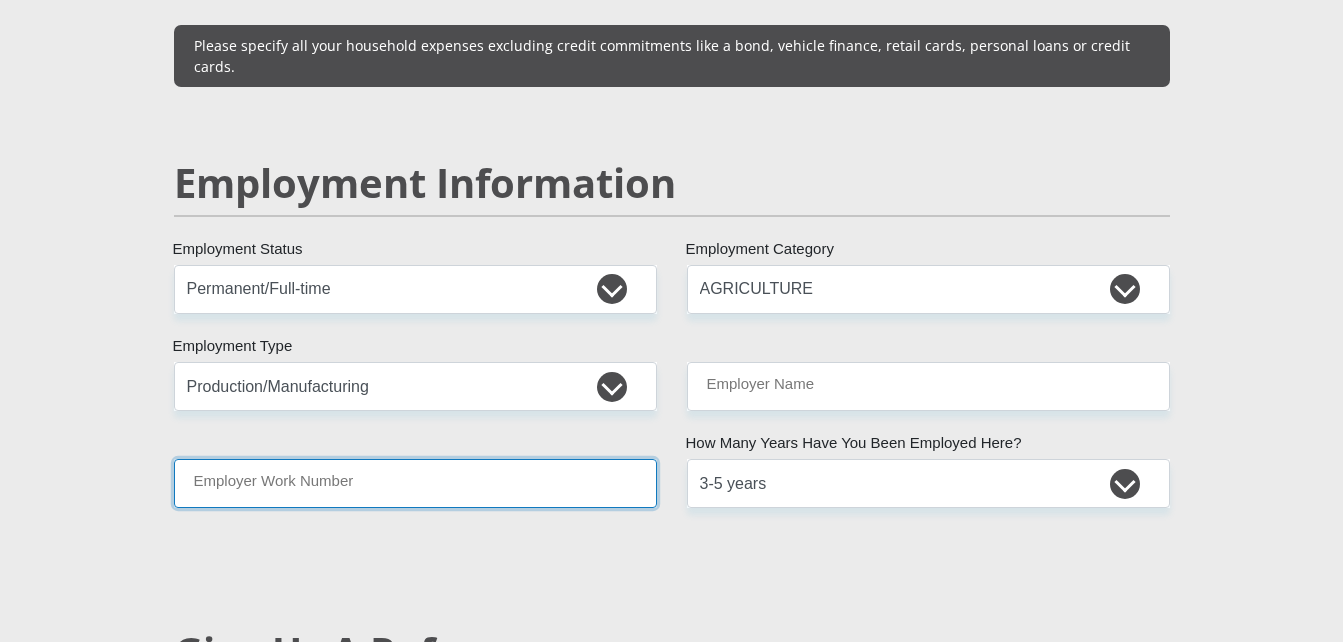 click on "Employer Work Number" at bounding box center [415, 483] 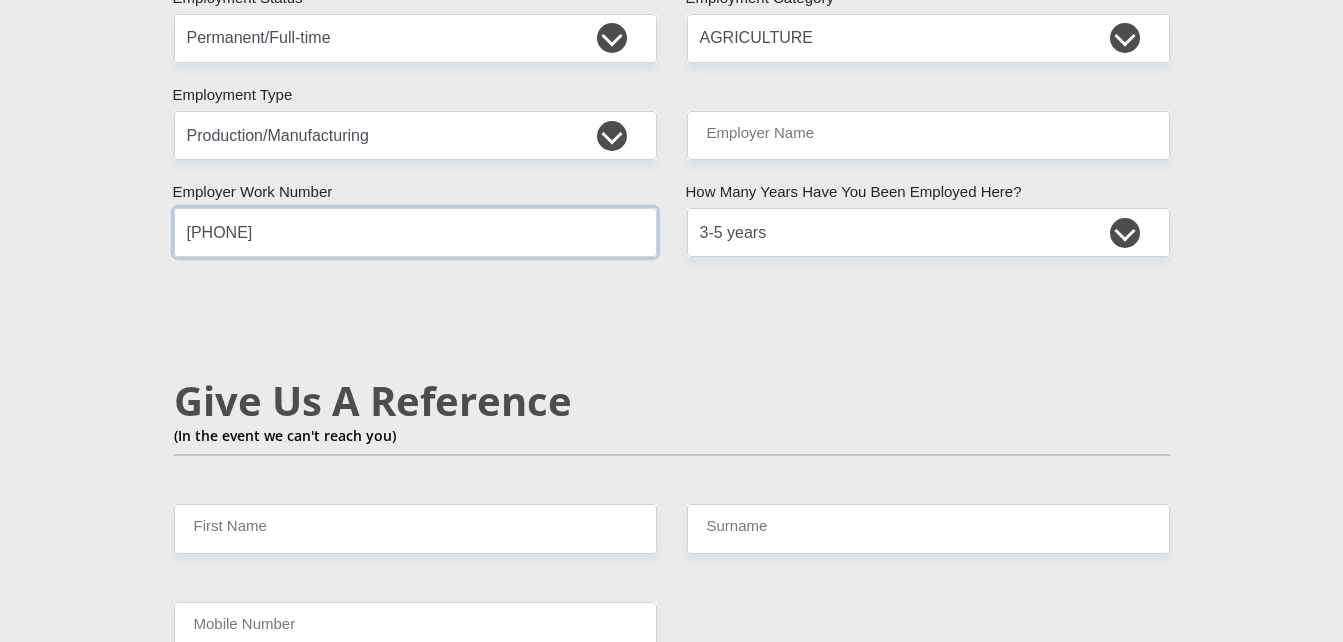 scroll, scrollTop: 3175, scrollLeft: 0, axis: vertical 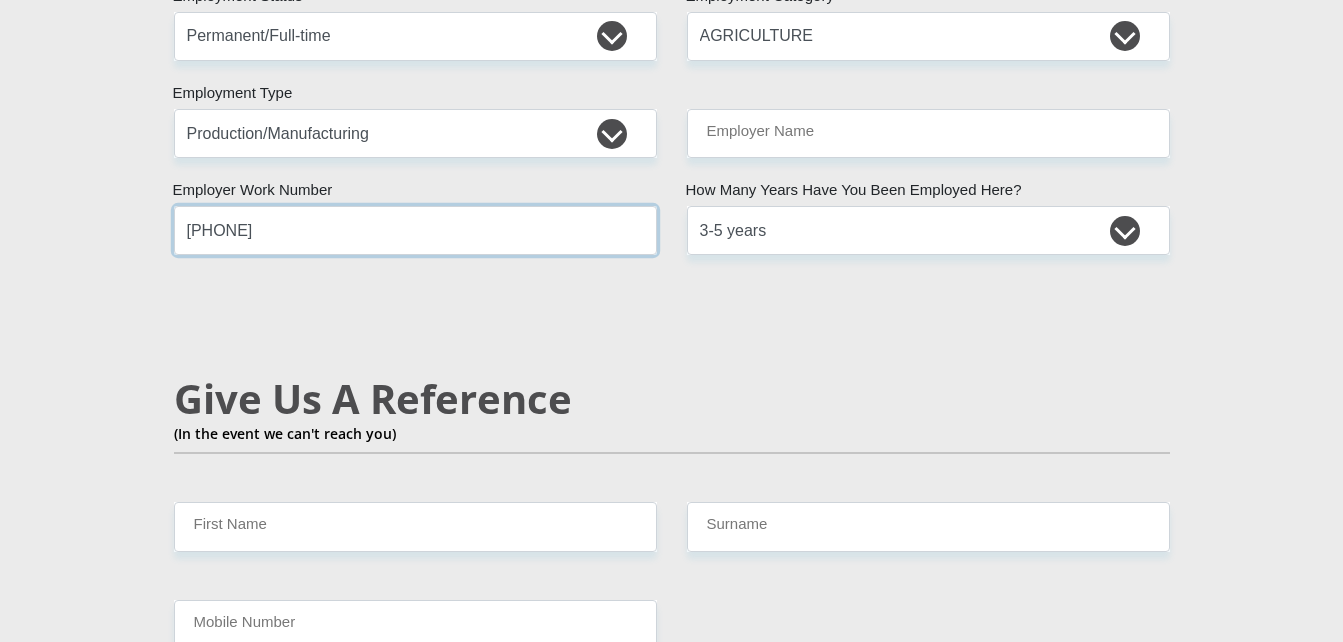 type on "[PHONE]" 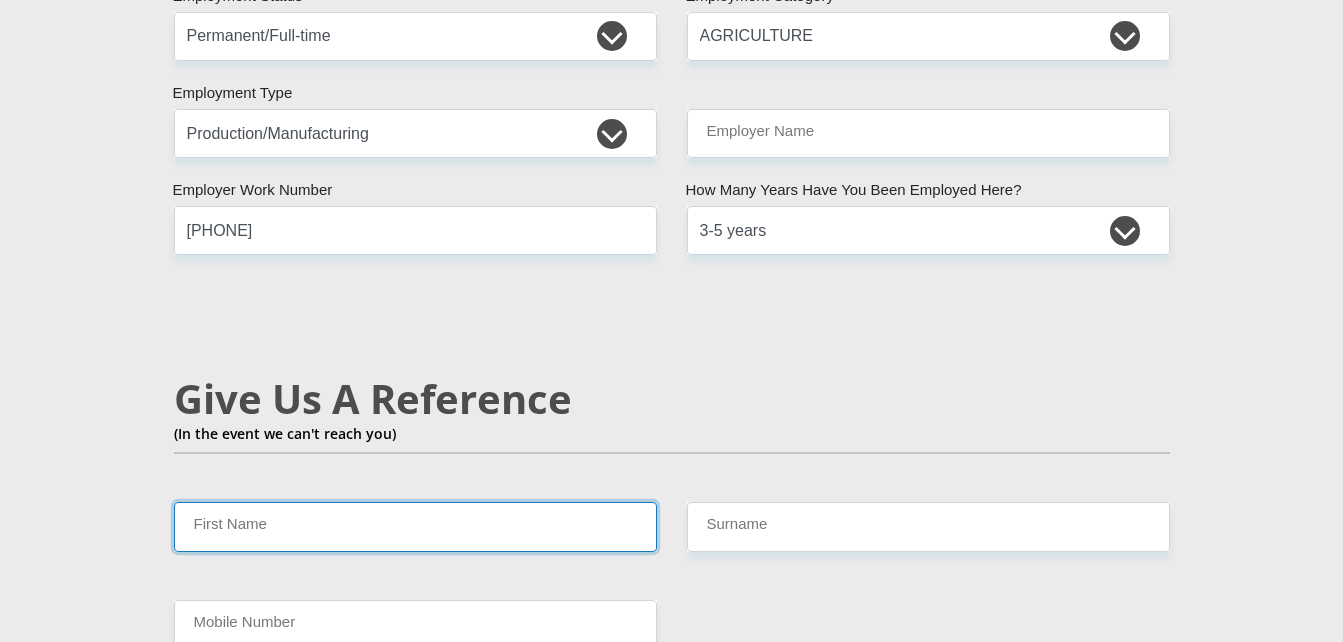 click on "First Name" at bounding box center [415, 526] 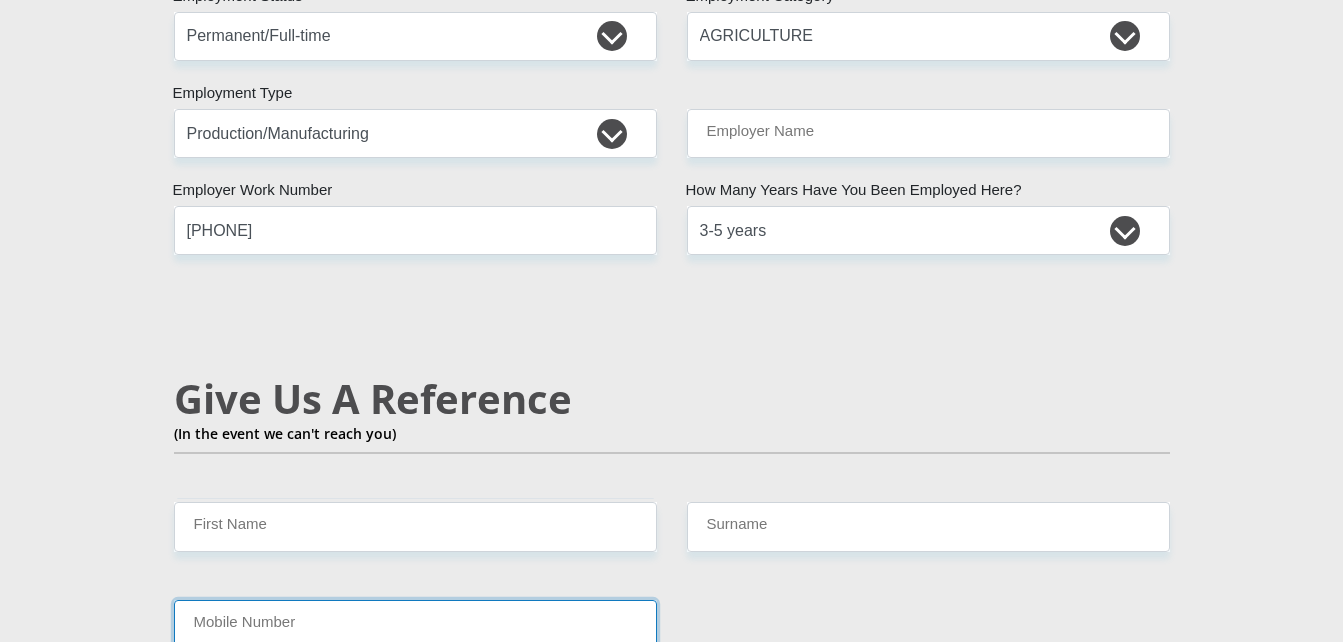 click on "Mobile Number" at bounding box center [415, 624] 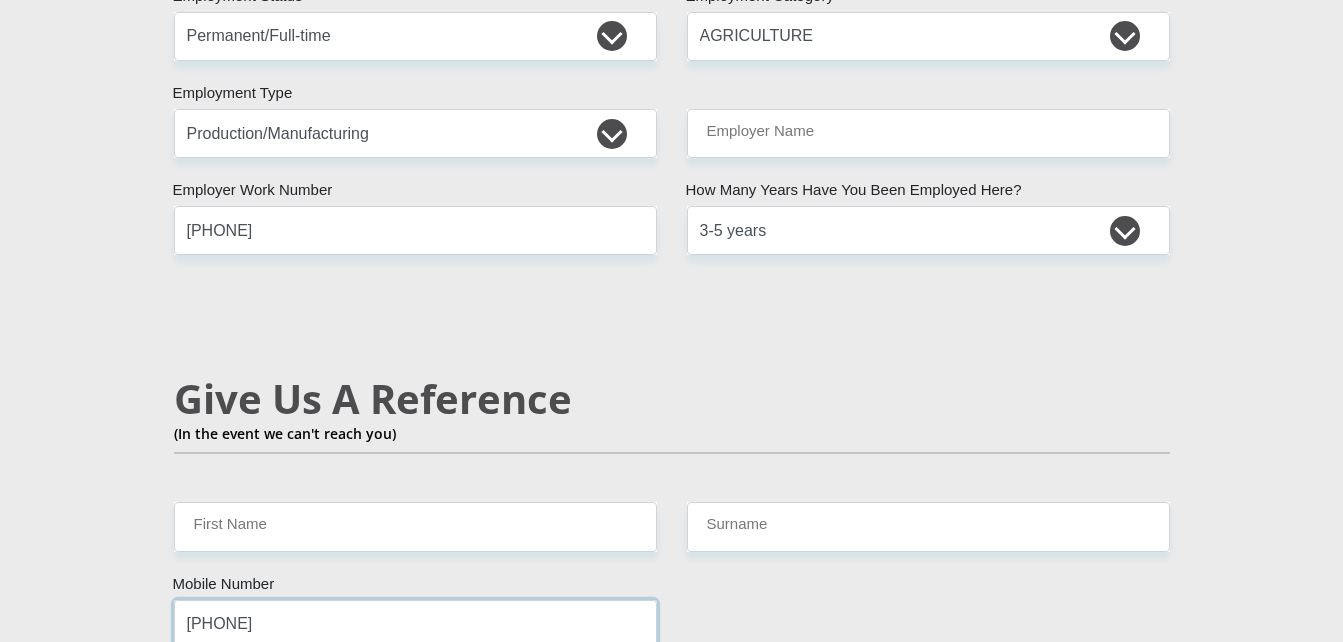 type on "[PHONE]" 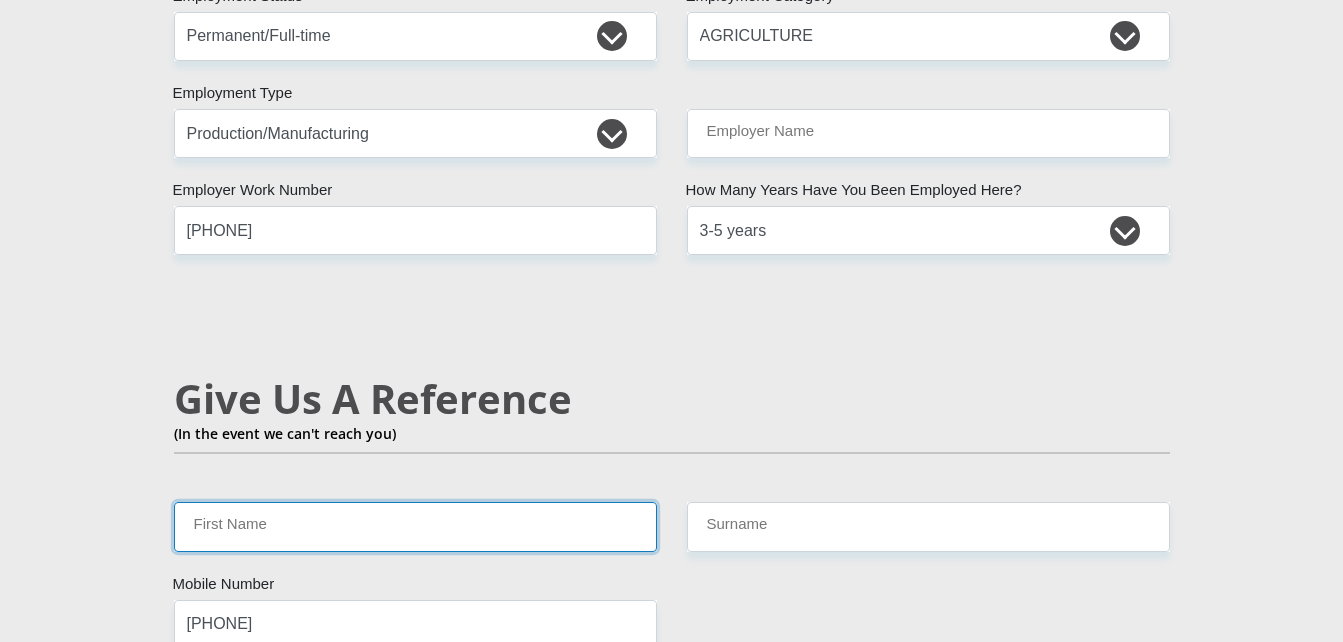 click on "First Name" at bounding box center (415, 526) 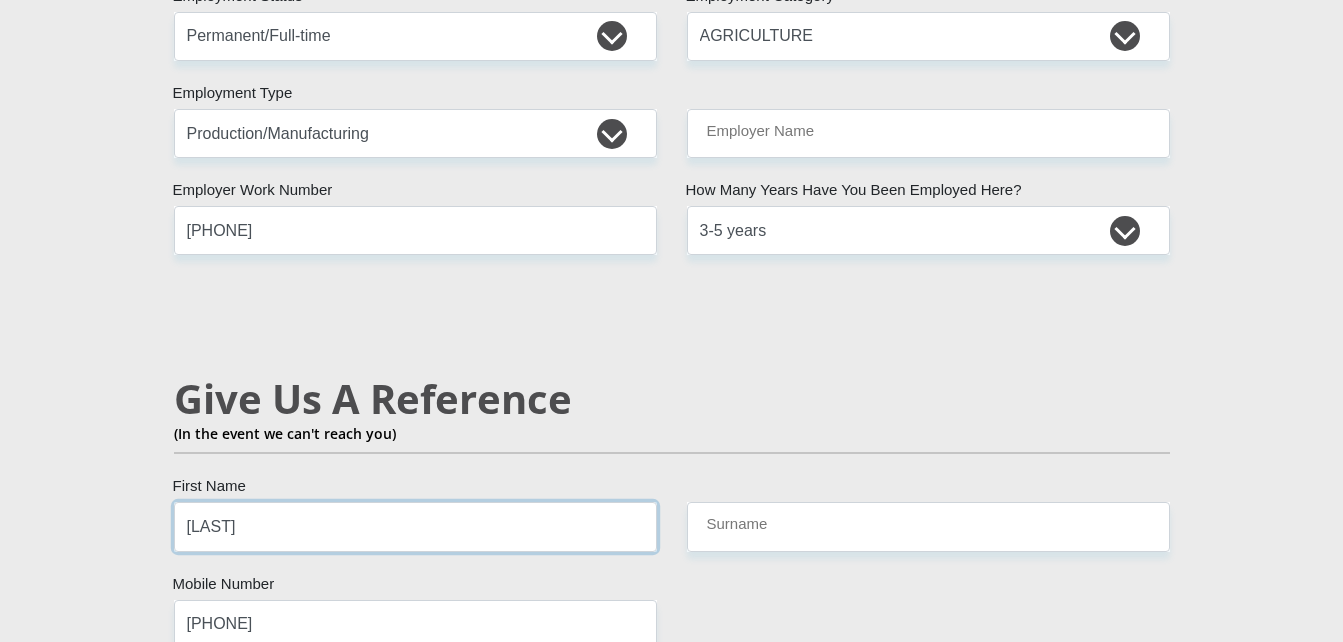type on "[LAST]" 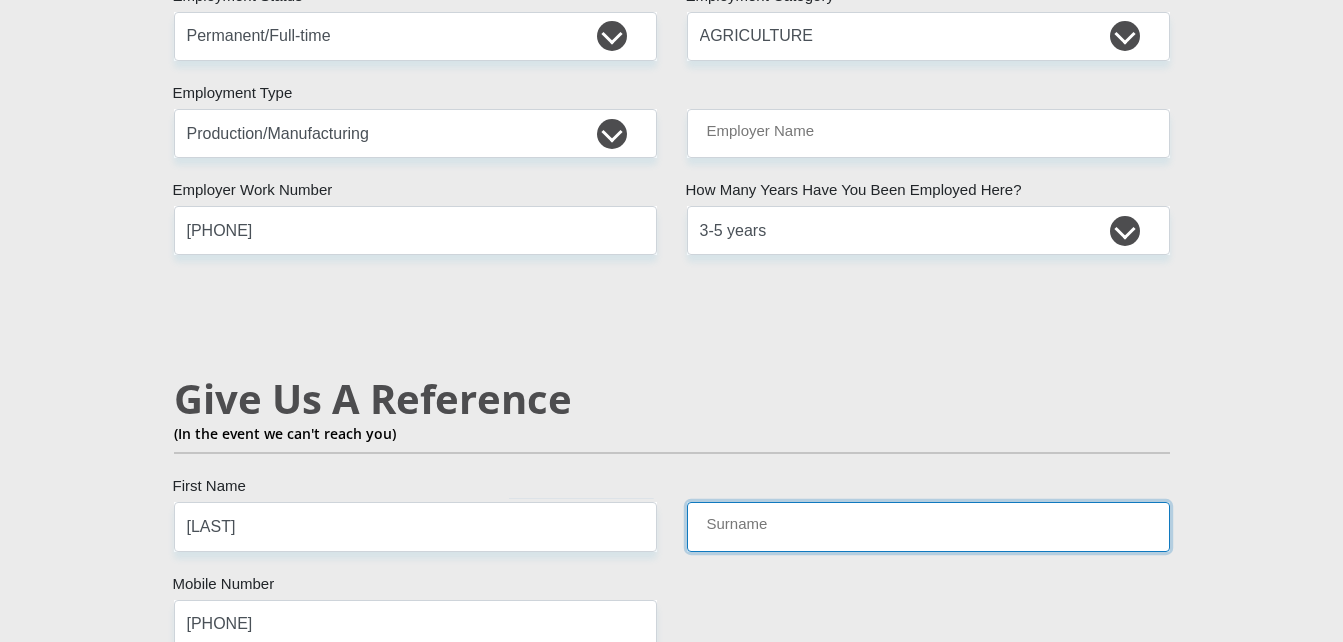 click on "Surname" at bounding box center (928, 526) 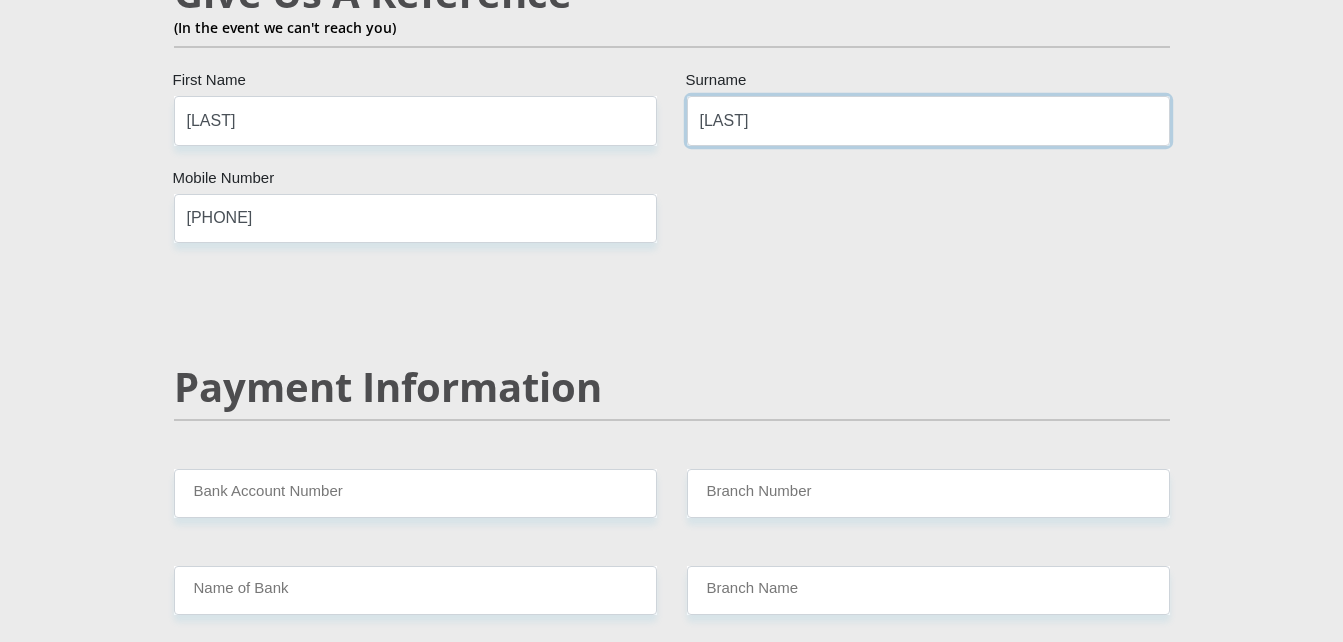 scroll, scrollTop: 3589, scrollLeft: 0, axis: vertical 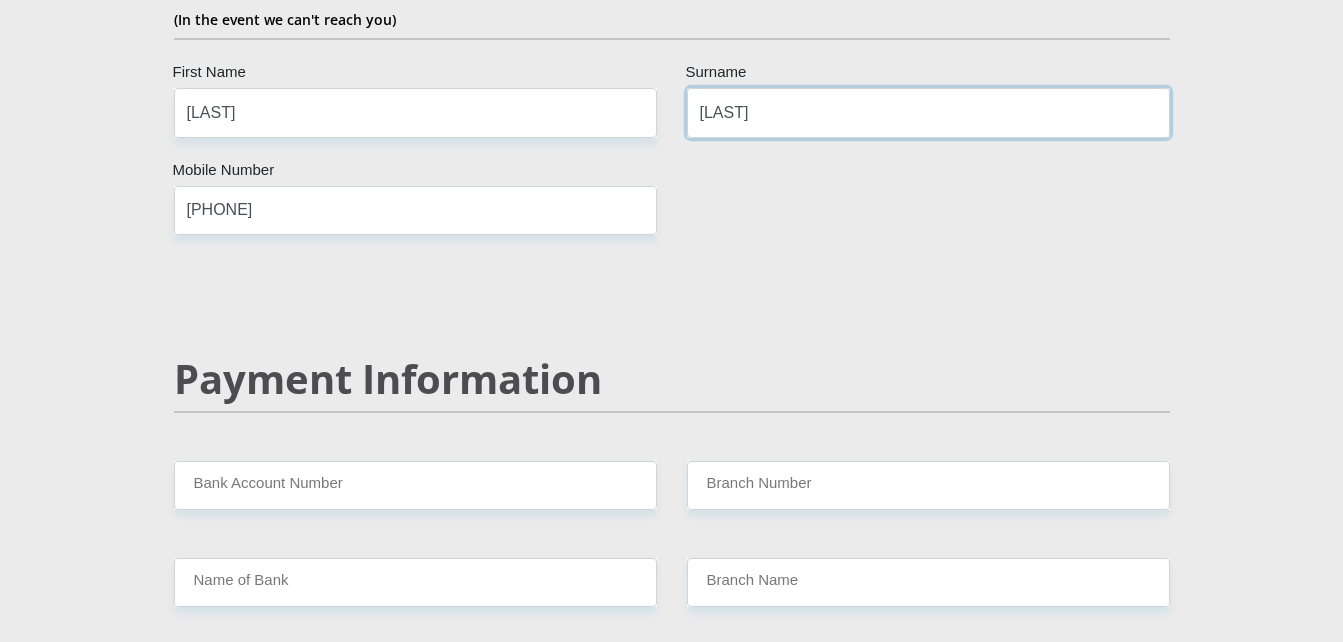 type on "[LAST]" 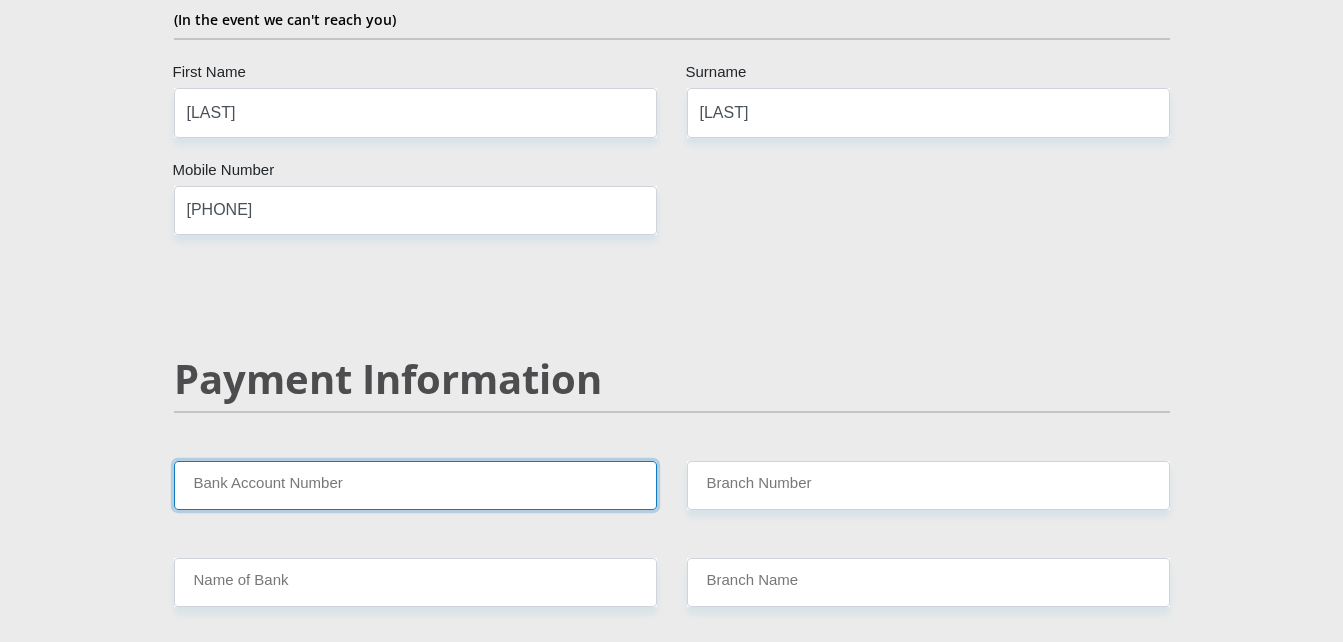 click on "Bank Account Number" at bounding box center [415, 485] 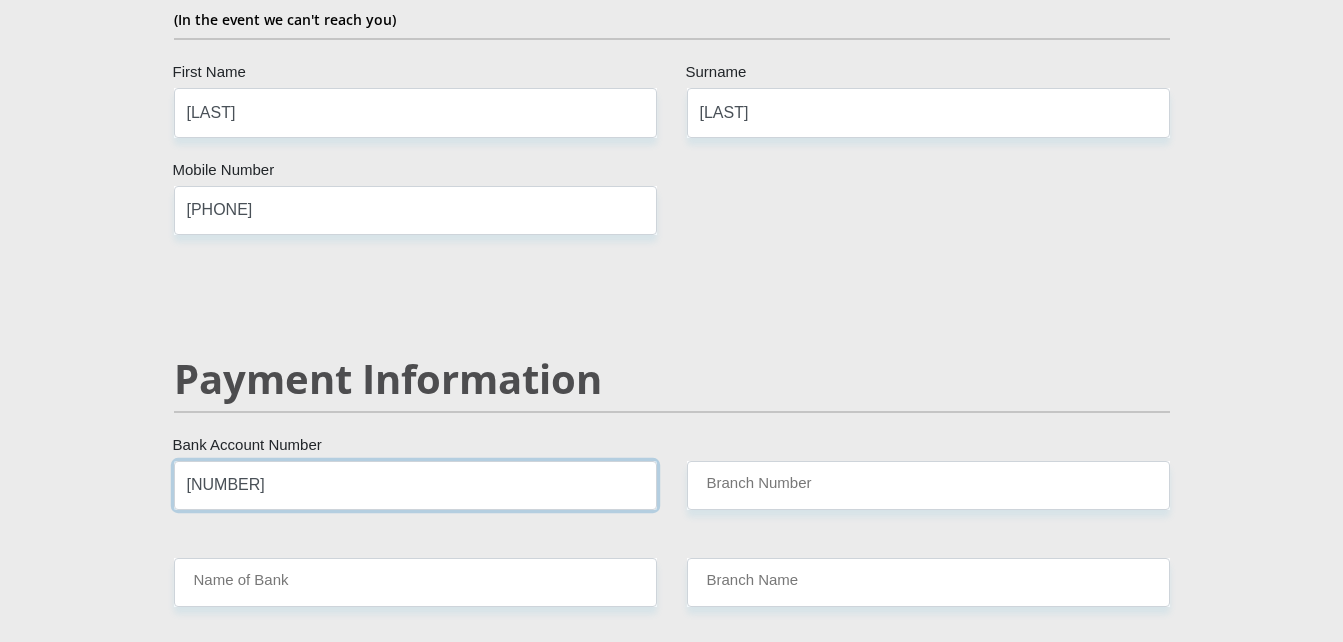 drag, startPoint x: 337, startPoint y: 464, endPoint x: 612, endPoint y: 488, distance: 276.0453 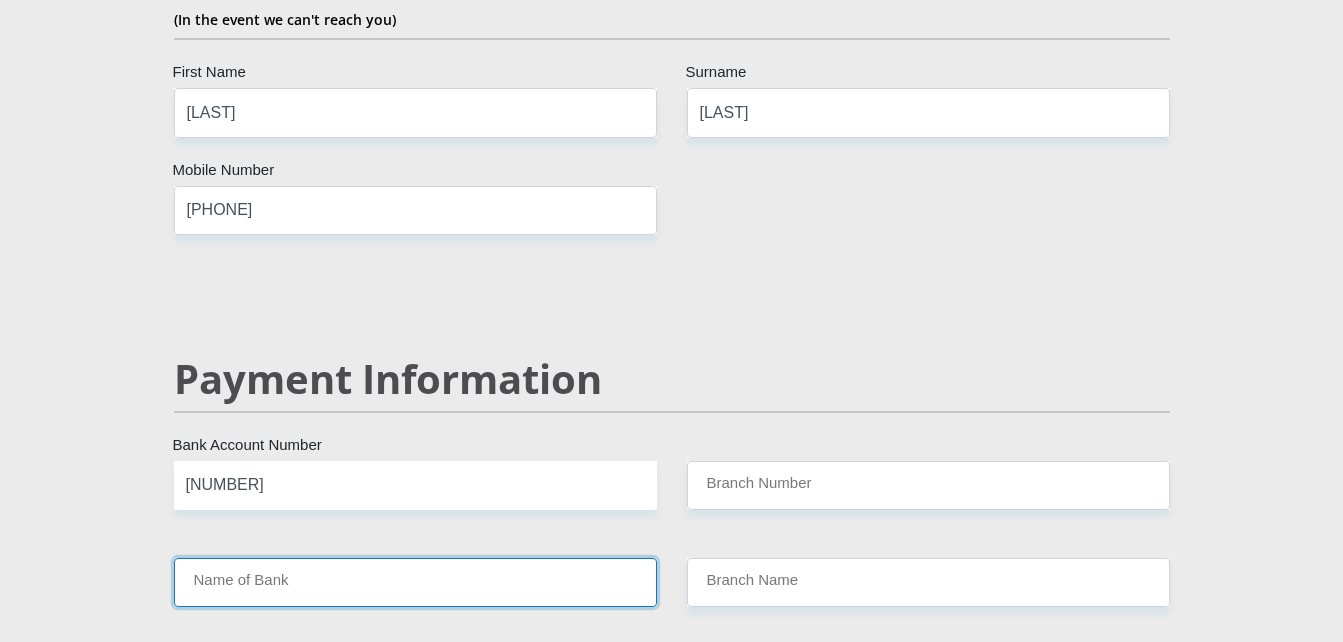 click on "Name of Bank" at bounding box center [415, 582] 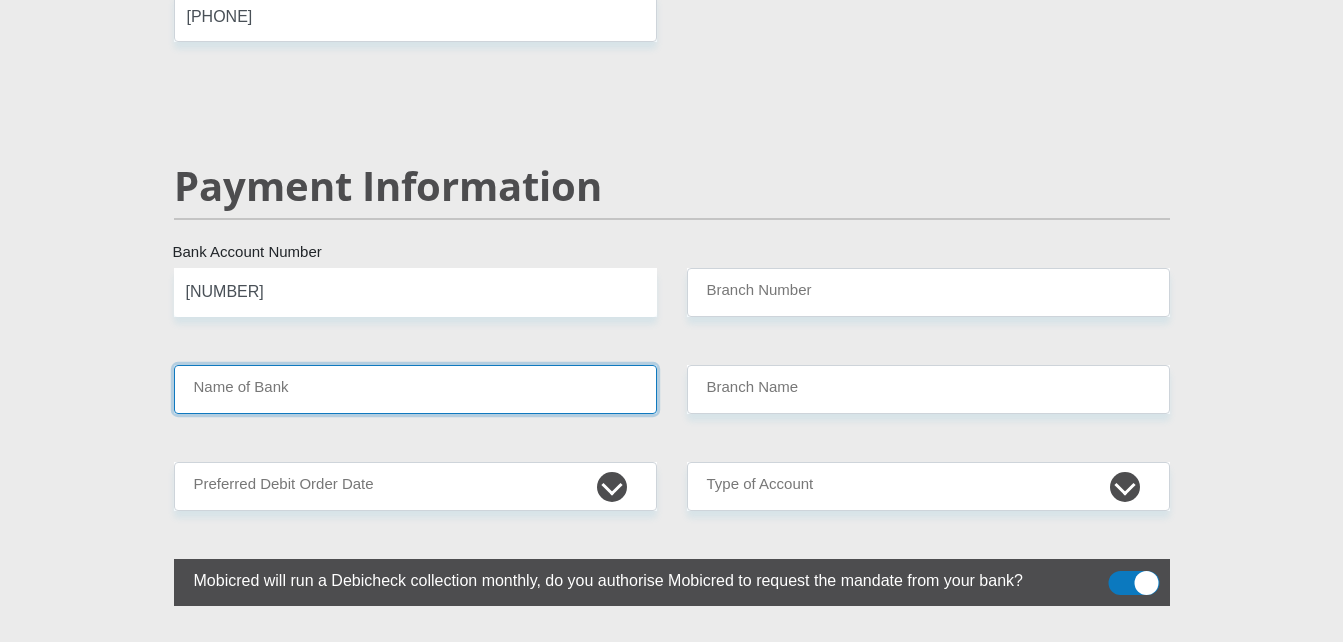 scroll, scrollTop: 3776, scrollLeft: 0, axis: vertical 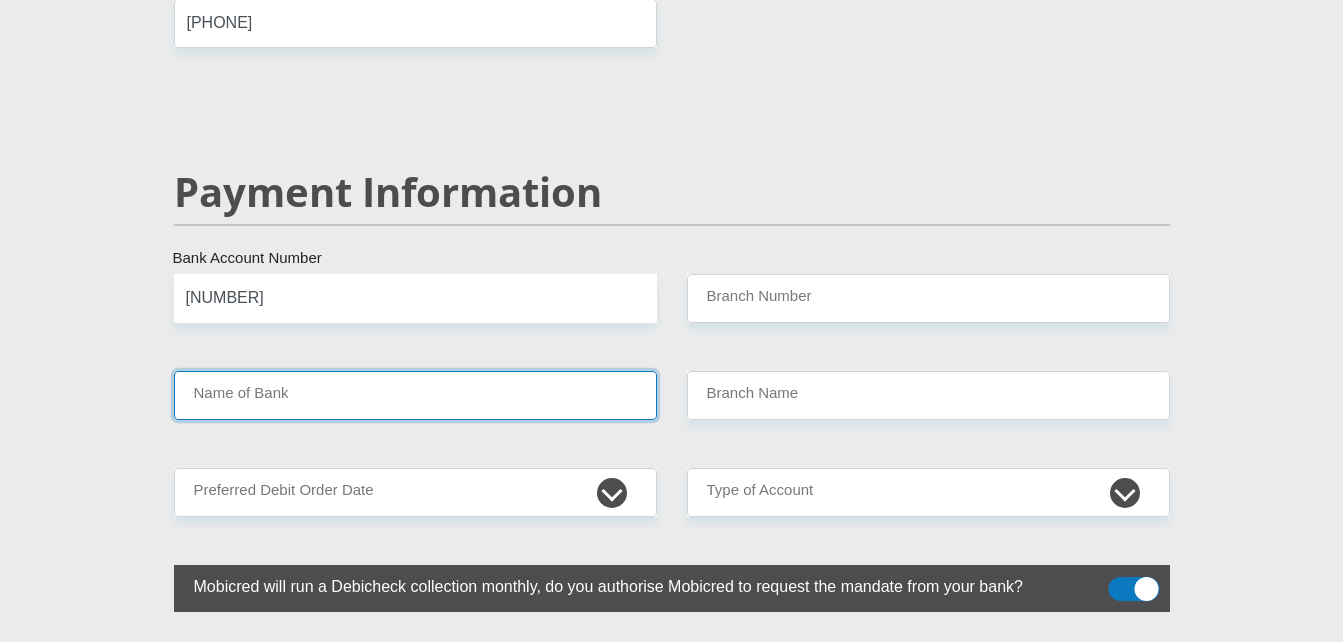 click on "Name of Bank" at bounding box center (415, 395) 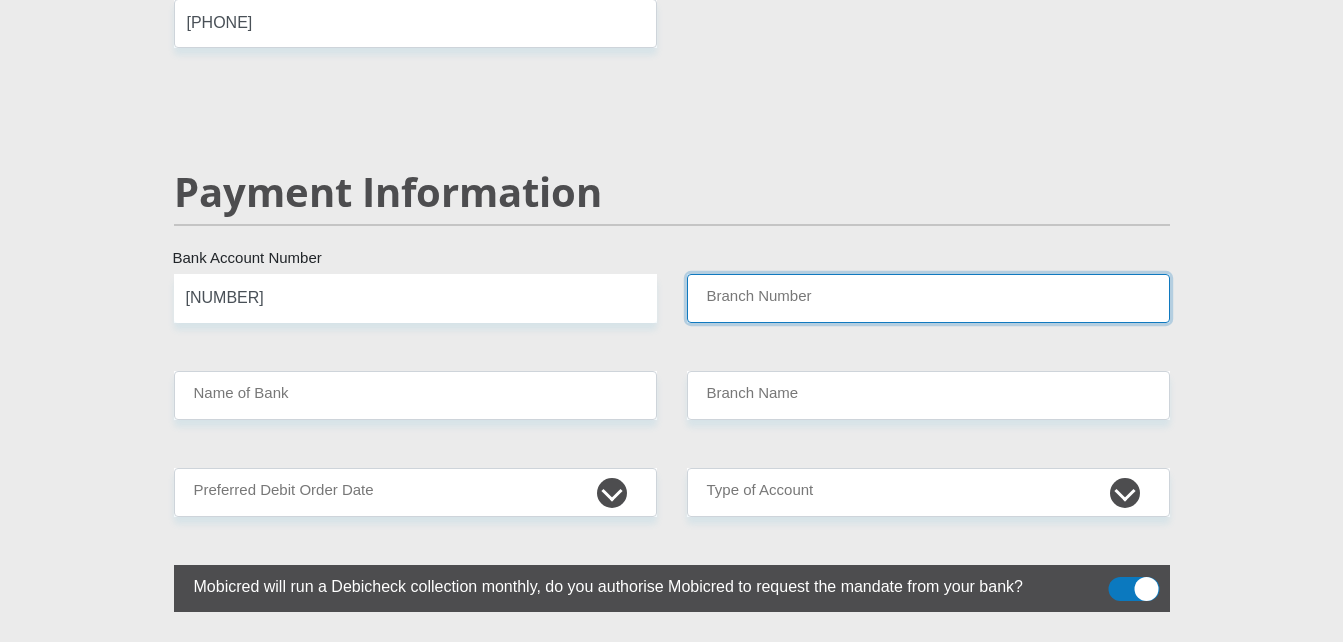 click on "Branch Number" at bounding box center (928, 298) 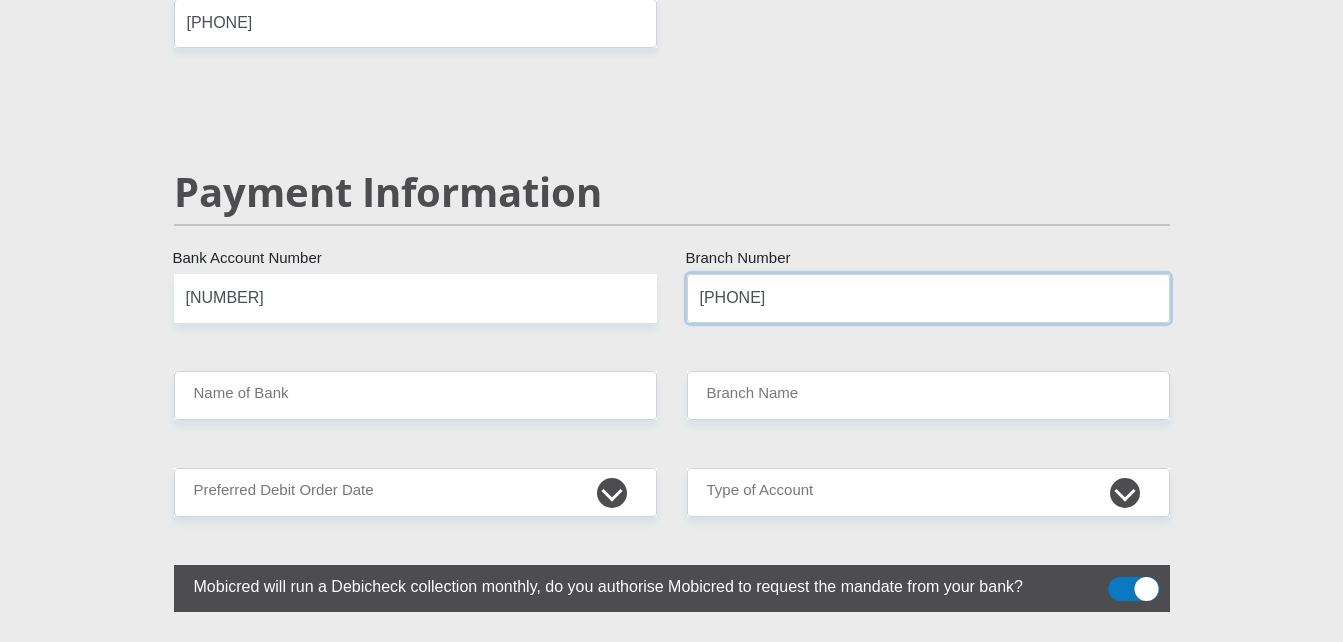 type on "[PHONE]" 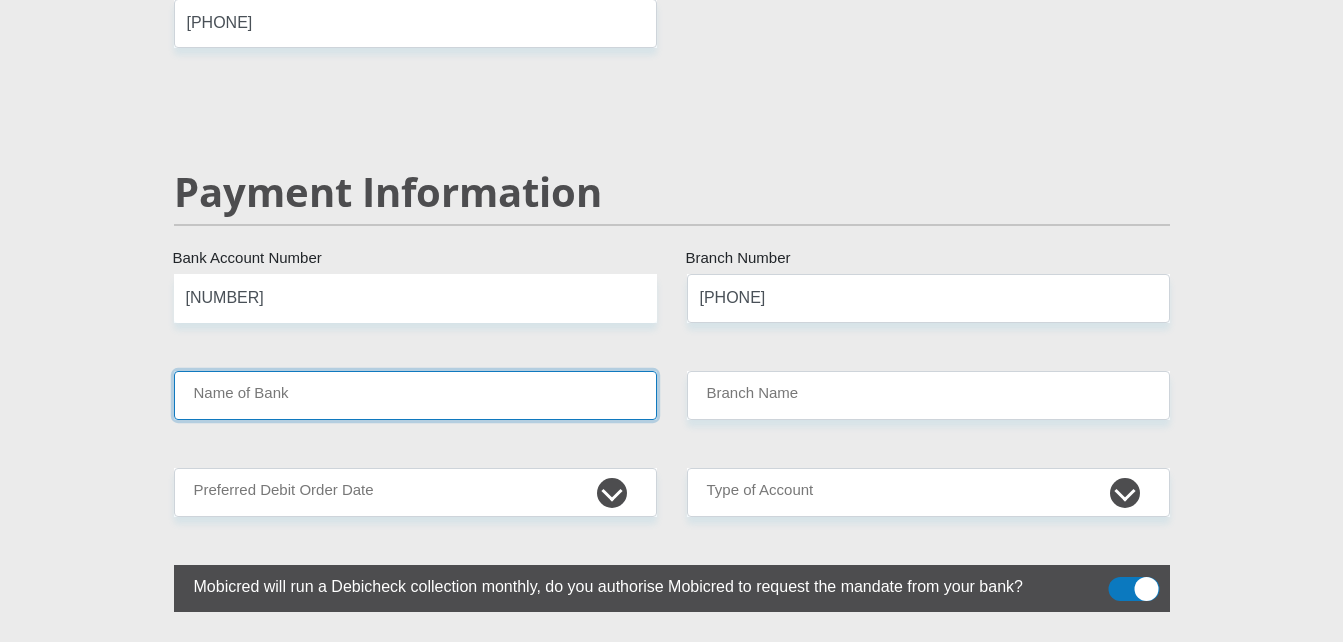 click on "Name of Bank" at bounding box center [415, 395] 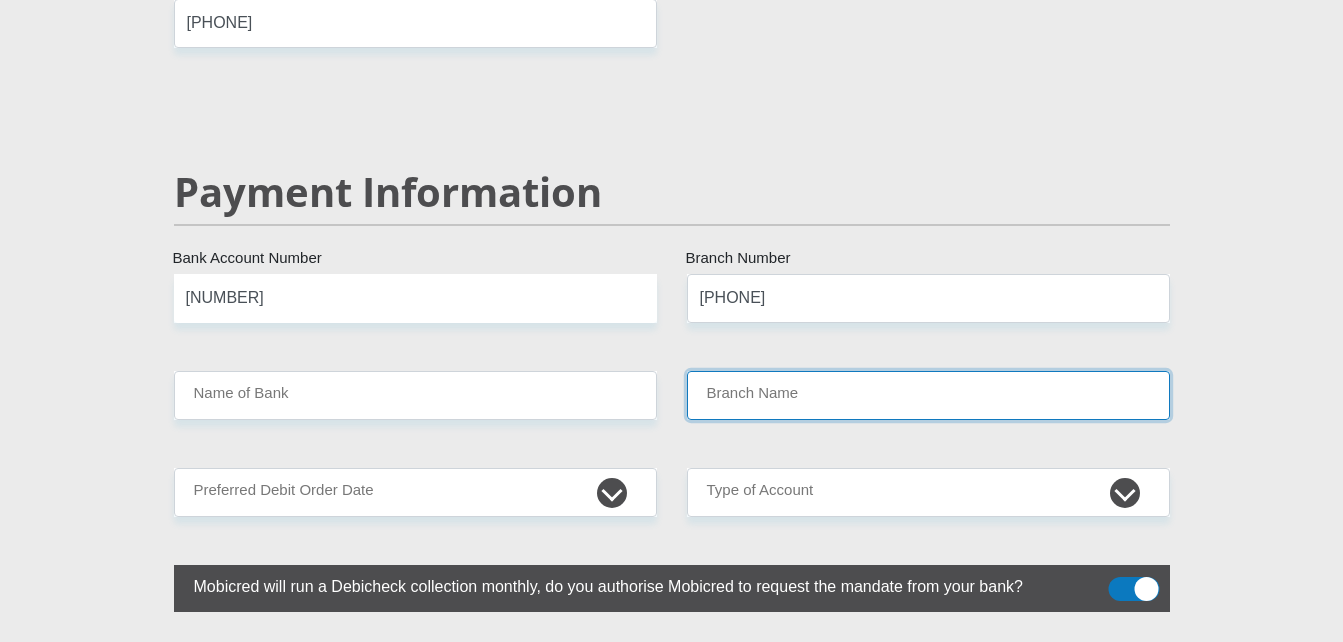 click on "Branch Name" at bounding box center [928, 395] 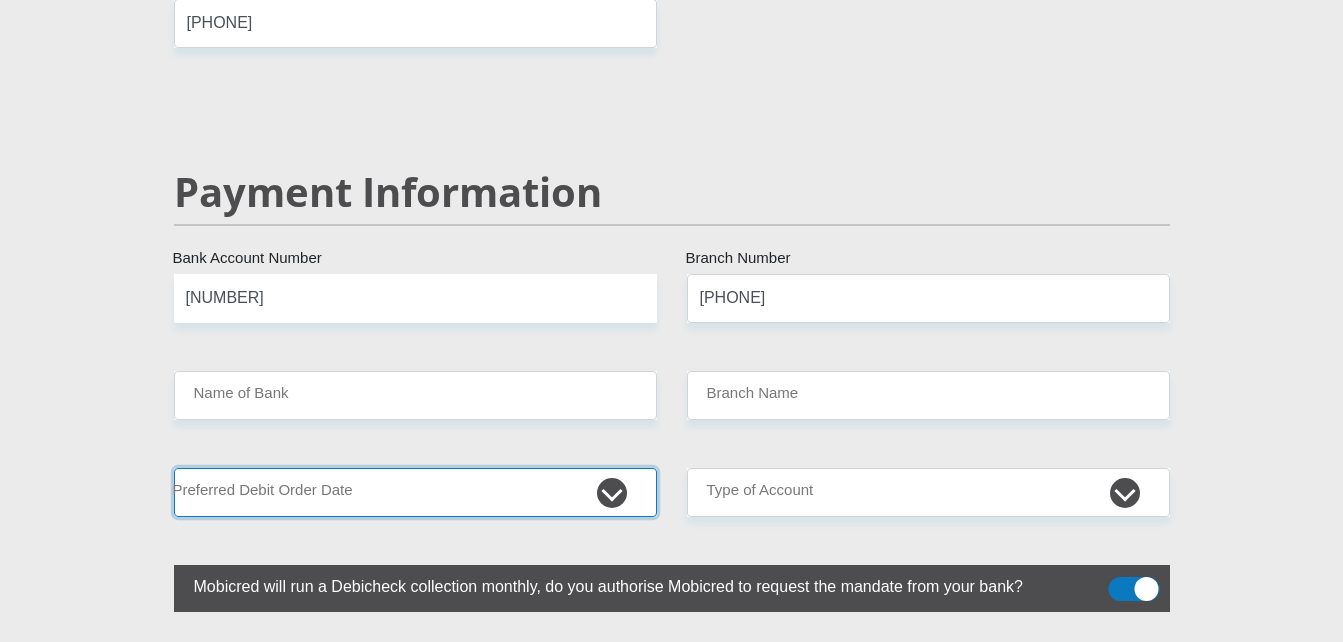 click on "1st
2nd
3rd
4th
5th
7th
18th
19th
20th
21st
22nd
23rd
24th
25th
26th
27th
28th
29th
30th" at bounding box center (415, 492) 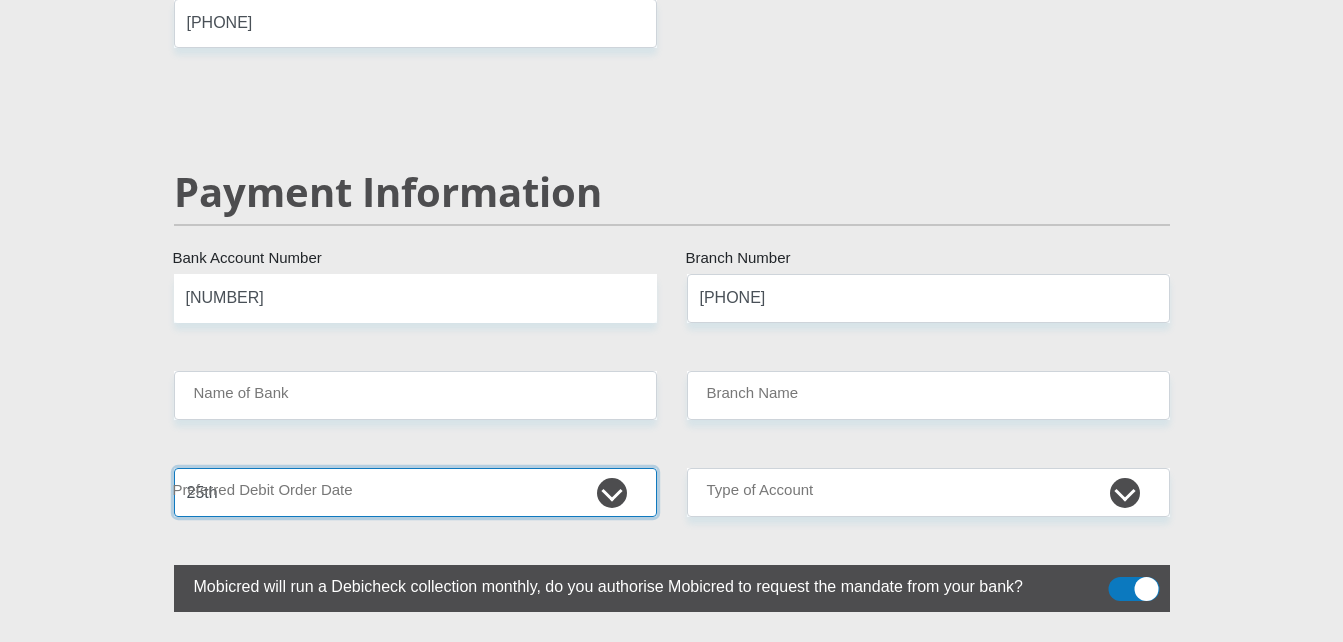 click on "1st
2nd
3rd
4th
5th
7th
18th
19th
20th
21st
22nd
23rd
24th
25th
26th
27th
28th
29th
30th" at bounding box center (415, 492) 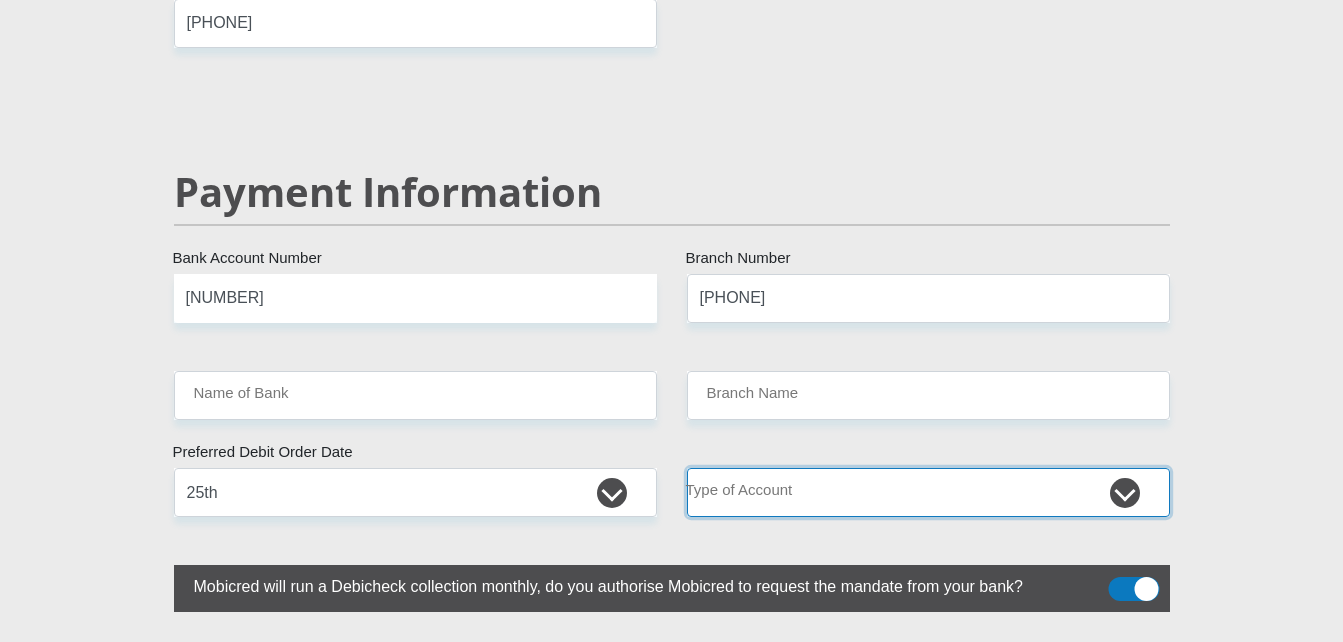 click on "Cheque
Savings" at bounding box center [928, 492] 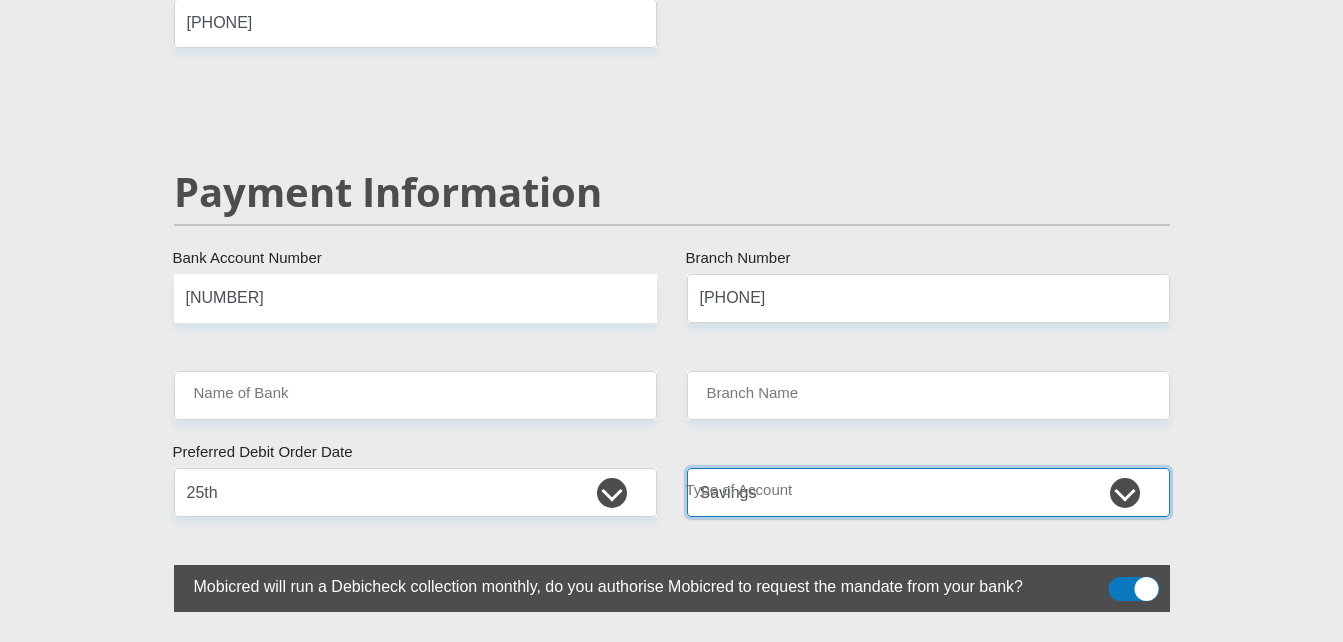 click on "Cheque
Savings" at bounding box center [928, 492] 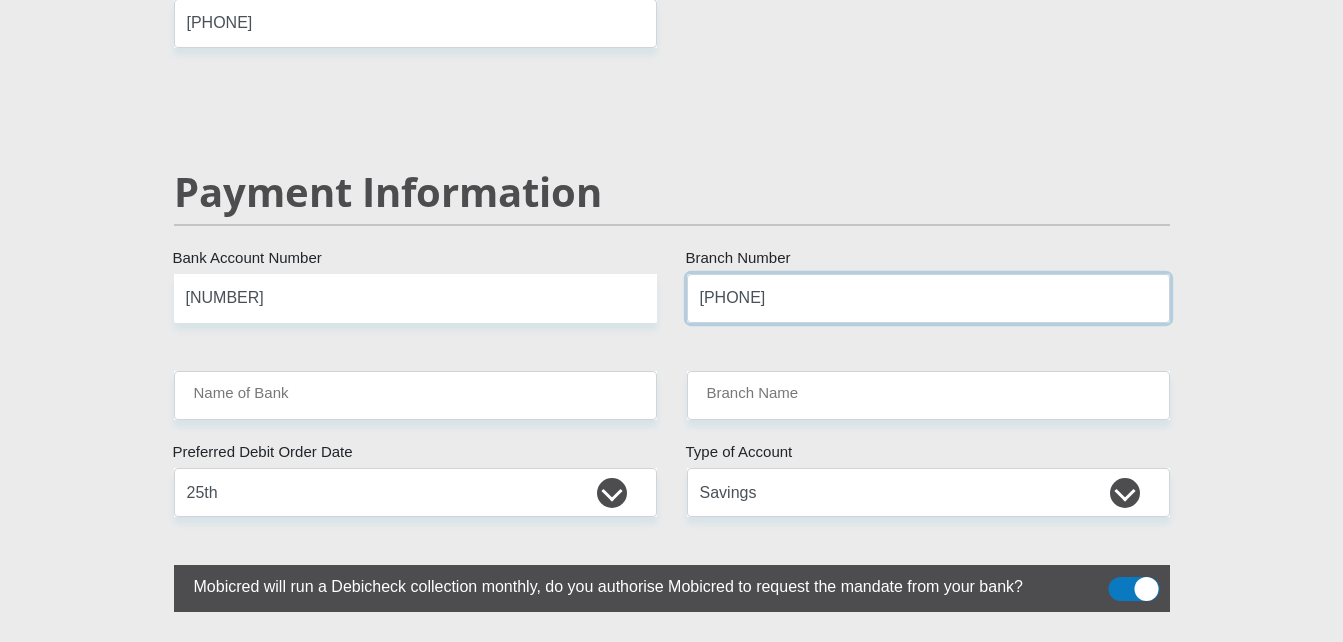 click on "[PHONE]" at bounding box center (928, 298) 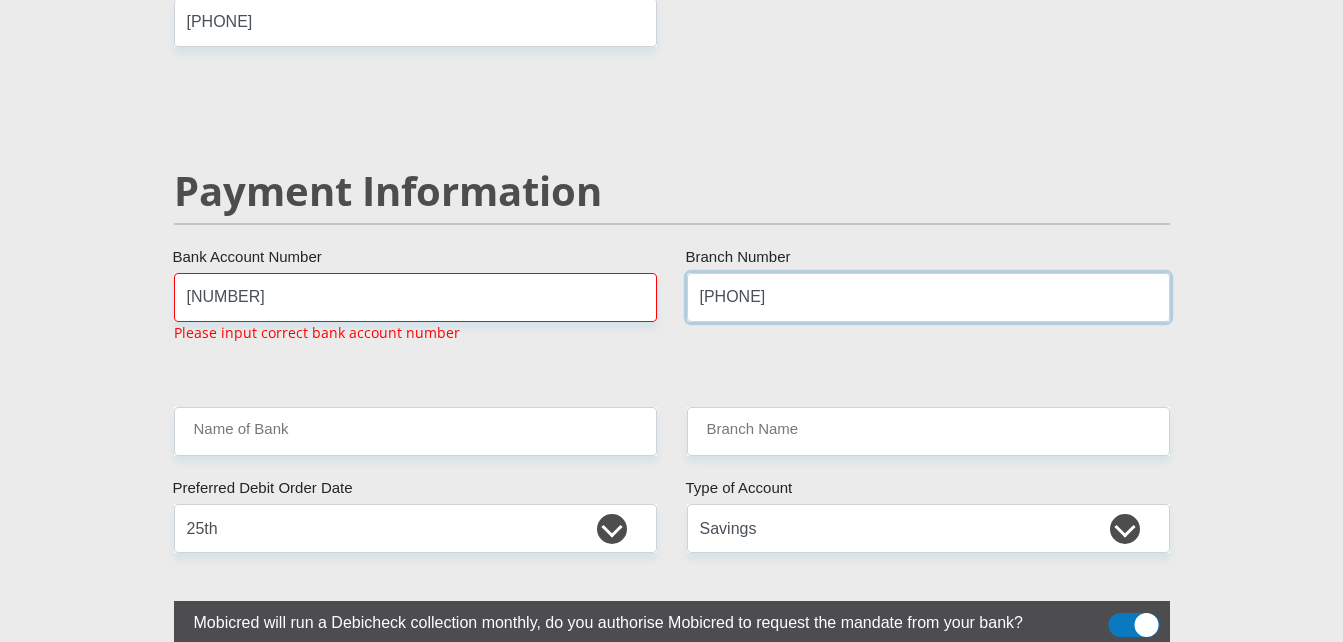 scroll, scrollTop: 3778, scrollLeft: 0, axis: vertical 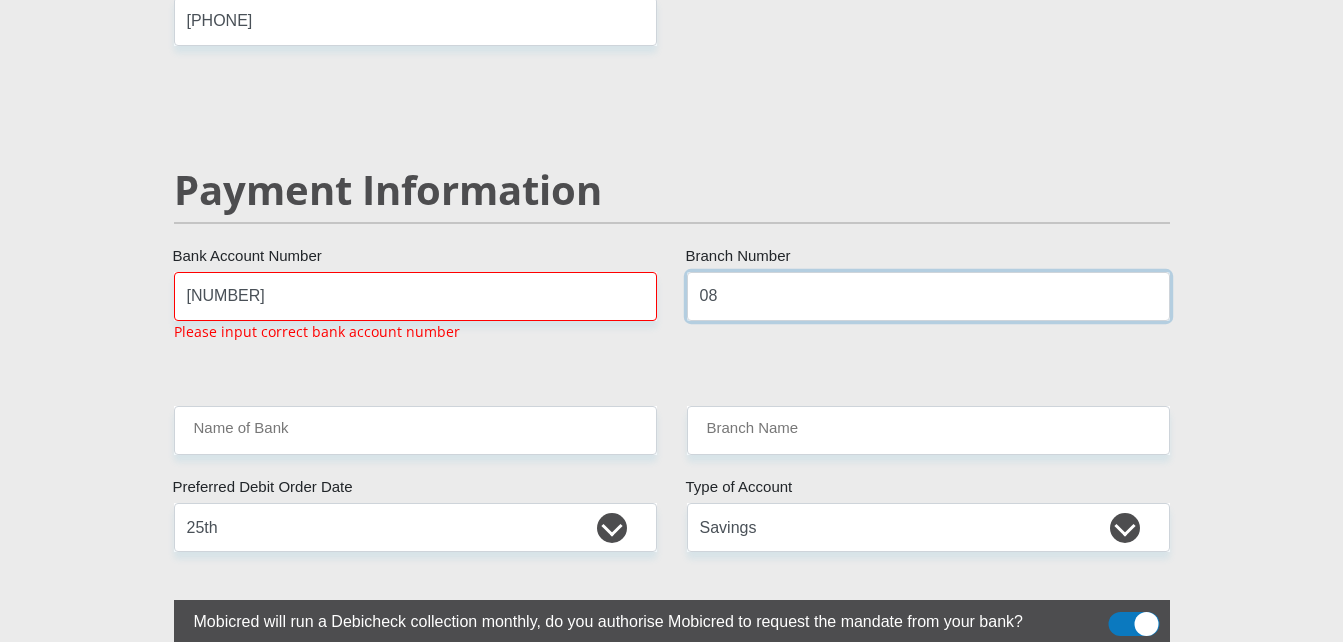 type on "0" 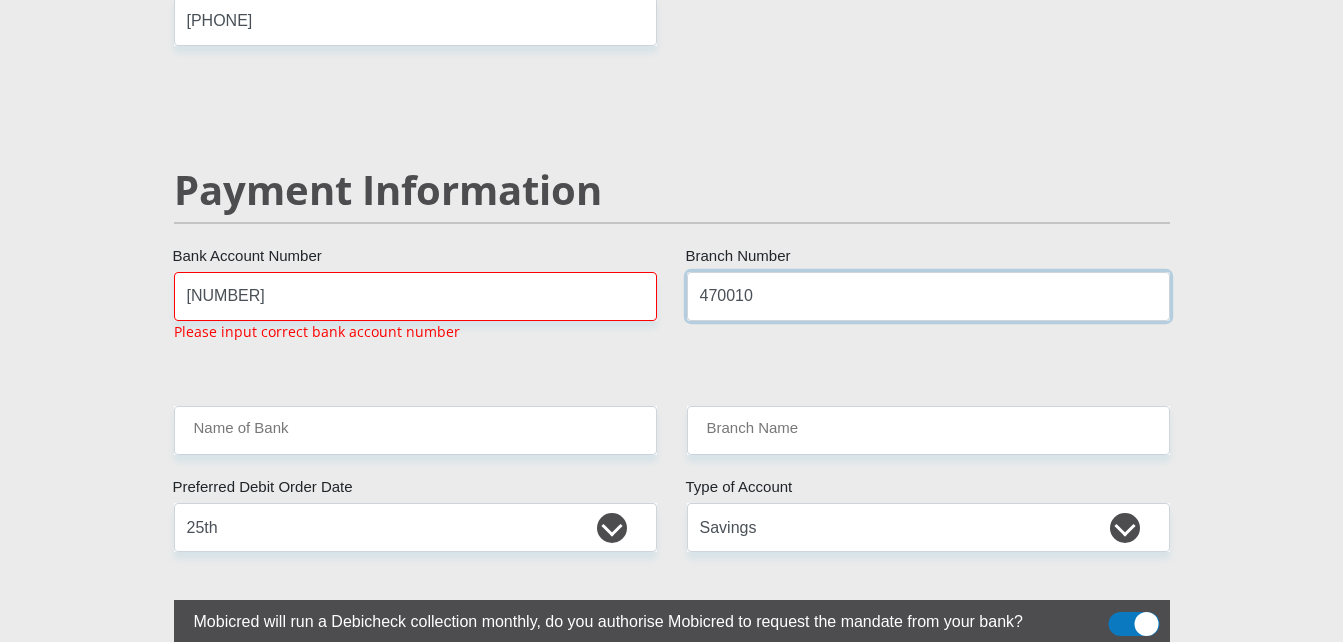 type on "470010" 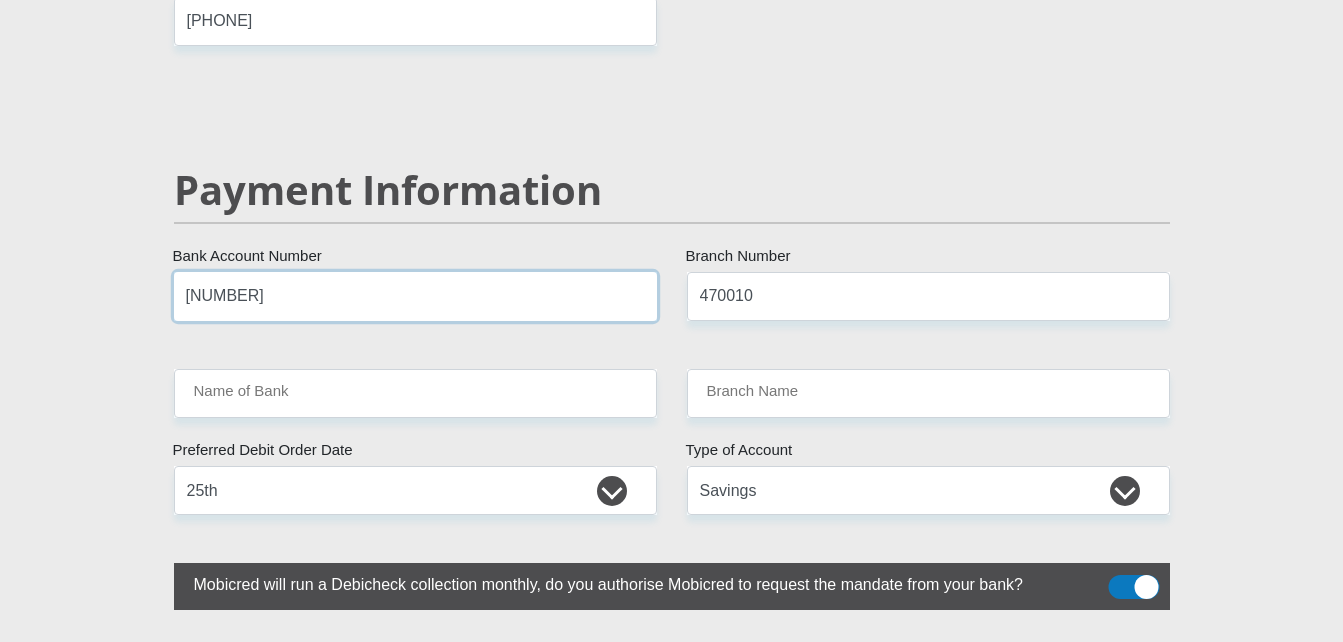click on "[NUMBER]" at bounding box center [415, 296] 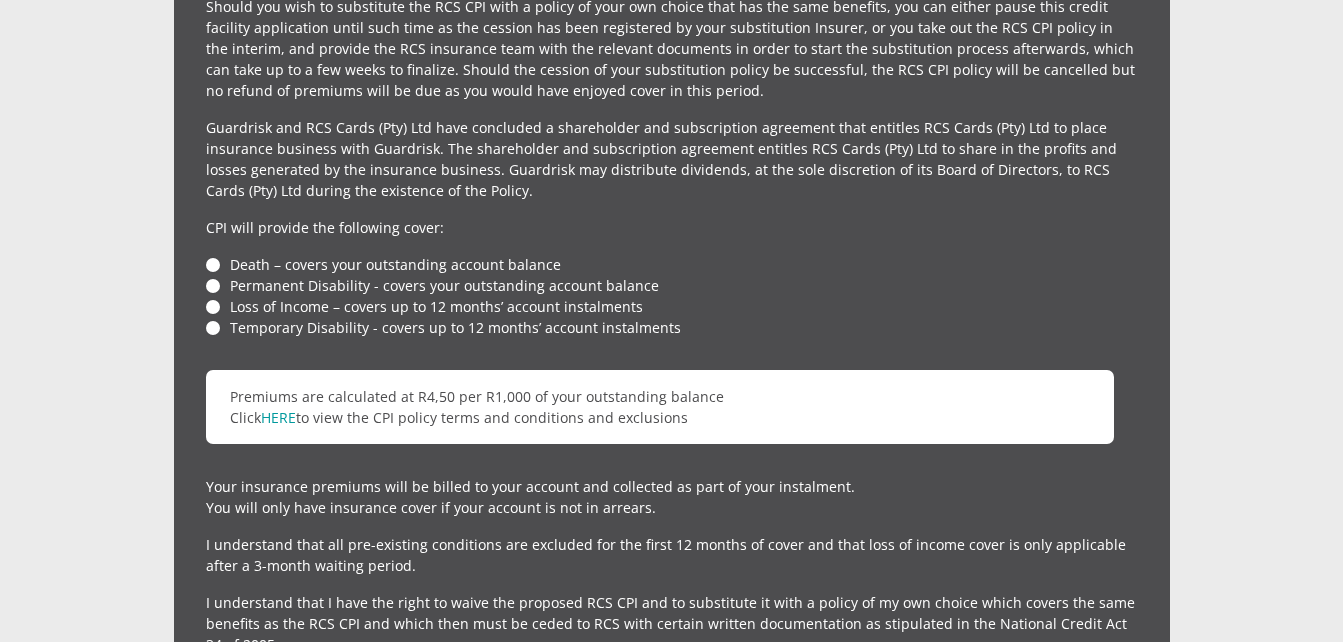 scroll, scrollTop: 4755, scrollLeft: 0, axis: vertical 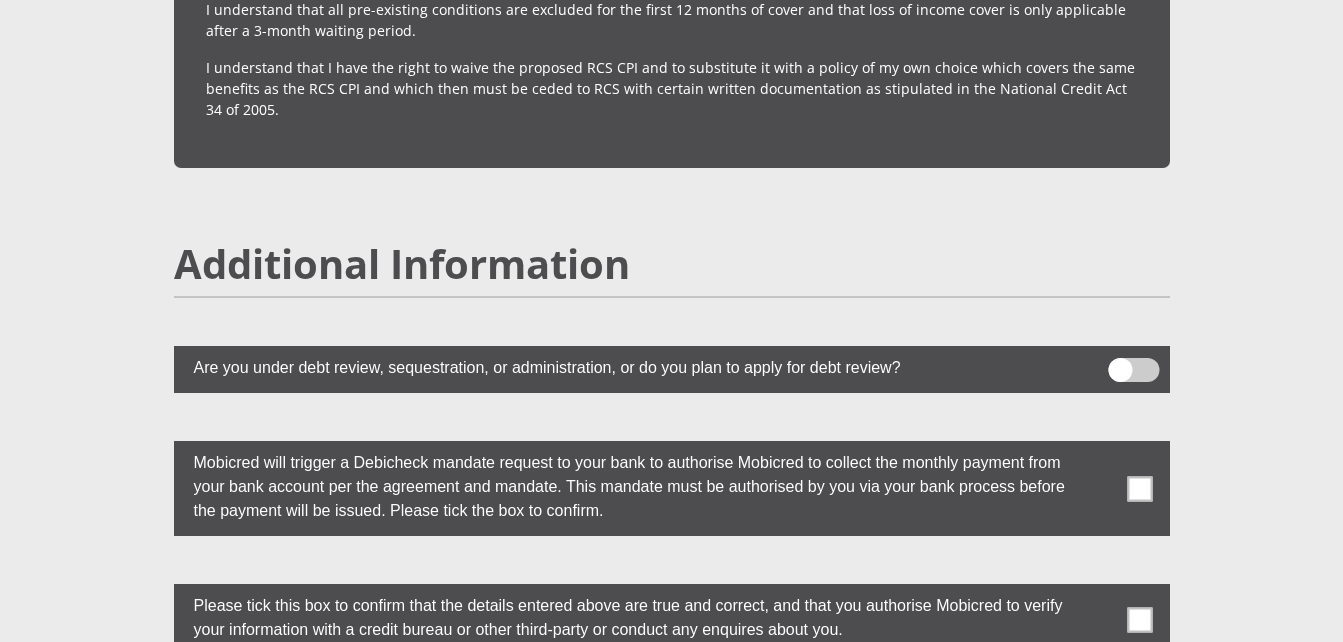 click at bounding box center (1139, 488) 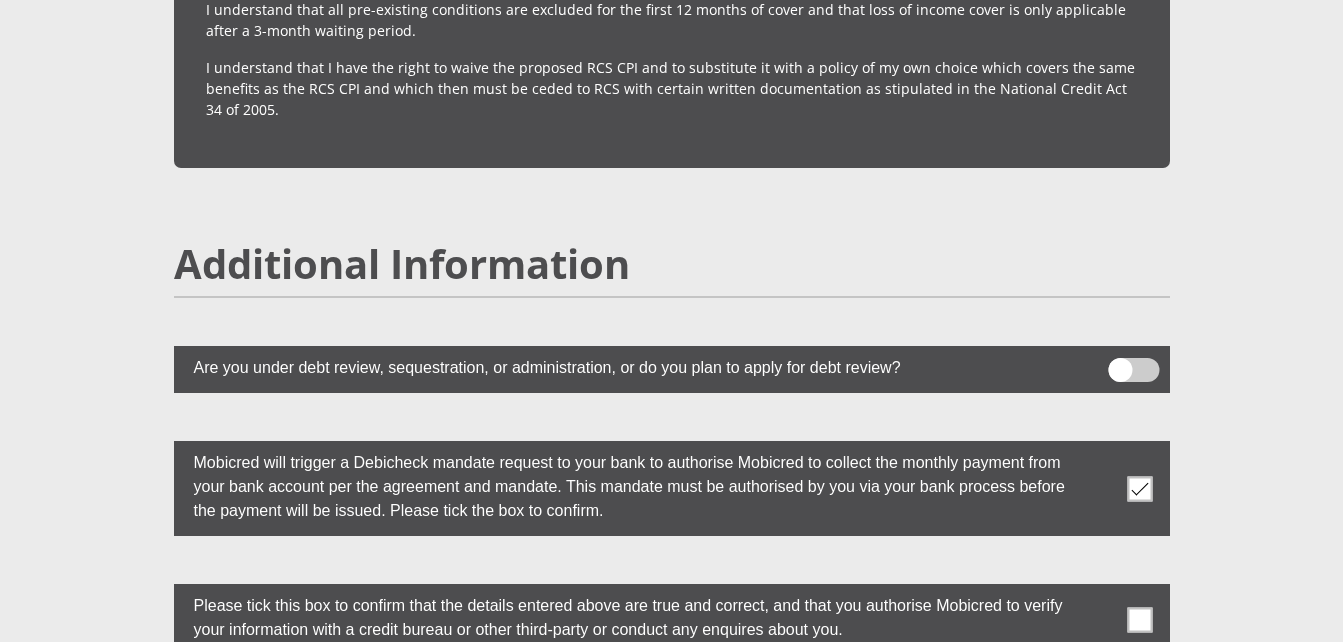 click at bounding box center (672, 619) 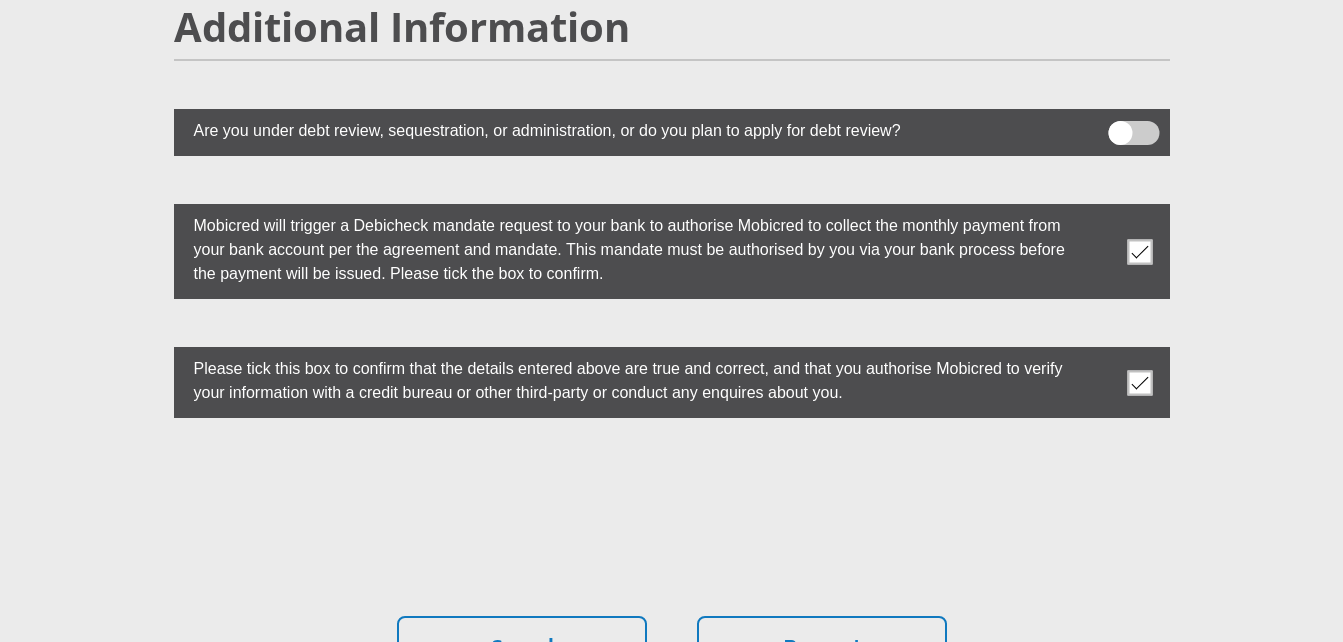 scroll, scrollTop: 5477, scrollLeft: 0, axis: vertical 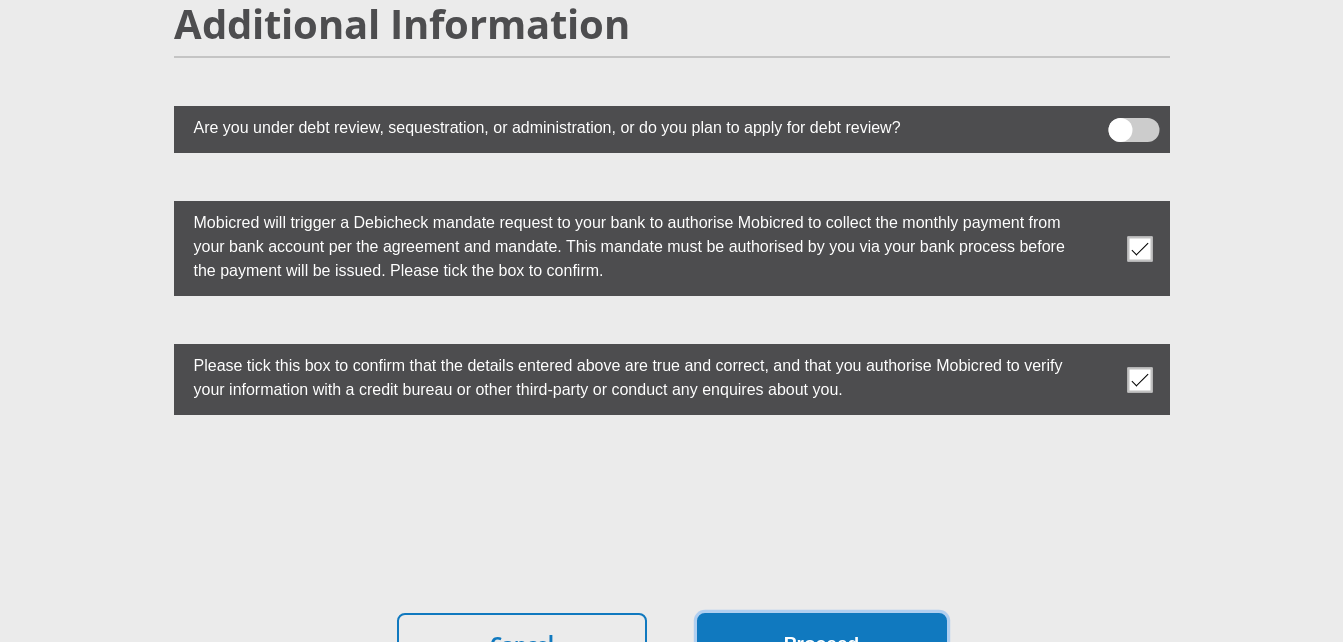 click on "Proceed" at bounding box center (822, 644) 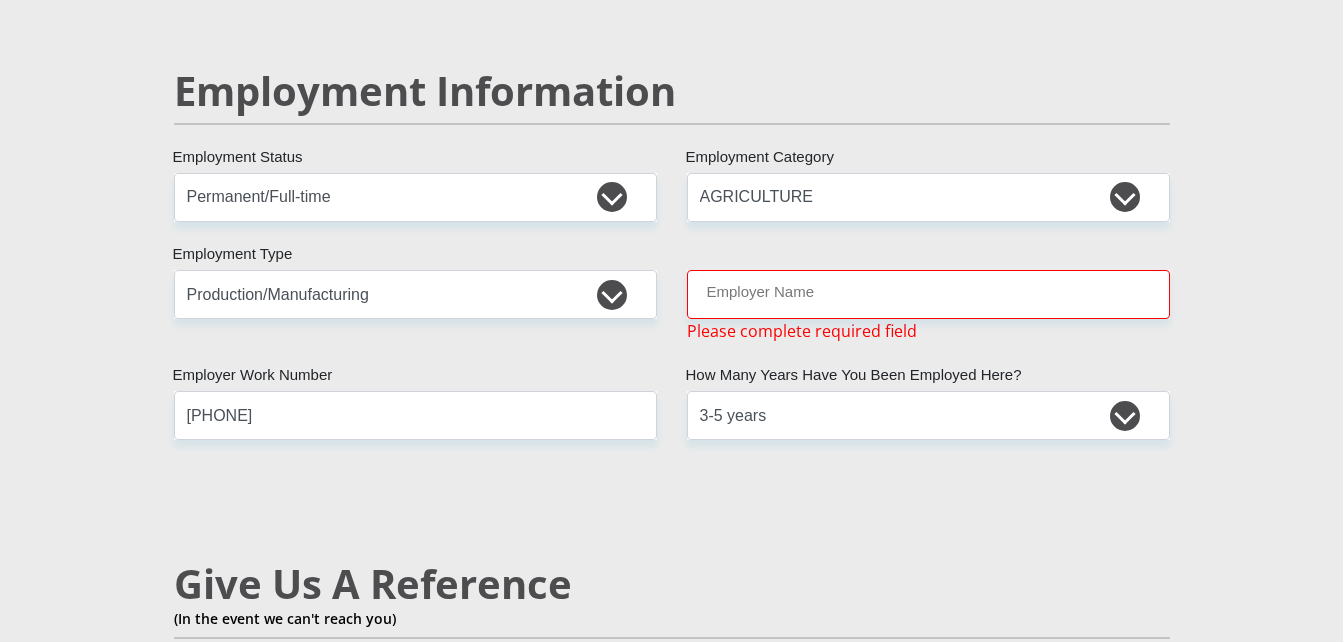 scroll, scrollTop: 3012, scrollLeft: 0, axis: vertical 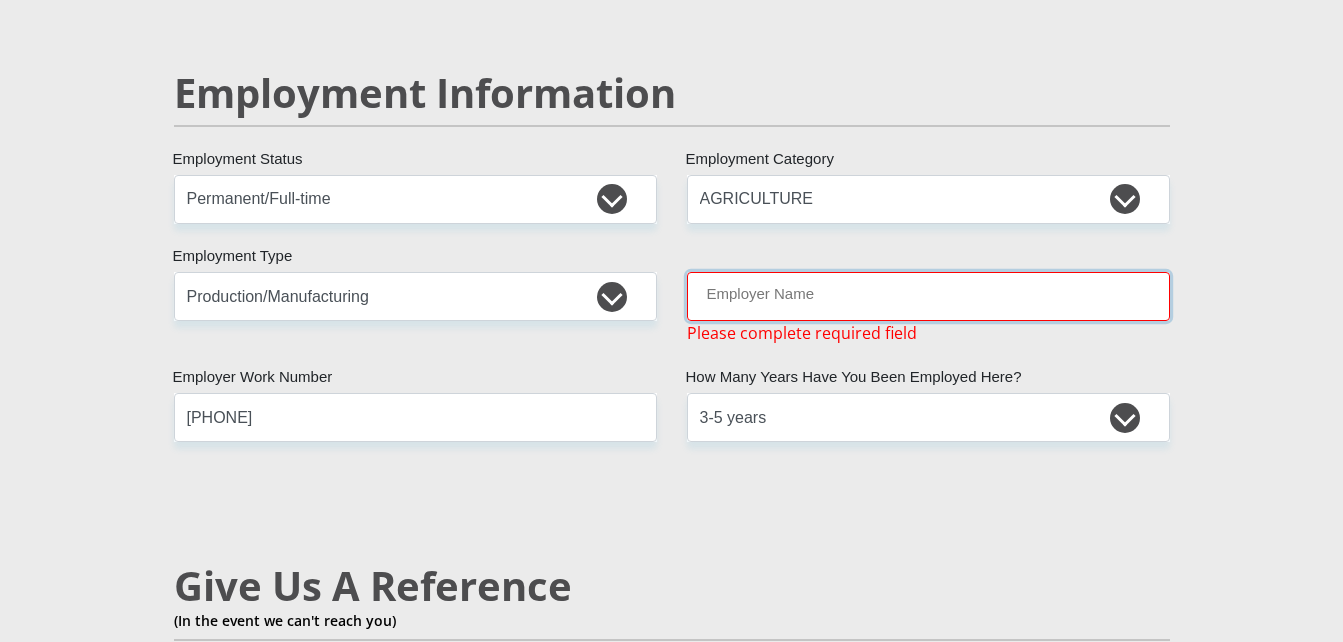 click on "Employer Name" at bounding box center [928, 296] 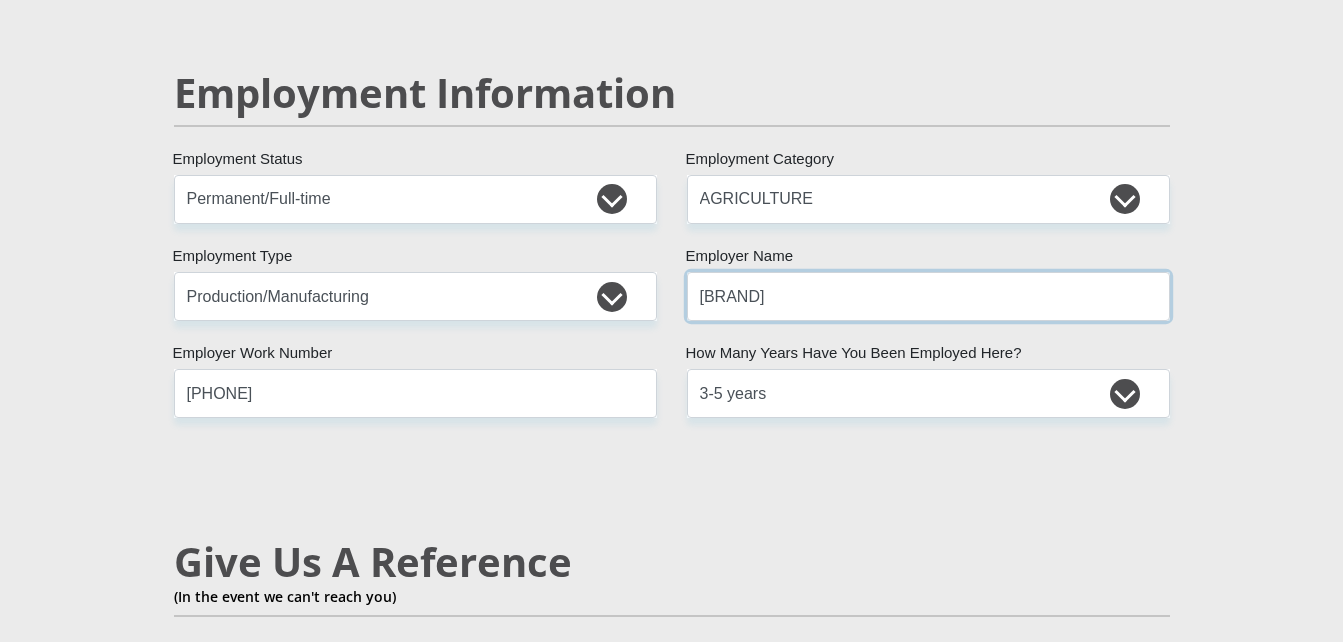 type on "[BRAND]" 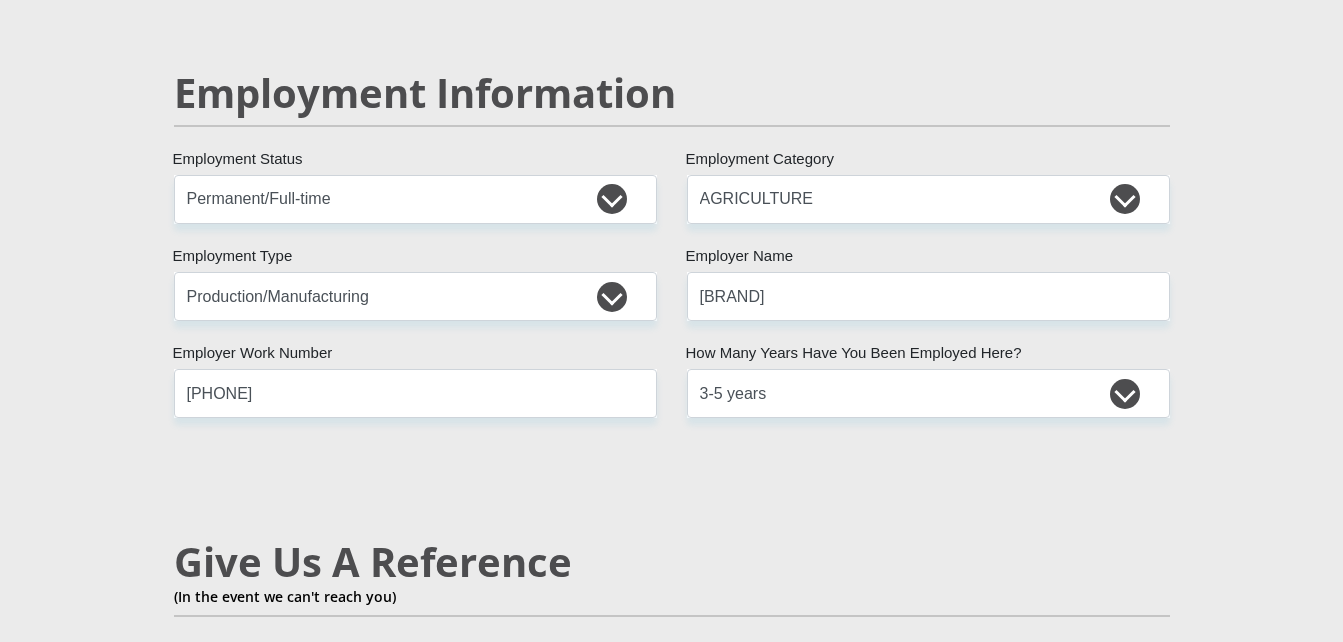 scroll, scrollTop: 5644, scrollLeft: 0, axis: vertical 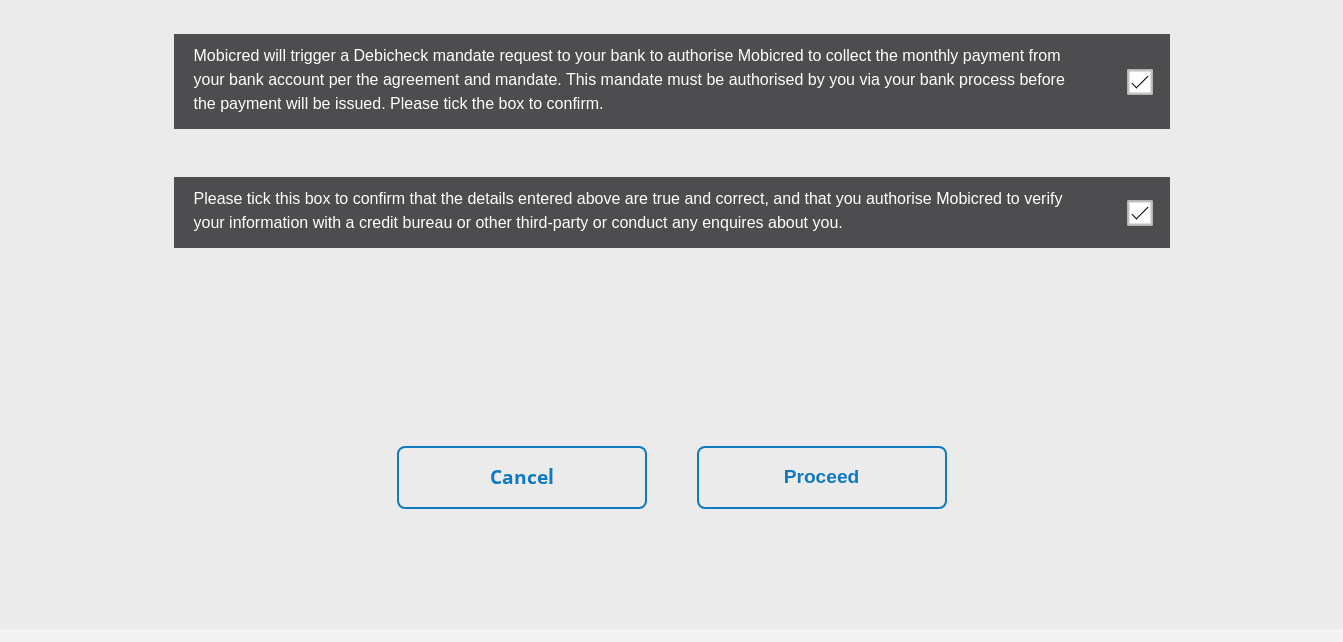 click on "Title
[LAST]
First Name
[LAST]
Surname
[ID NUMBER]
South African ID Number
Please input valid ID number
South Africa
Afghanistan
Aland Islands
Albania
Algeria
America Samoa
American Virgin Islands
Andorra
Angola
Anguilla
Antarctica
Antigua and Barbuda
Aruba" at bounding box center (672, -2466) 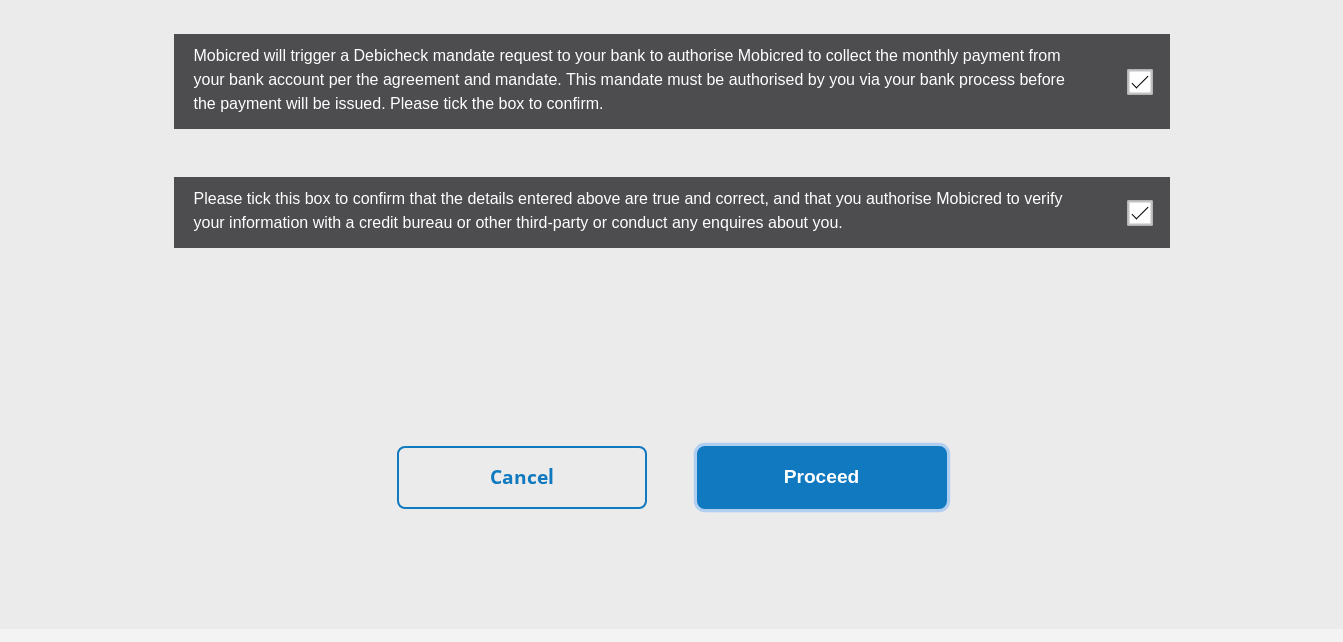 drag, startPoint x: 839, startPoint y: 486, endPoint x: 832, endPoint y: 446, distance: 40.60788 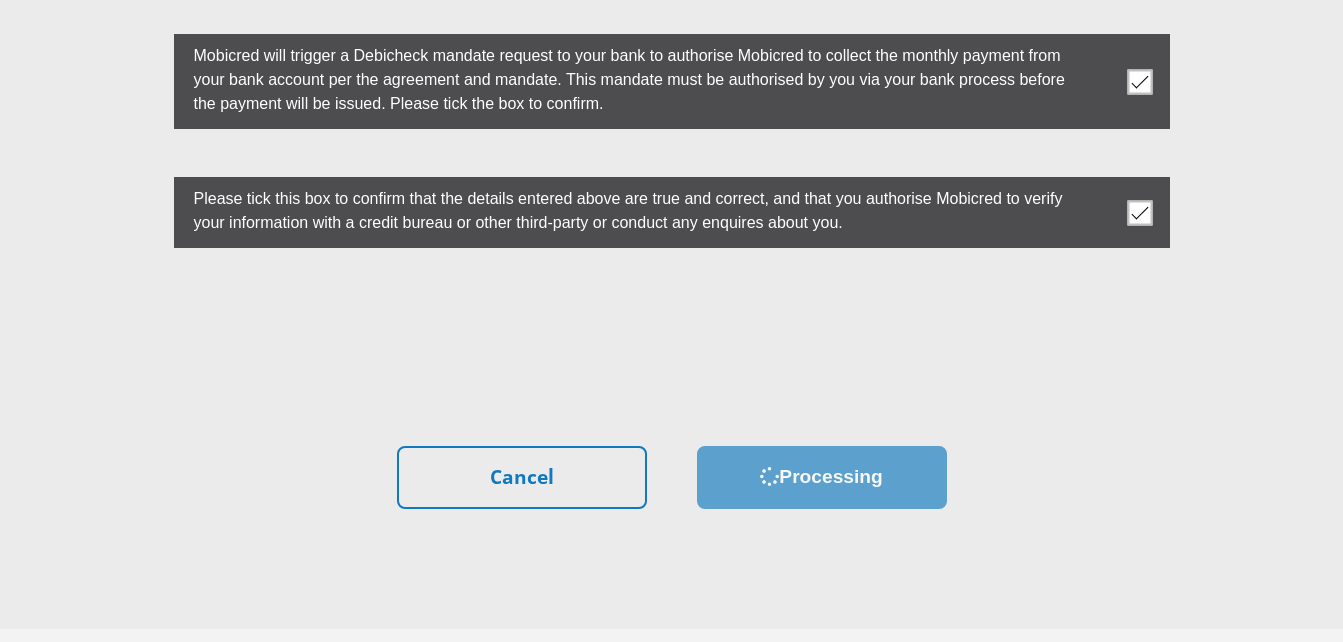 scroll, scrollTop: 0, scrollLeft: 0, axis: both 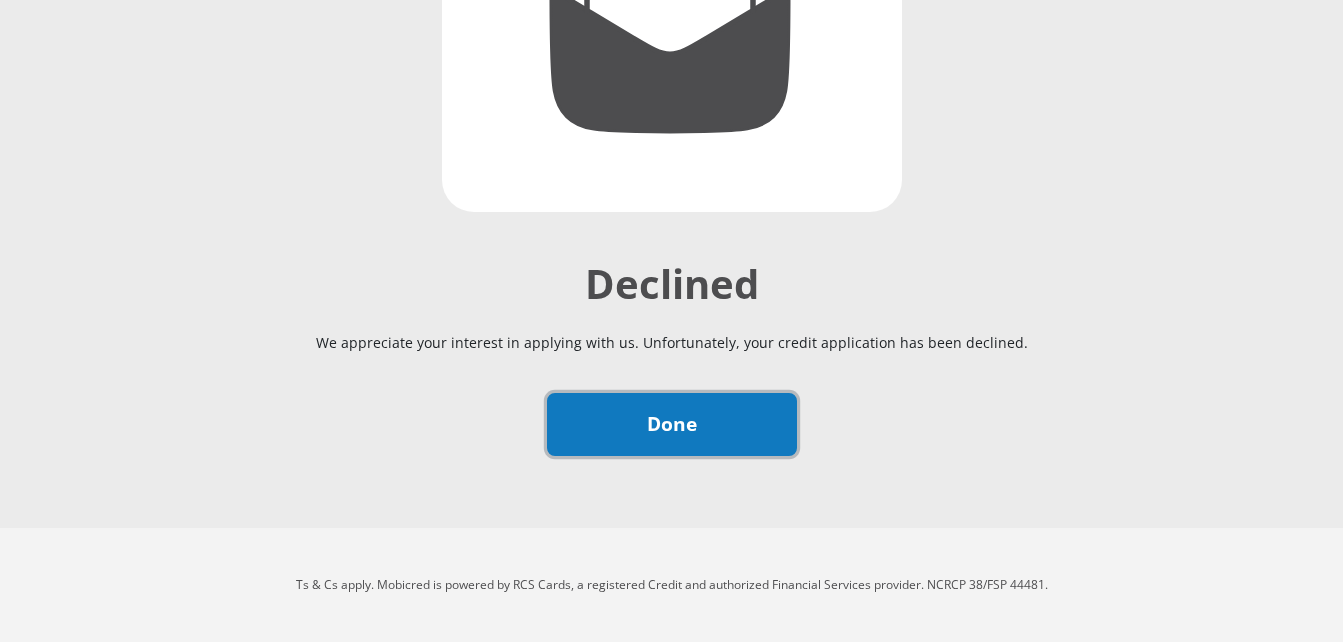 click on "Done" at bounding box center [672, 424] 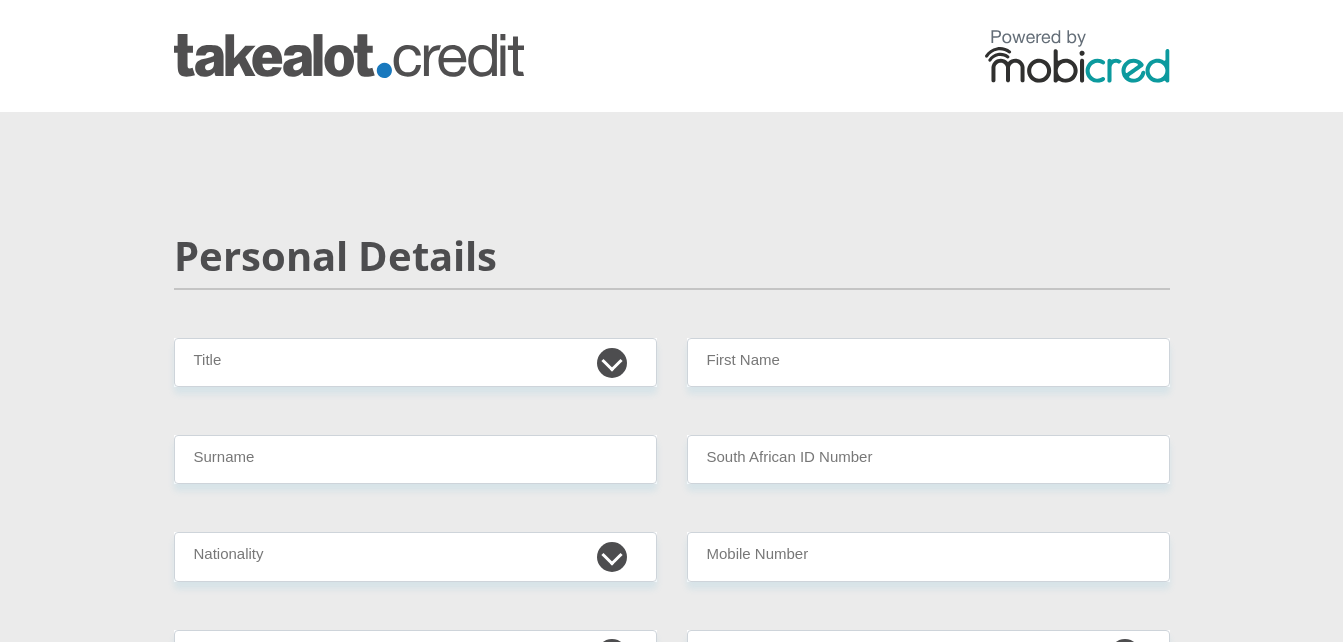 scroll, scrollTop: 0, scrollLeft: 0, axis: both 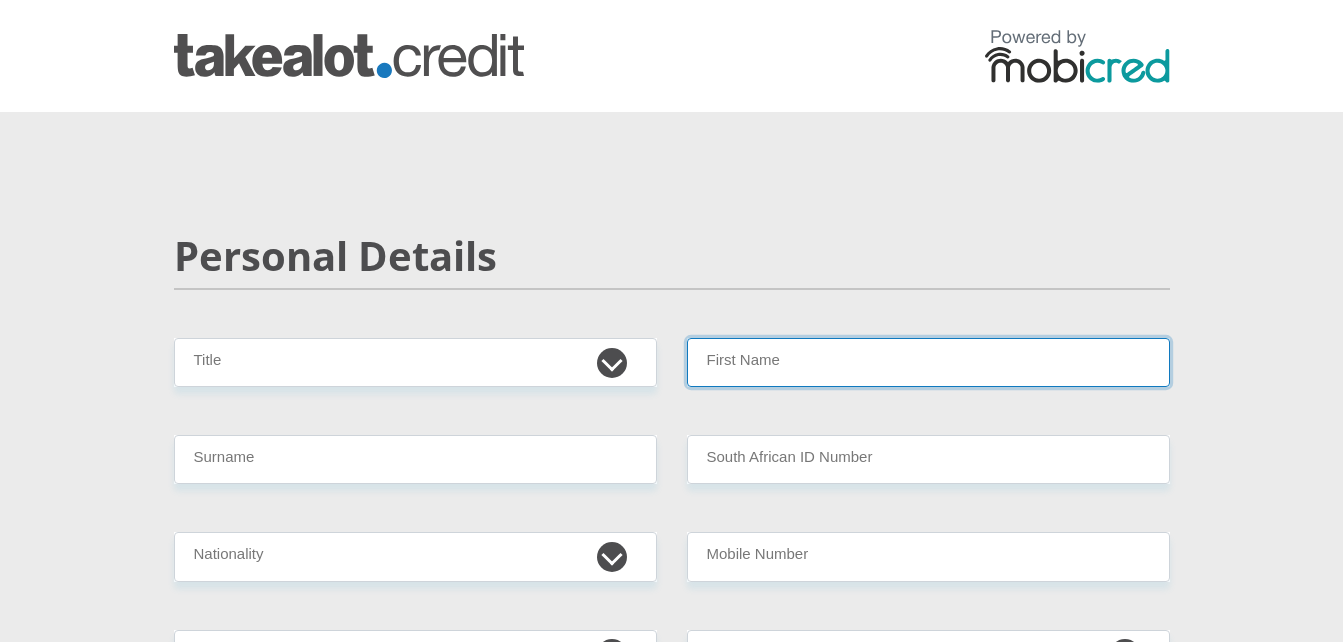 drag, startPoint x: 0, startPoint y: 0, endPoint x: 1103, endPoint y: 341, distance: 1154.5085 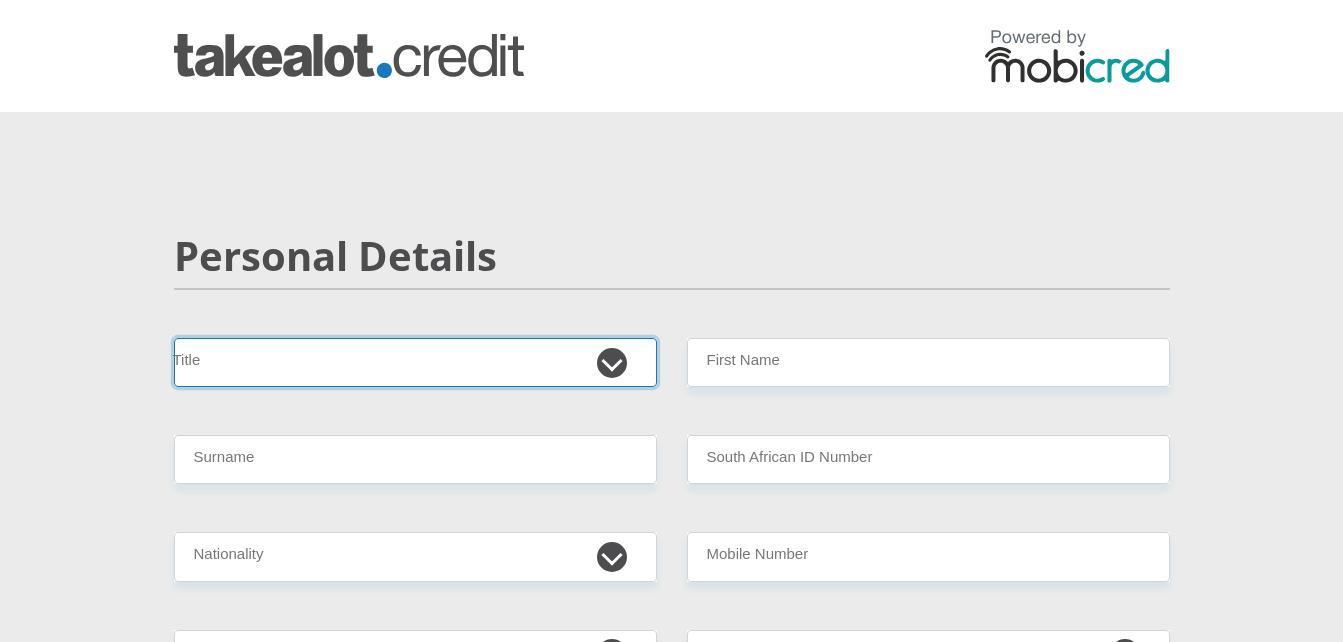click on "Mr
Ms
Mrs
Dr
Other" at bounding box center (415, 362) 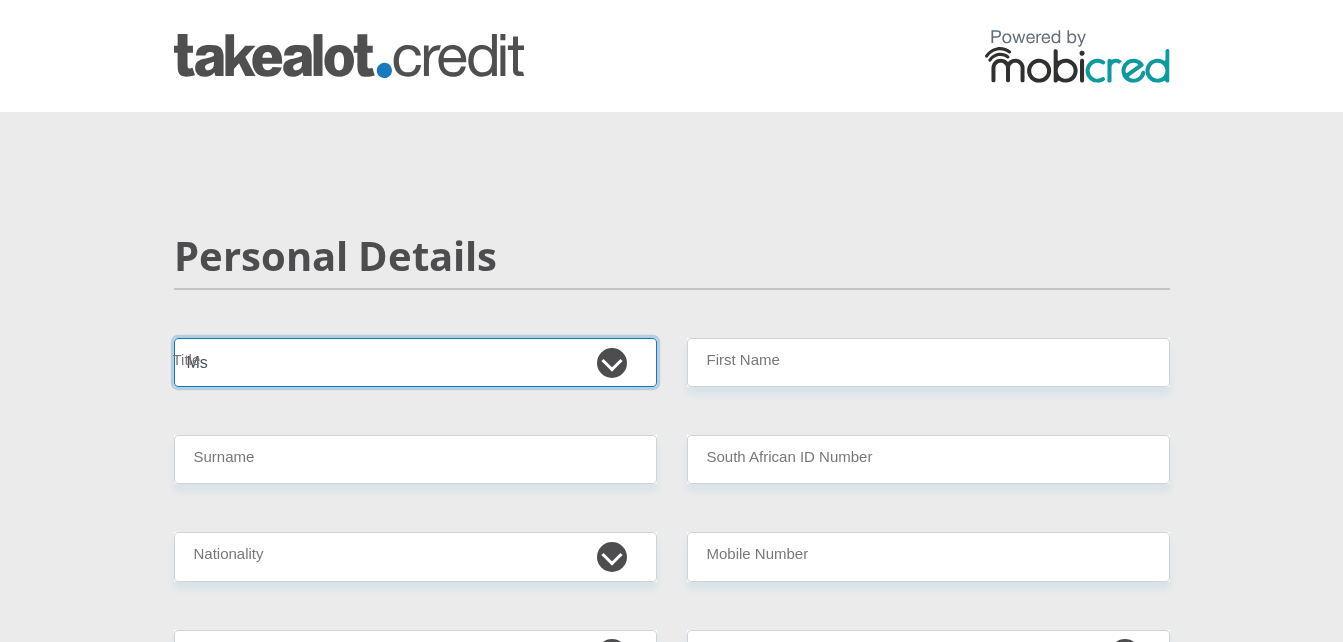 click on "Mr
Ms
Mrs
Dr
Other" at bounding box center (415, 362) 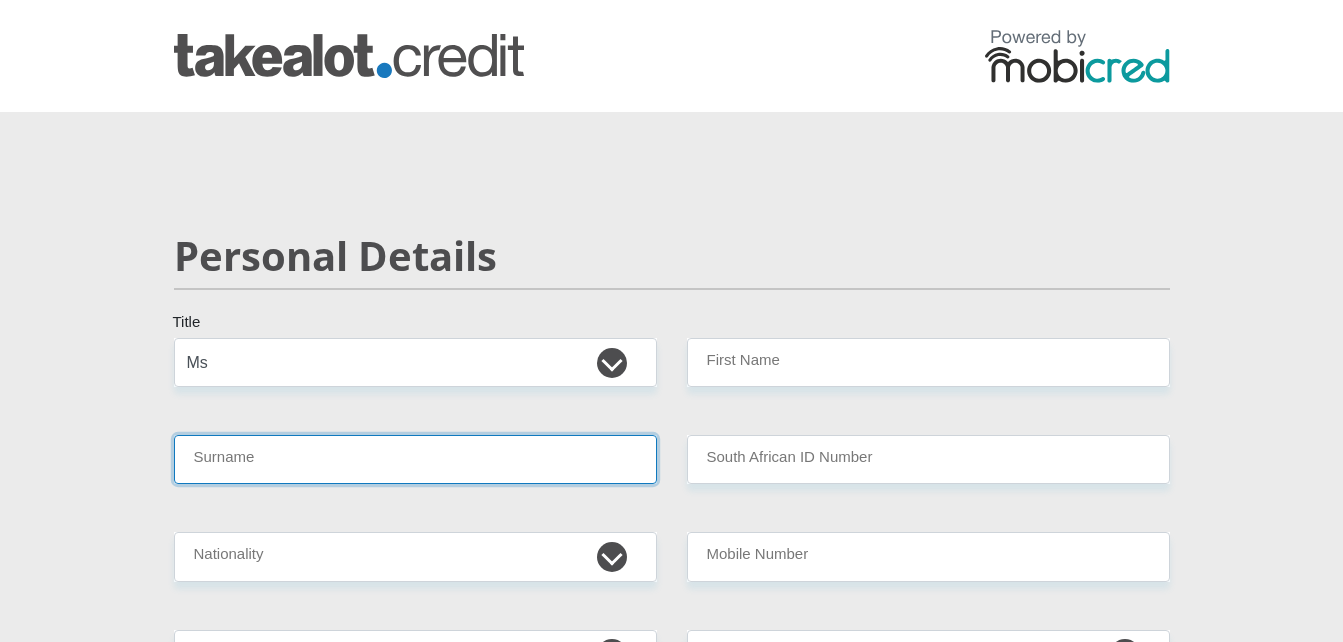 click on "Surname" at bounding box center [415, 459] 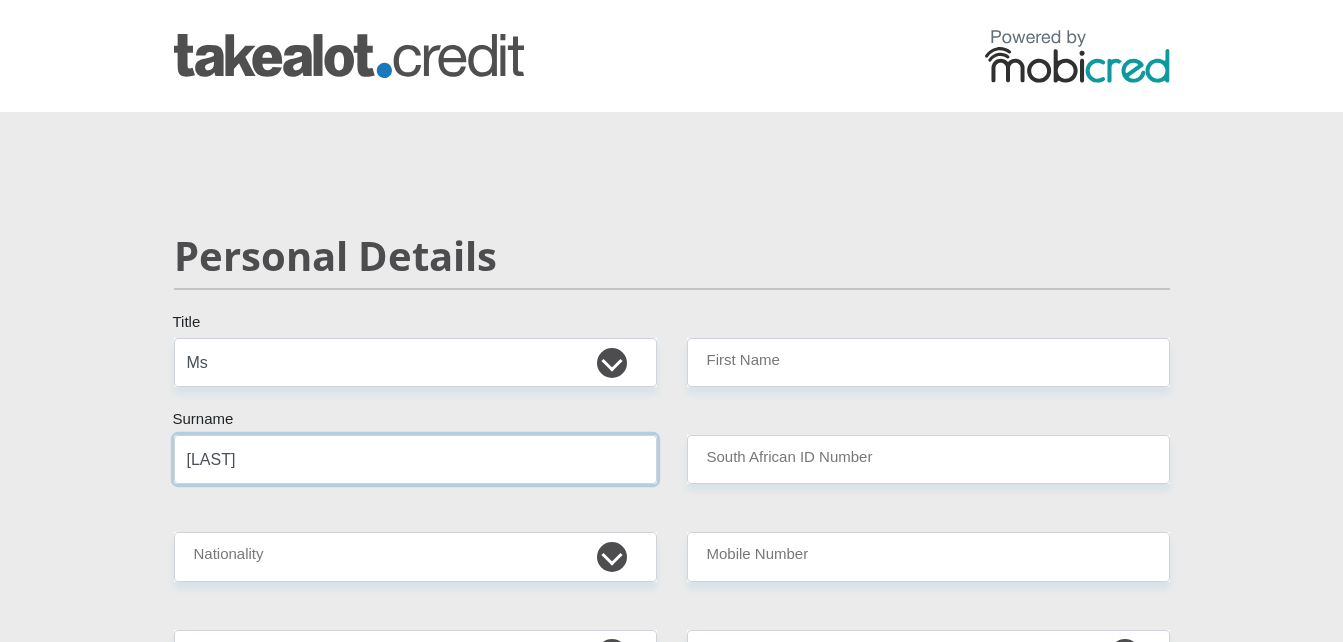 type on "[LAST]" 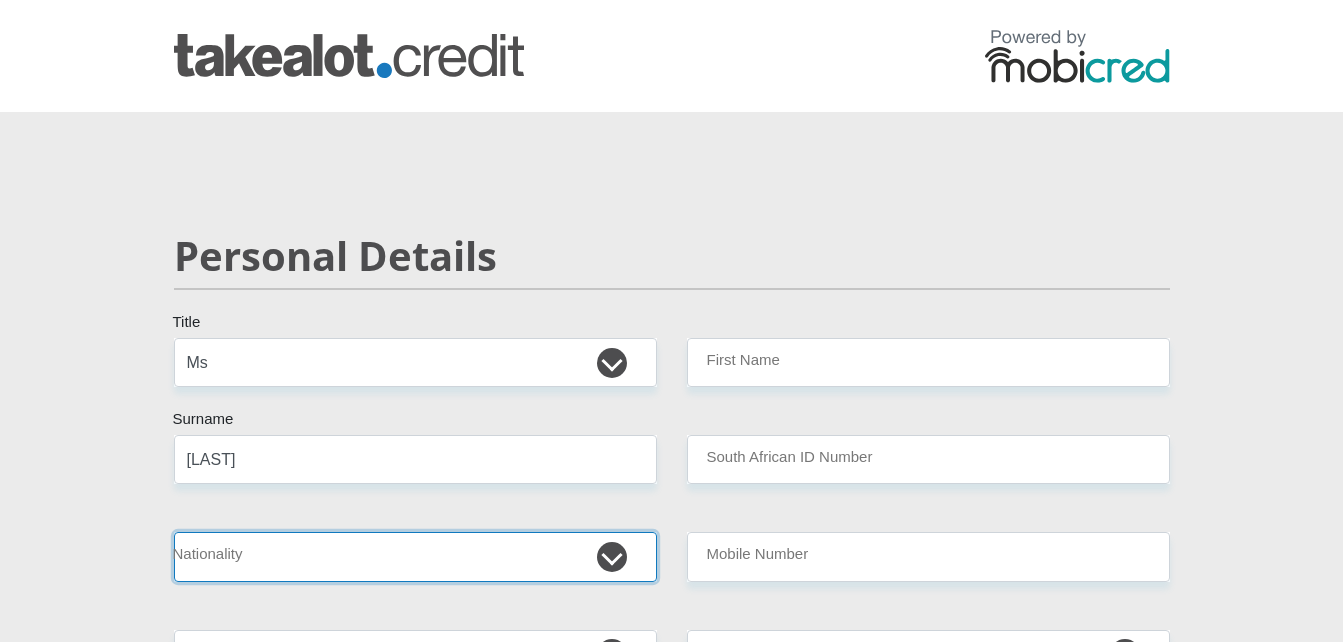 click on "South Africa
Afghanistan
Aland Islands
Albania
Algeria
America Samoa
American Virgin Islands
Andorra
Angola
Anguilla
Antarctica
Antigua and Barbuda
Argentina
Armenia
Aruba
Ascension Island
Australia
Austria
Azerbaijan
Bahamas
Bahrain
Bangladesh
Barbados
Chad" at bounding box center [415, 556] 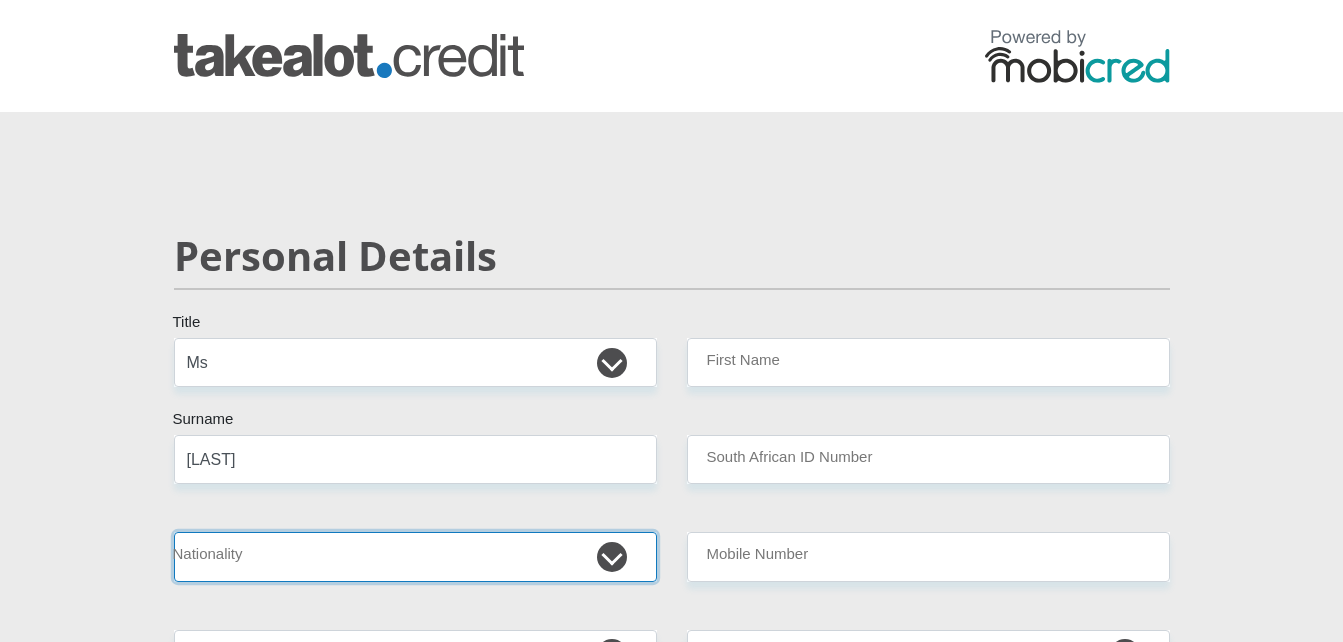 select on "ZAF" 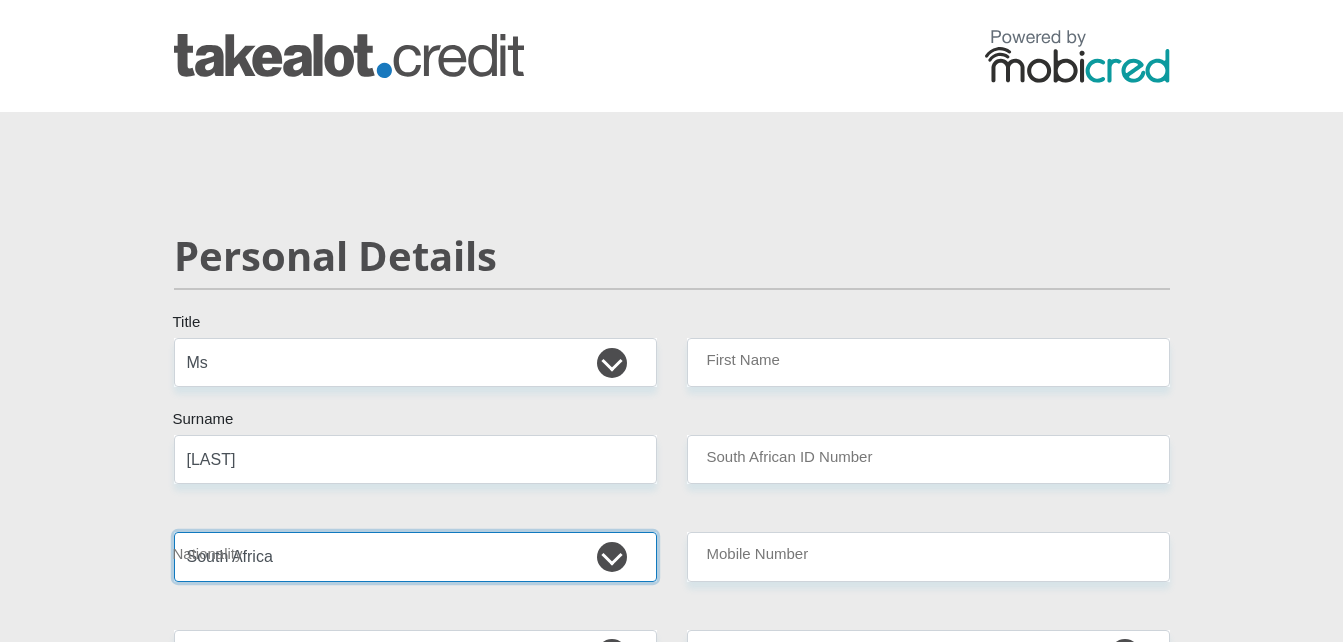 click on "South Africa
Afghanistan
Aland Islands
Albania
Algeria
America Samoa
American Virgin Islands
Andorra
Angola
Anguilla
Antarctica
Antigua and Barbuda
Argentina
Armenia
Aruba
Ascension Island
Australia
Austria
Azerbaijan
Bahamas
Bahrain
Bangladesh
Barbados
Chad" at bounding box center (415, 556) 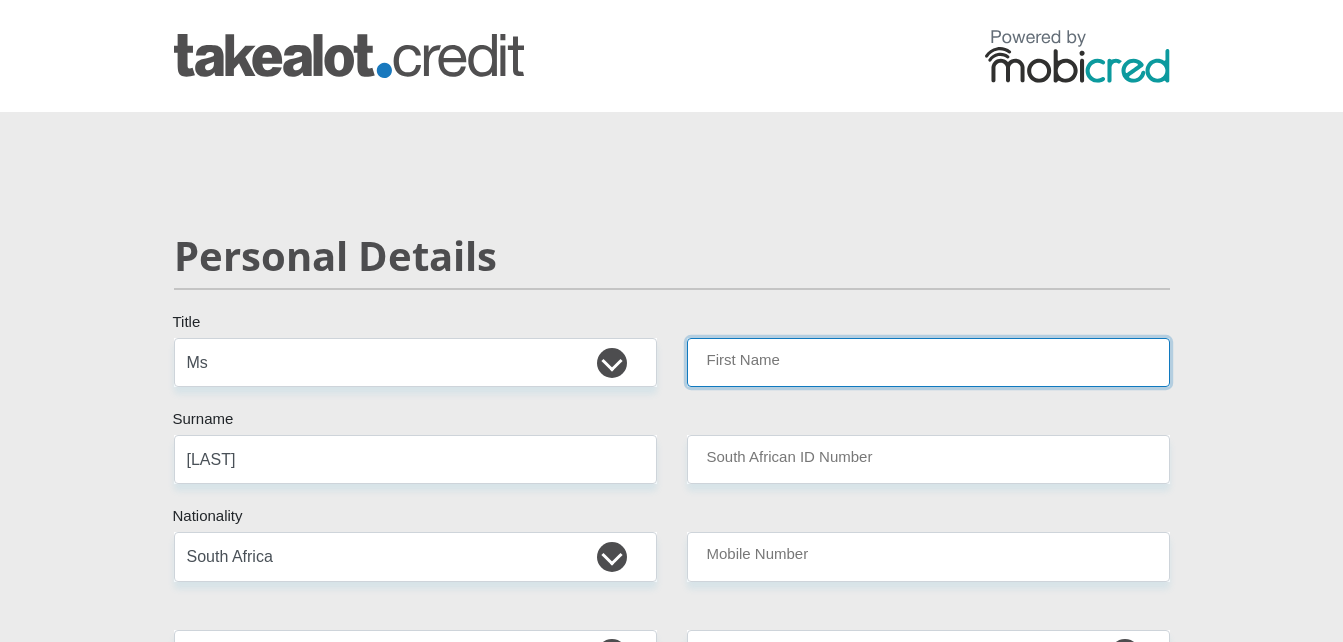 click on "First Name" at bounding box center (928, 362) 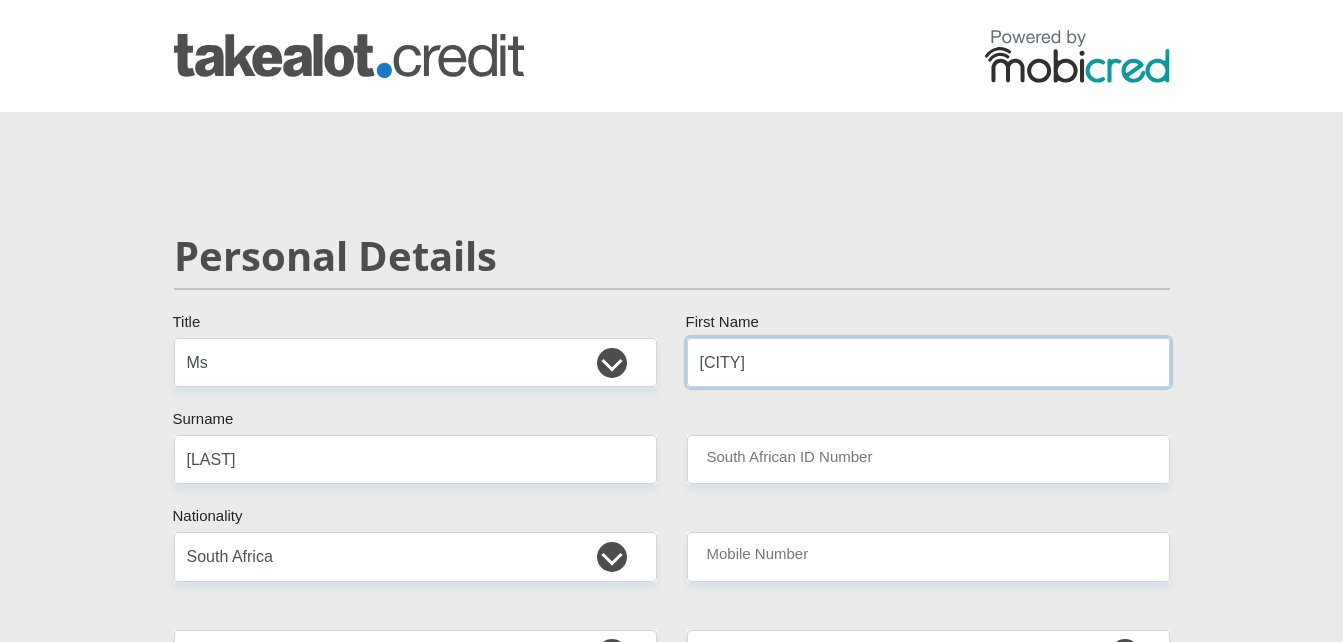 type on "[LAST]" 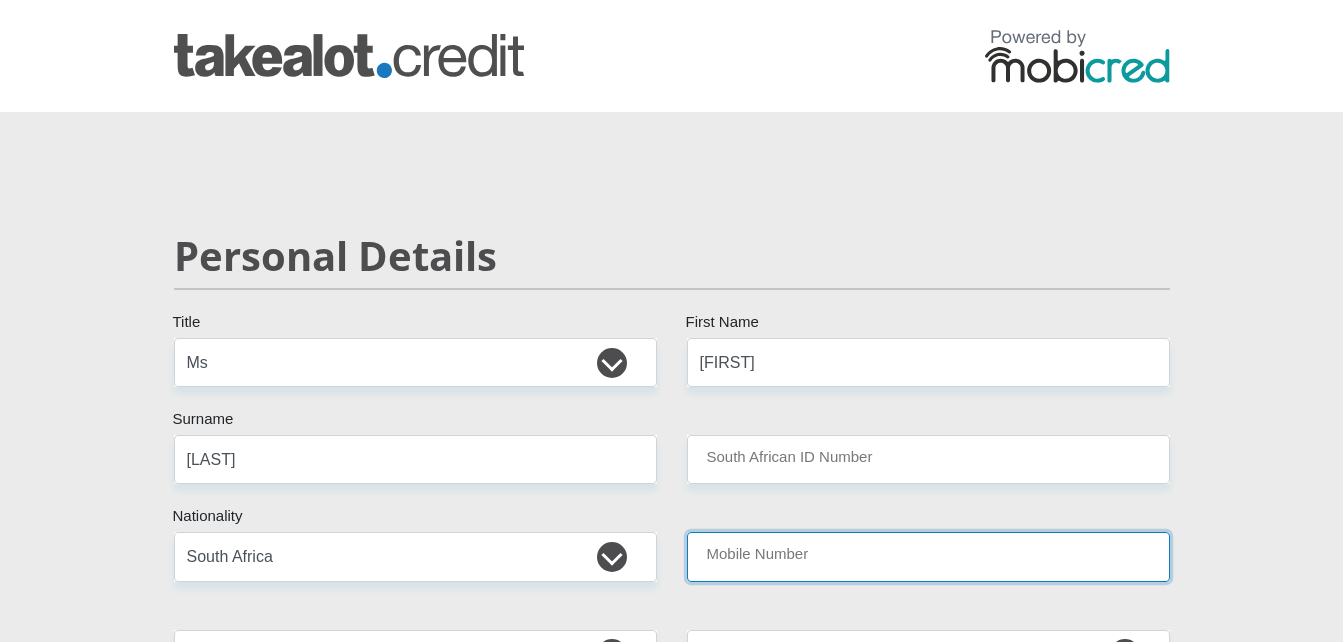 type on "[PHONE]" 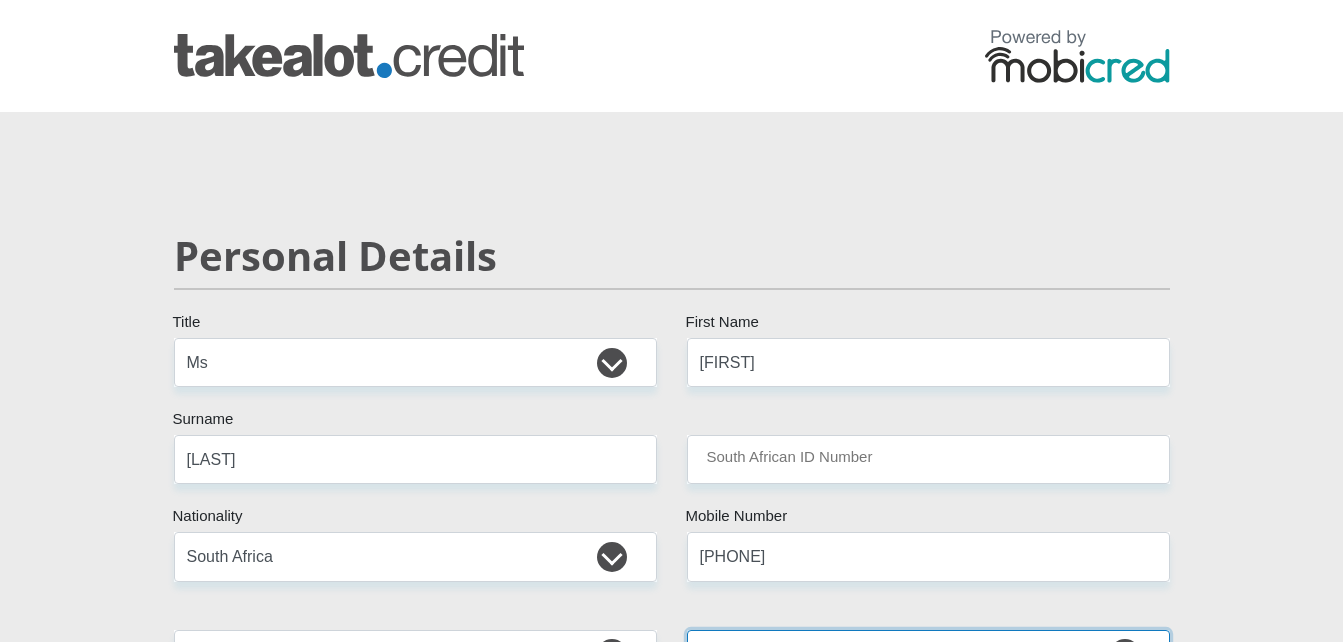select on "ZAF" 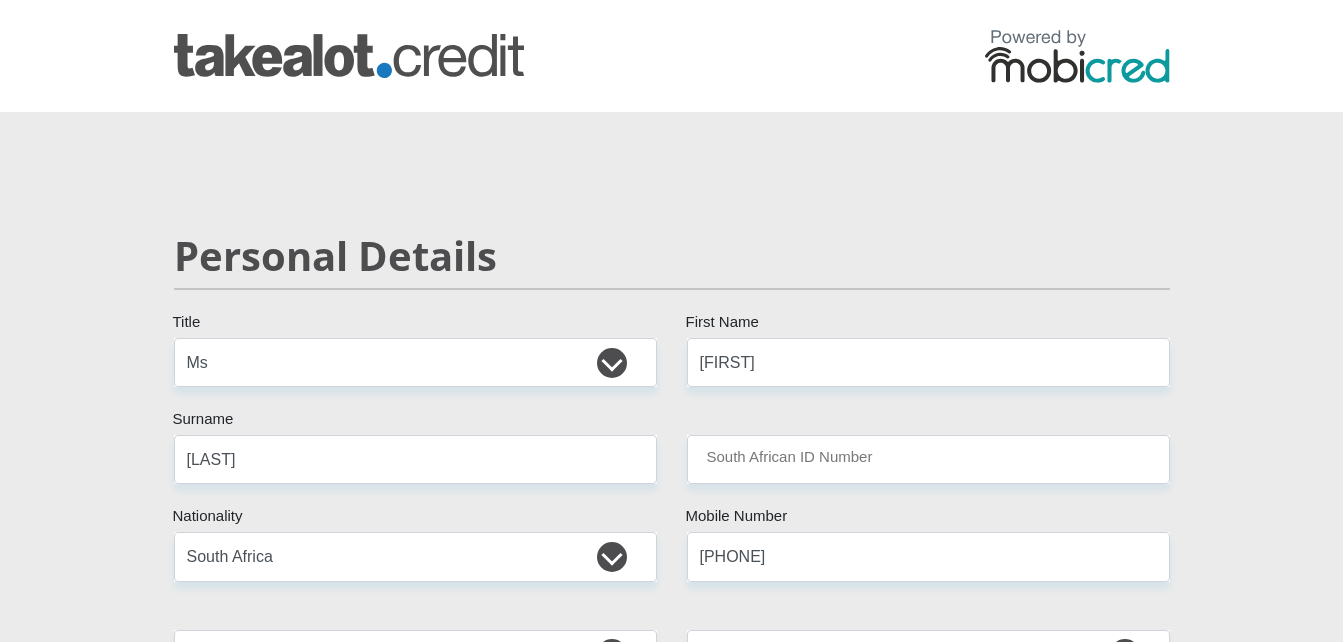 type on "E1094 [LAST] [STREET]" 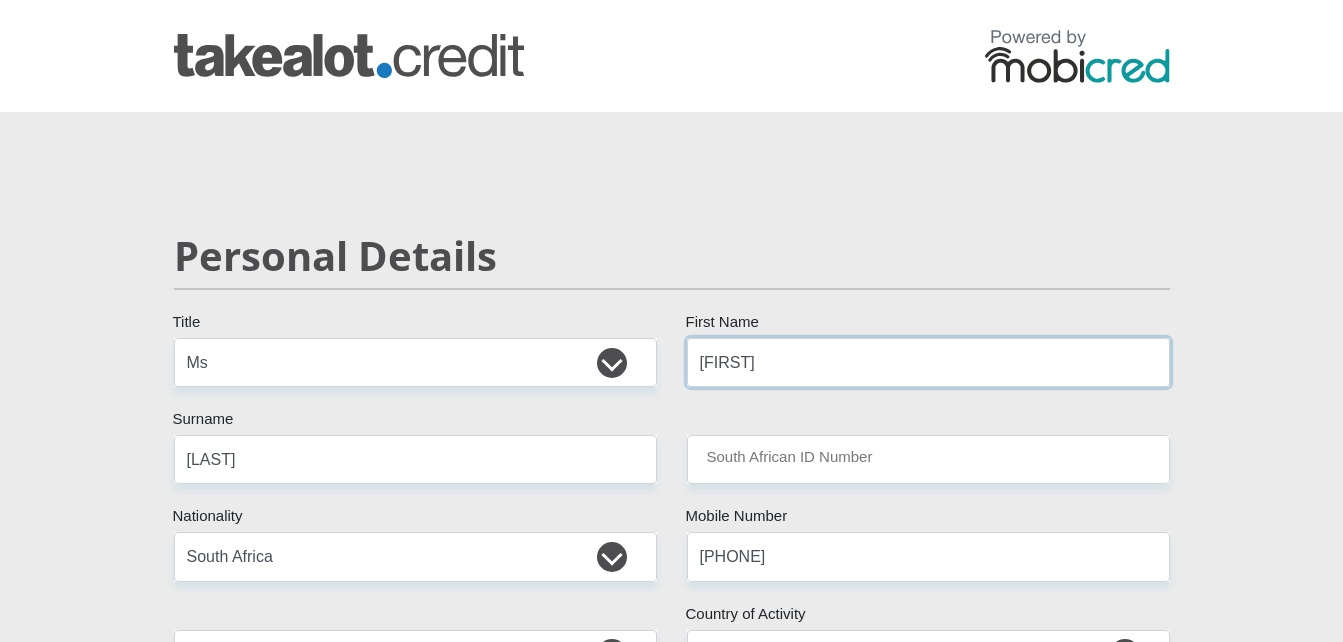type on "CAPITEC BANK LIMITED" 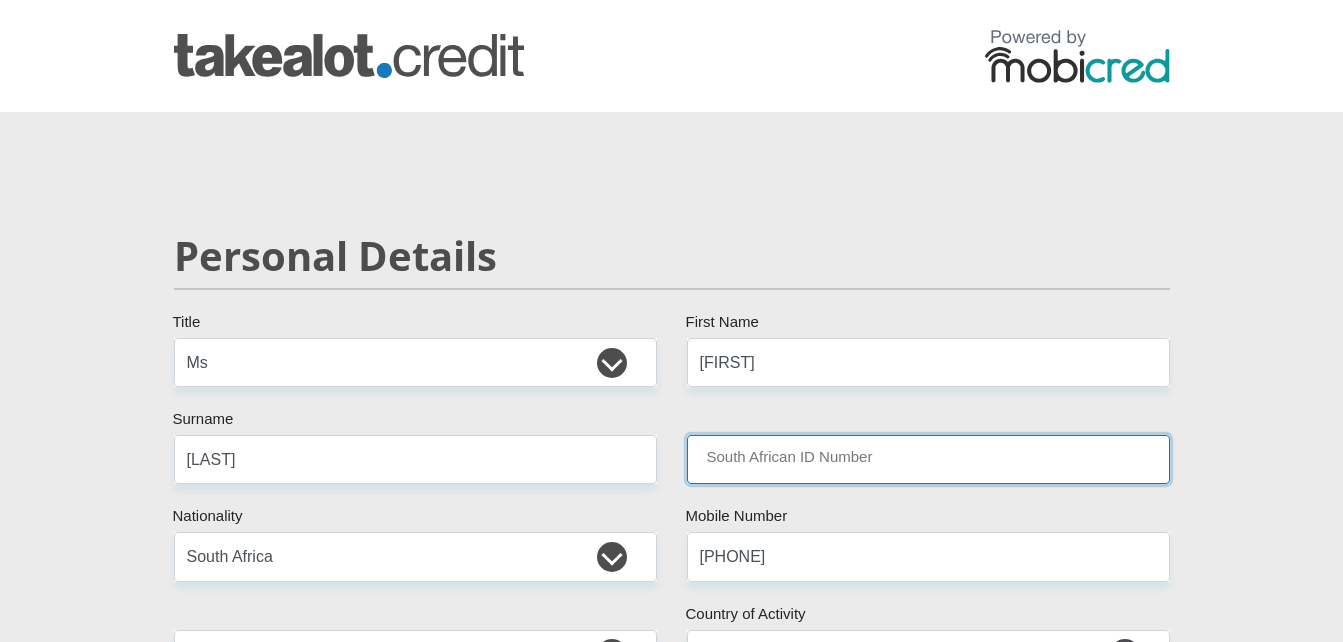 click on "South African ID Number" at bounding box center [928, 459] 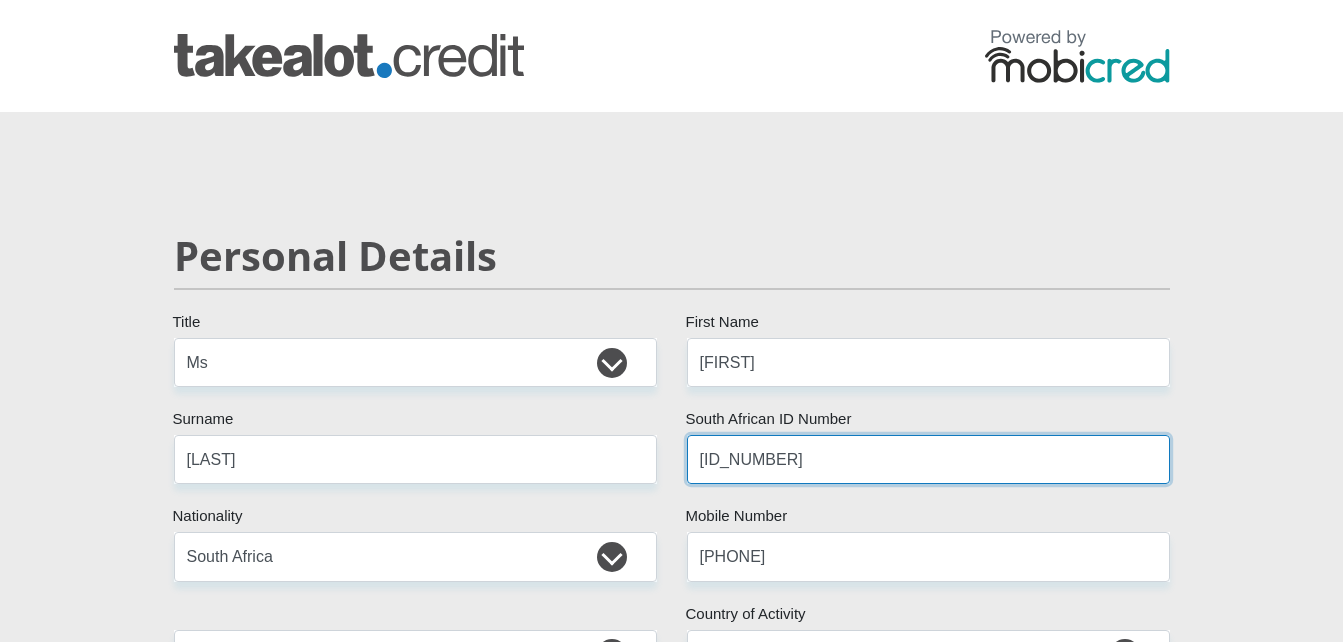 type 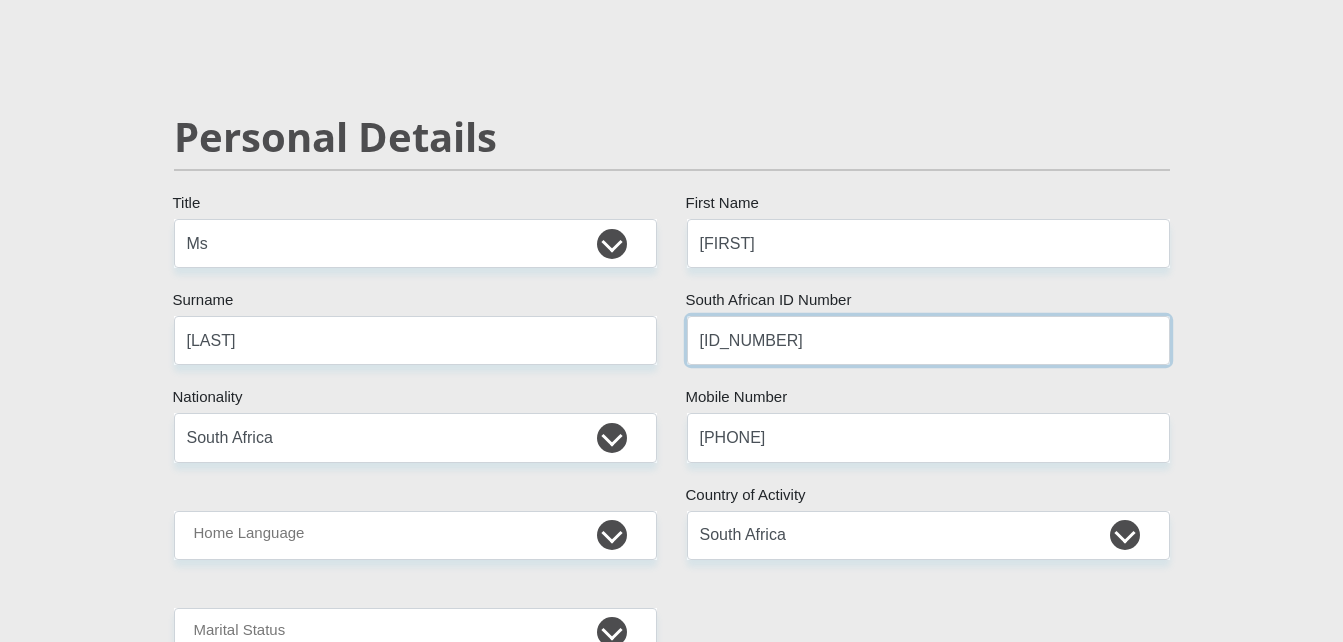 scroll, scrollTop: 160, scrollLeft: 0, axis: vertical 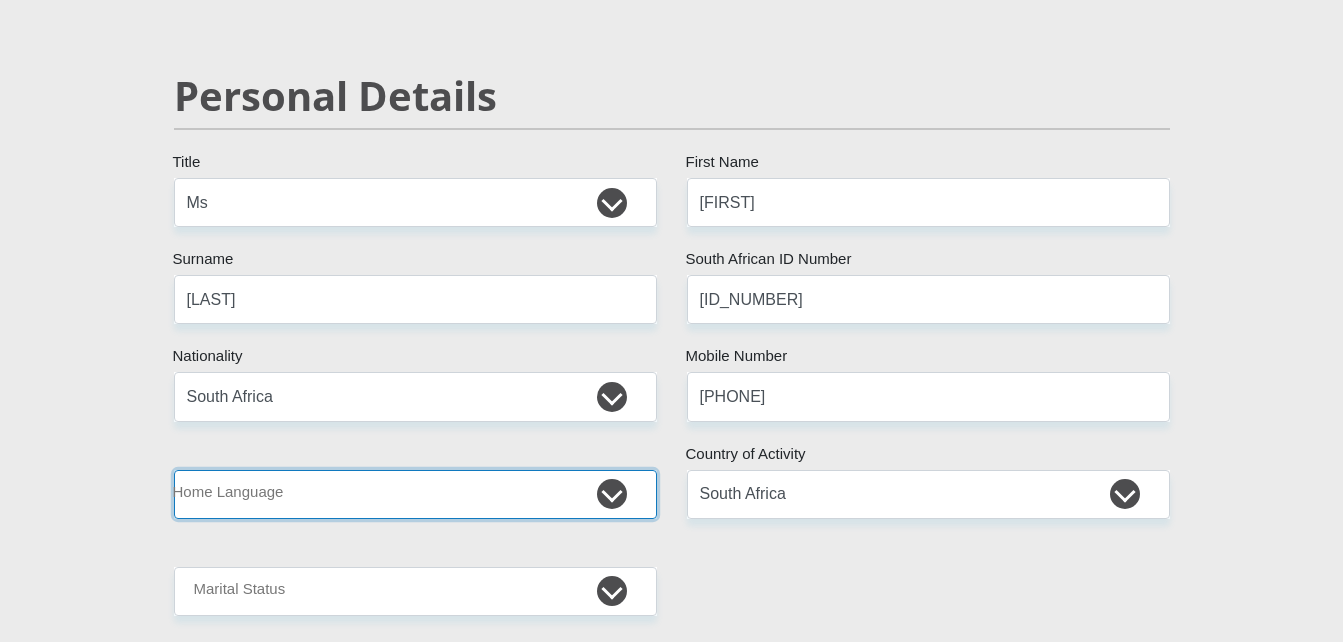 click on "Afrikaans
English
Sepedi
South Ndebele
Southern Sotho
Swati
Tsonga
Tswana
Venda
Xhosa
Zulu
Other" at bounding box center (415, 494) 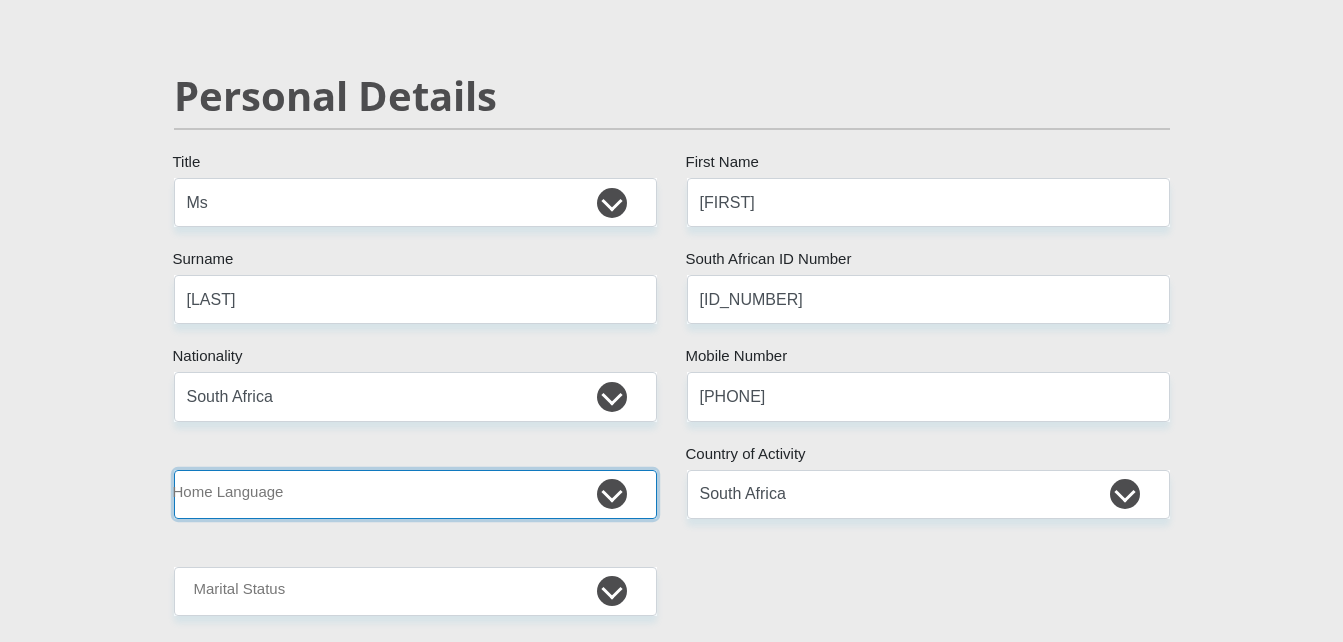 select on "zul" 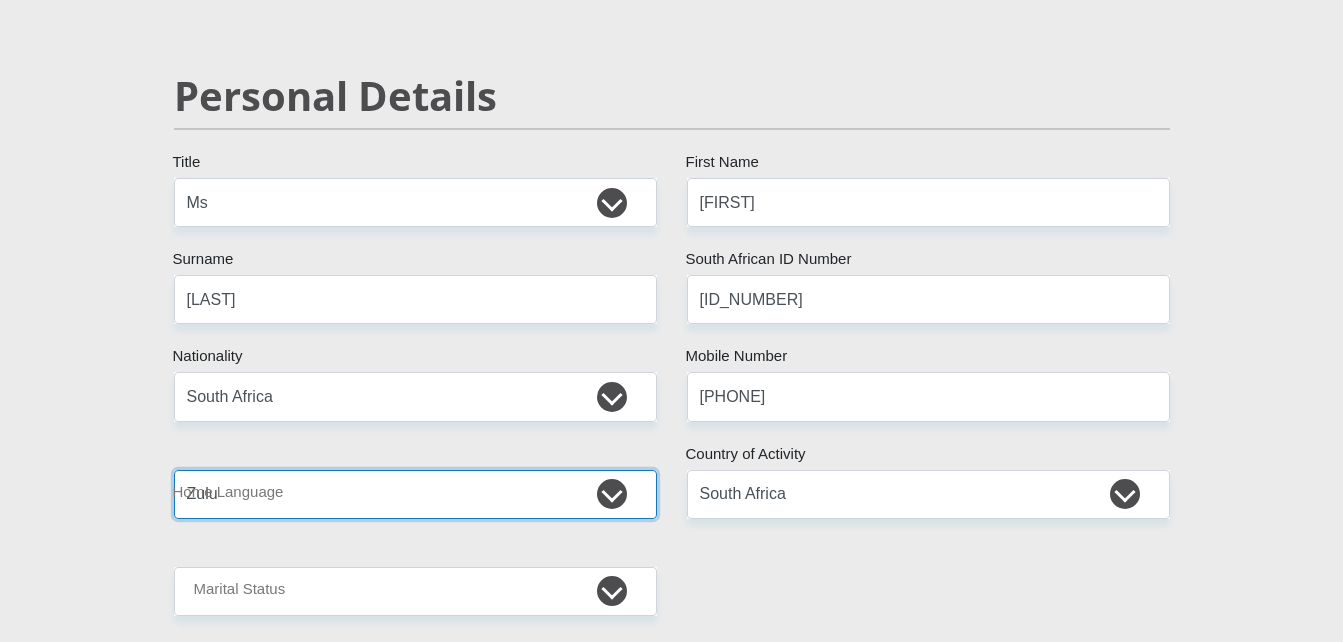 click on "Afrikaans
English
Sepedi
South Ndebele
Southern Sotho
Swati
Tsonga
Tswana
Venda
Xhosa
Zulu
Other" at bounding box center [415, 494] 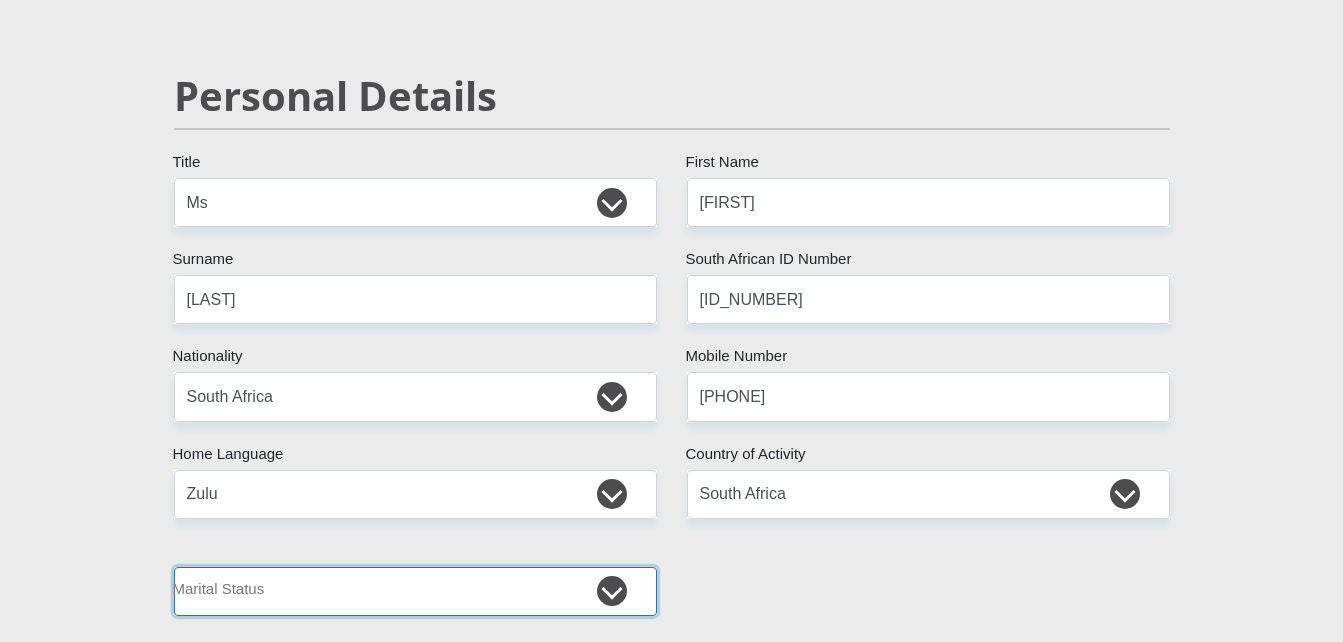 click on "Married ANC
Single
Divorced
Widowed
Married COP or Customary Law" at bounding box center (415, 591) 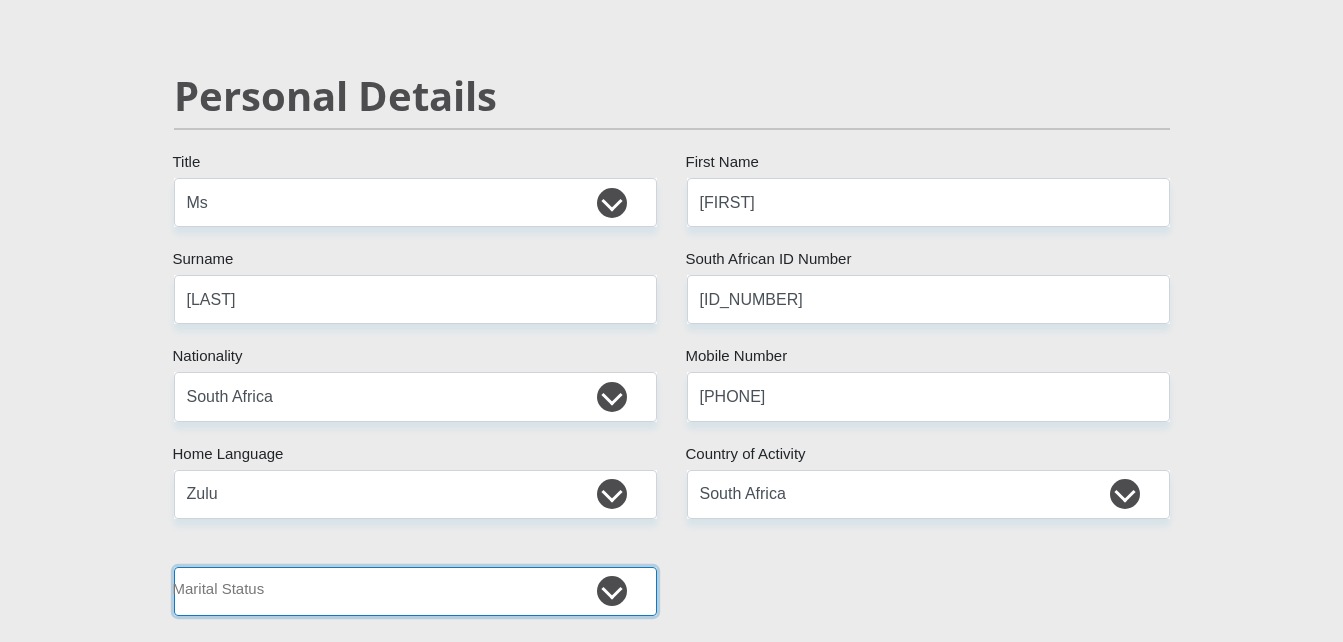 select on "2" 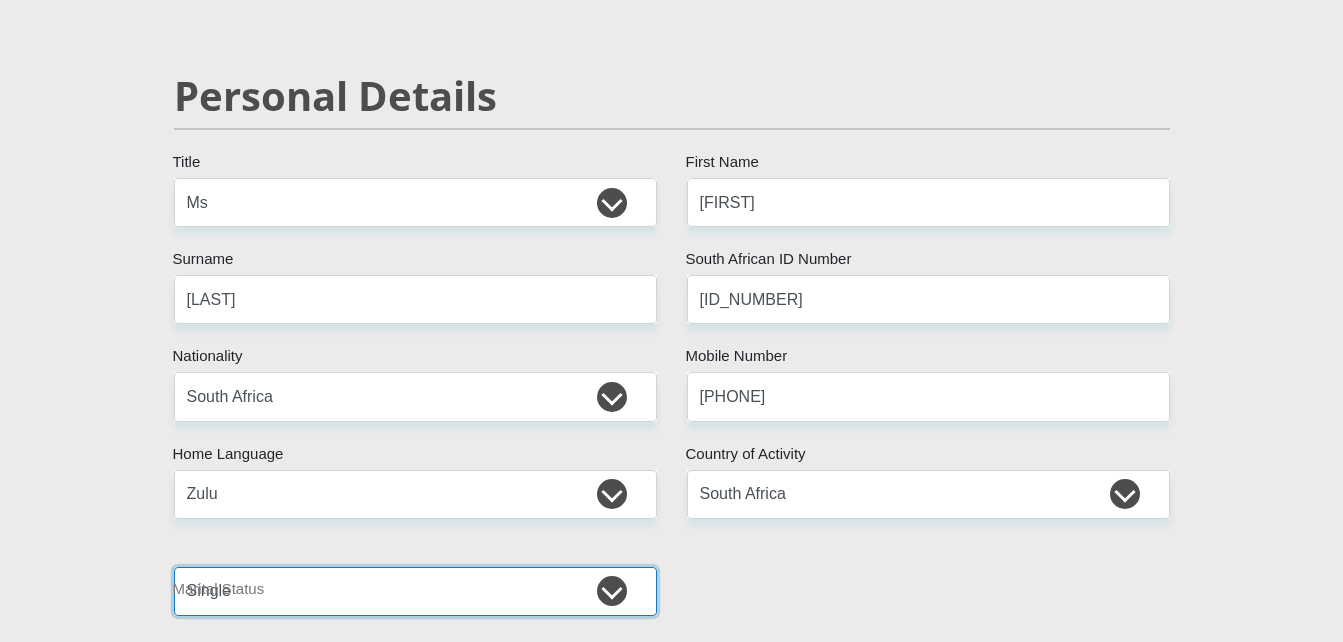 click on "Married ANC
Single
Divorced
Widowed
Married COP or Customary Law" at bounding box center (415, 591) 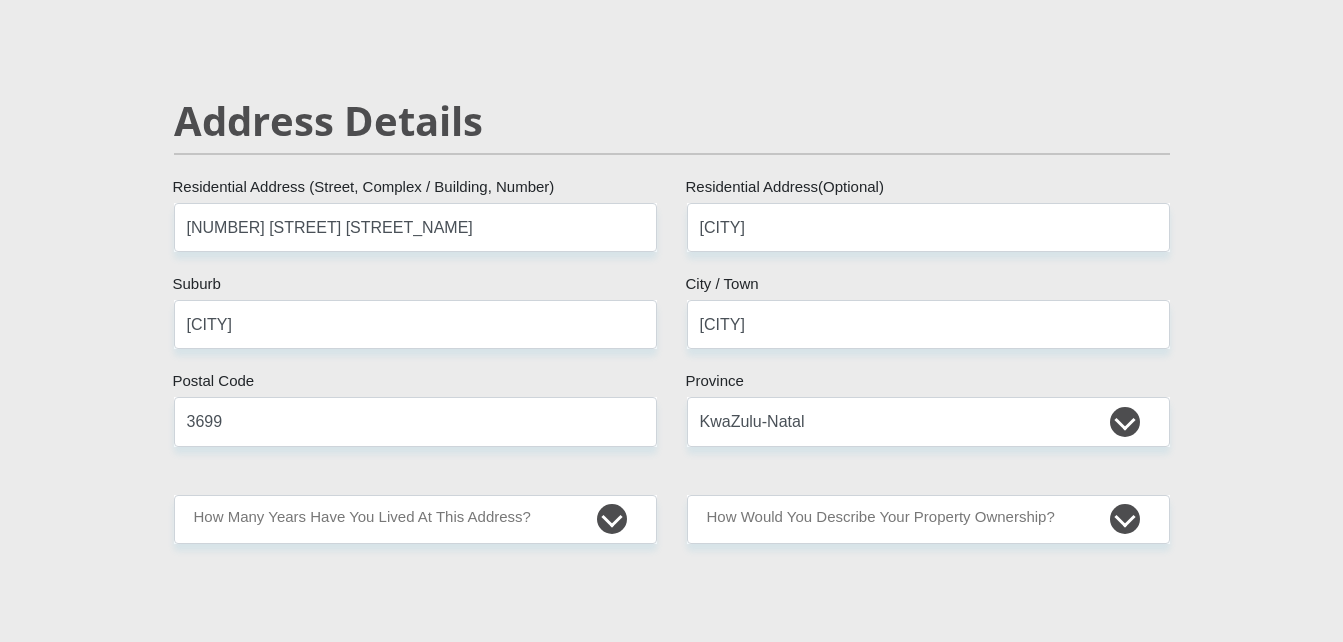 scroll, scrollTop: 801, scrollLeft: 0, axis: vertical 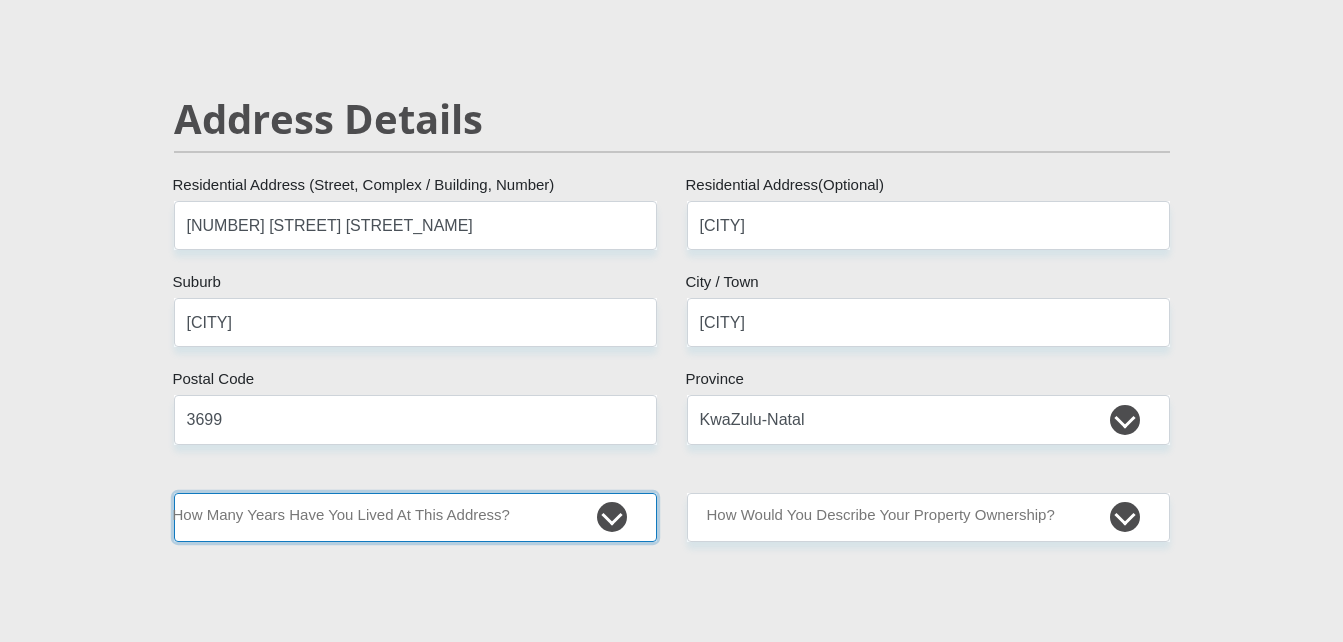 click on "less than 1 year
1-3 years
3-5 years
5+ years" at bounding box center [415, 517] 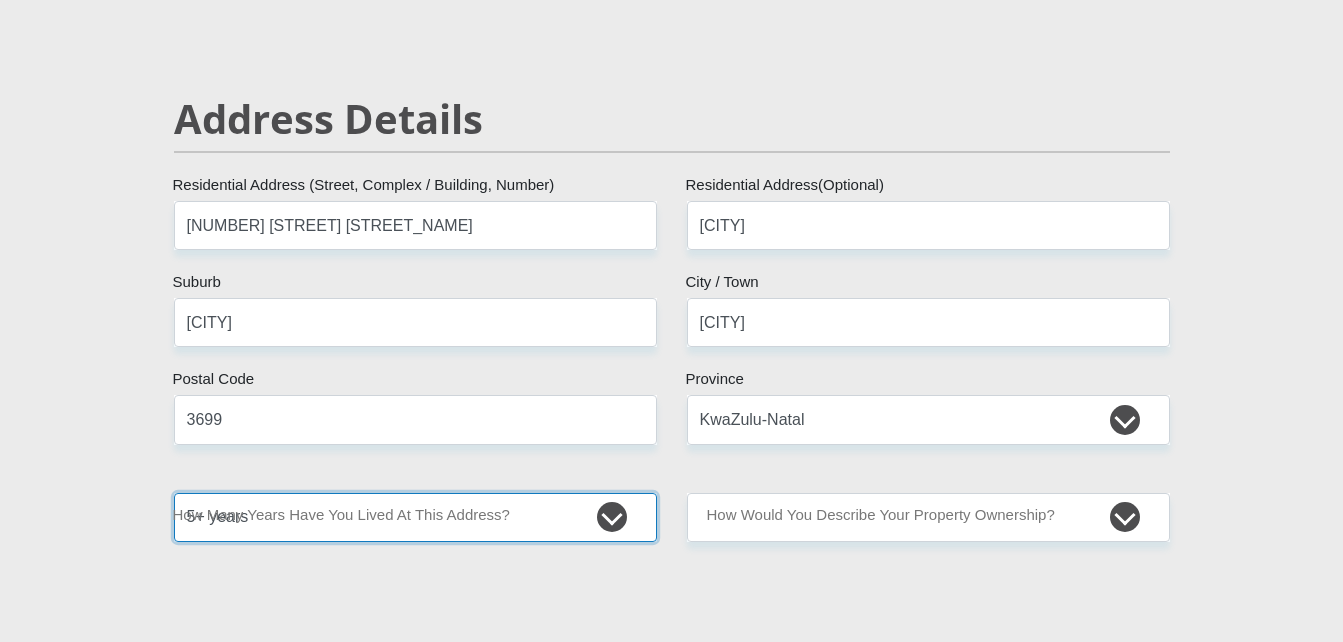 click on "less than 1 year
1-3 years
3-5 years
5+ years" at bounding box center (415, 517) 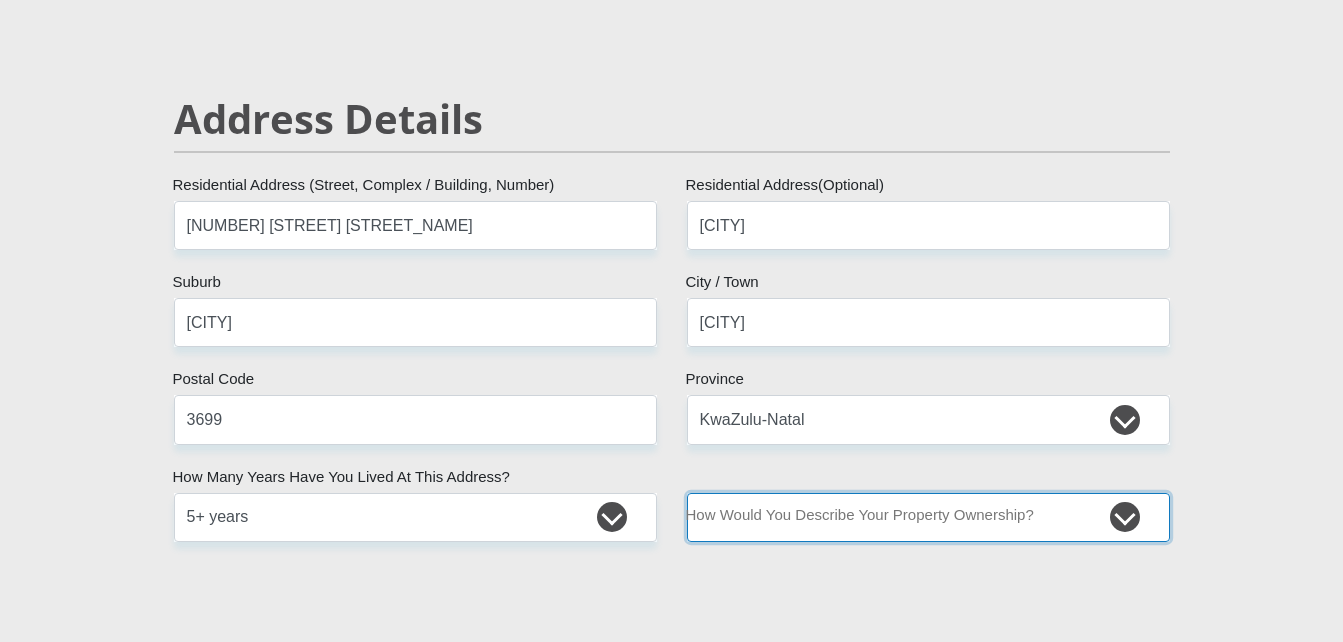 click on "Owned
Rented
Family Owned
Company Dwelling" at bounding box center [928, 517] 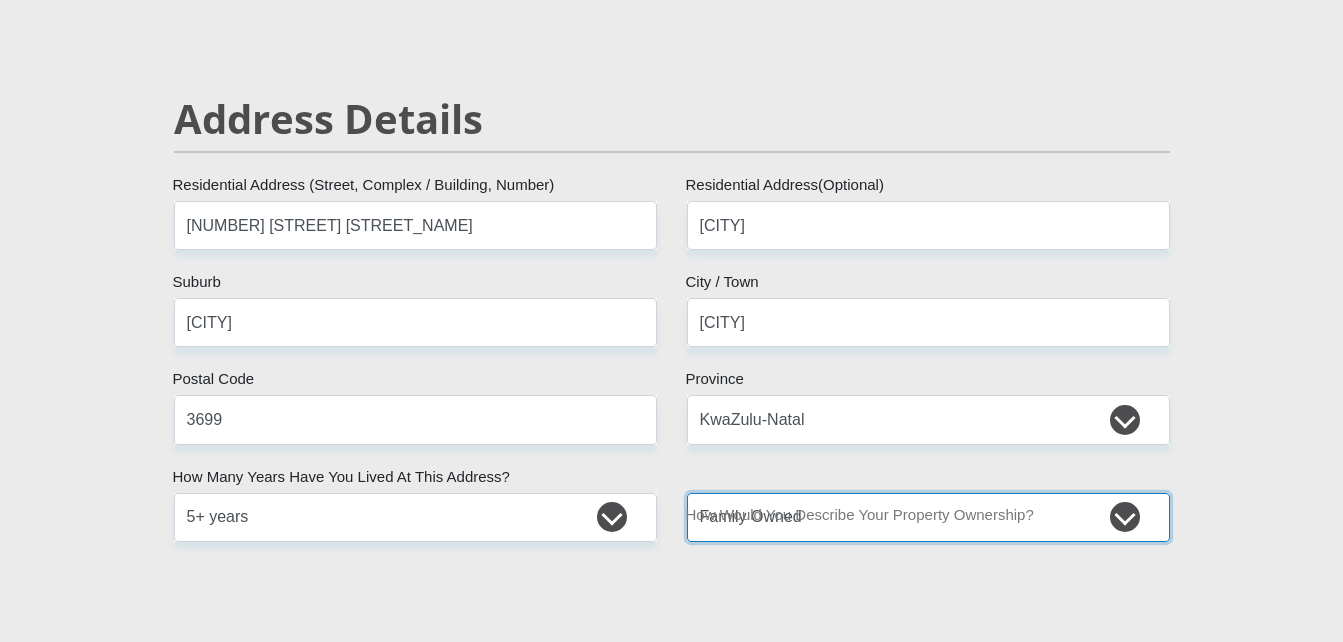 click on "Owned
Rented
Family Owned
Company Dwelling" at bounding box center [928, 517] 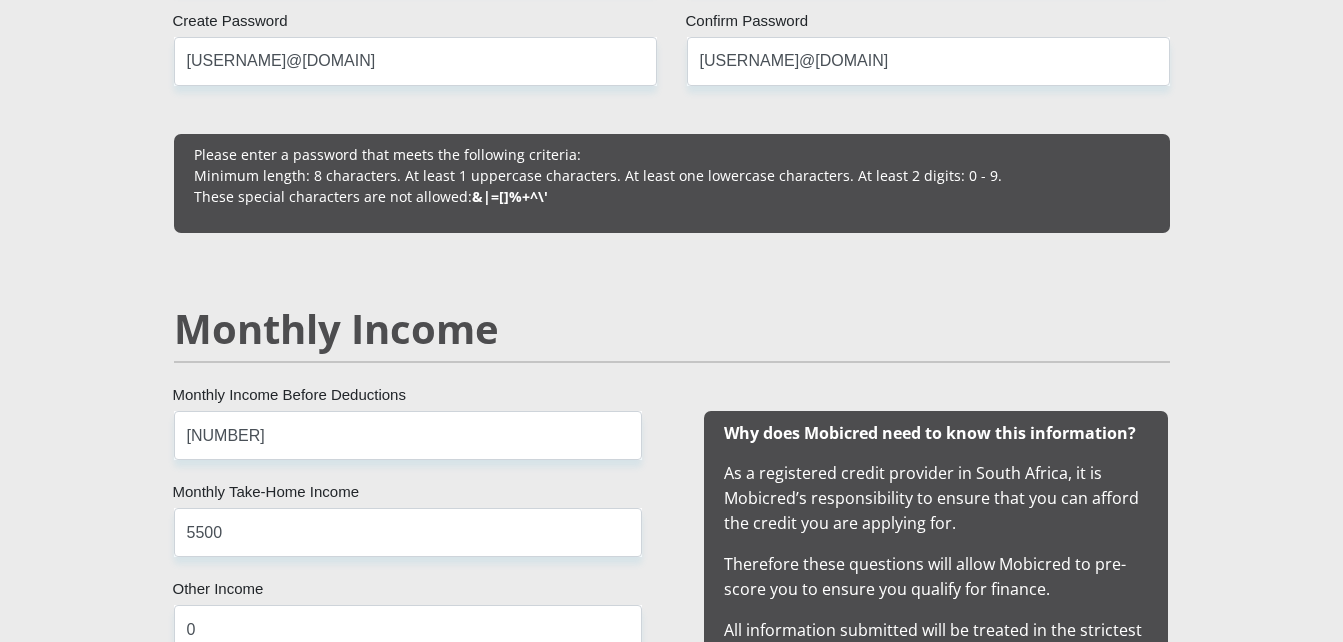 scroll, scrollTop: 1642, scrollLeft: 0, axis: vertical 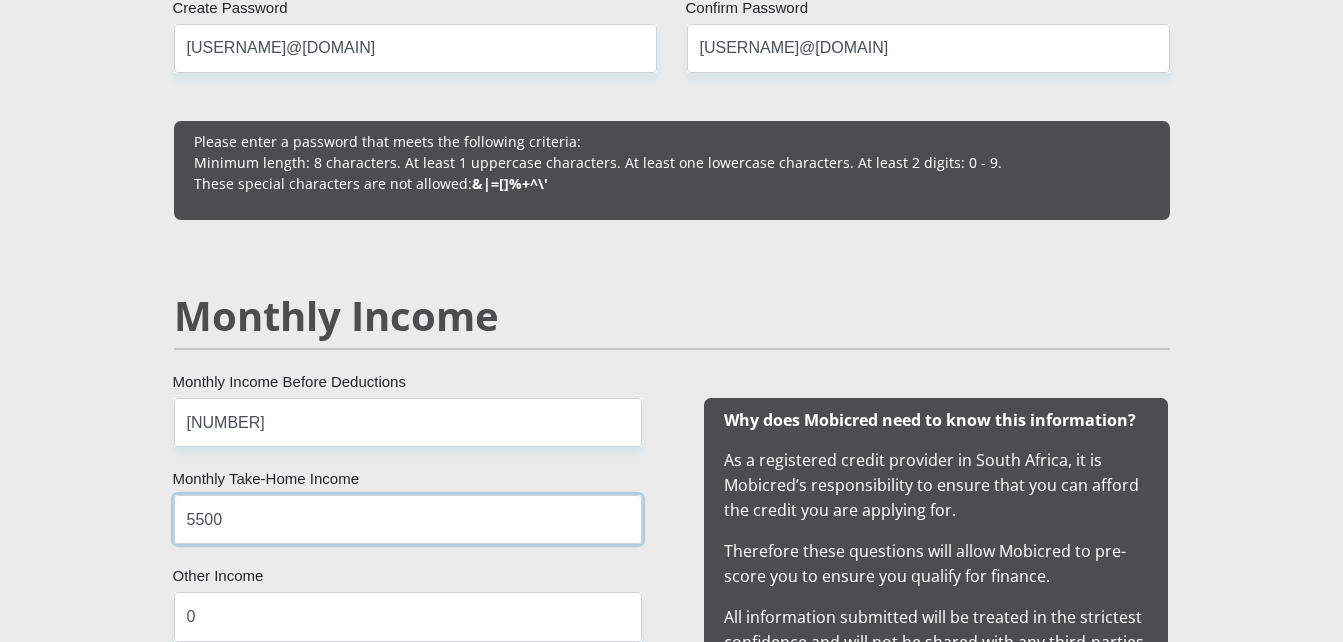 click on "5500" at bounding box center (408, 519) 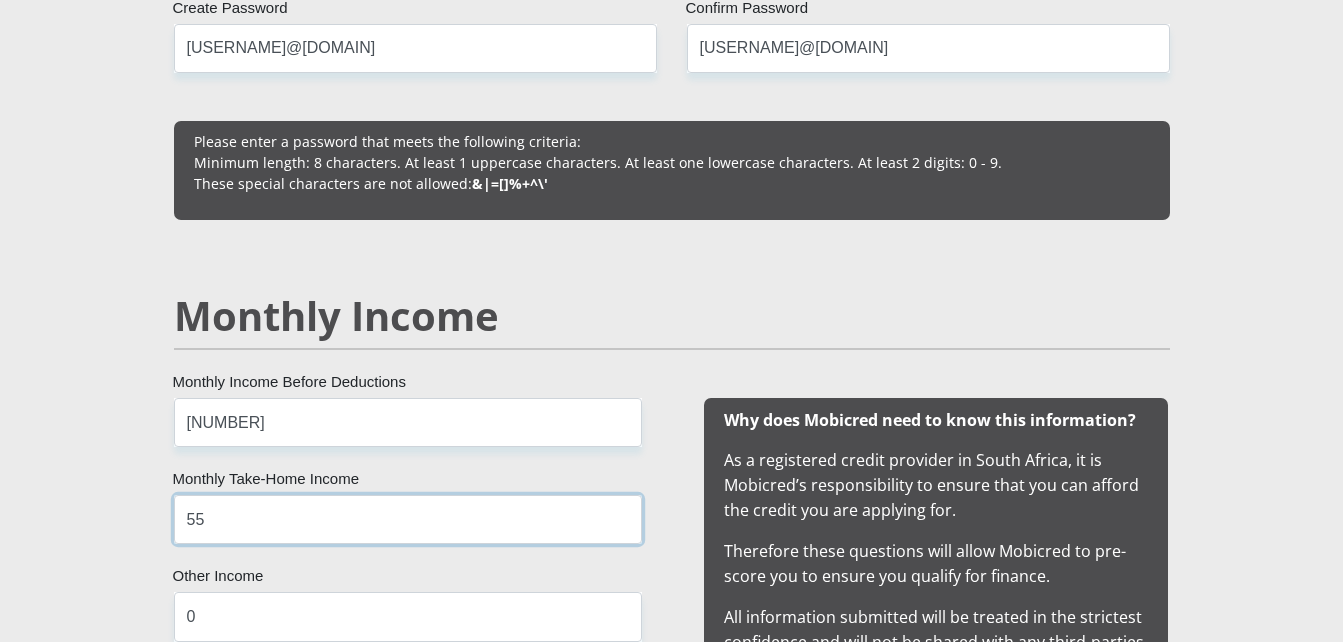 type on "5" 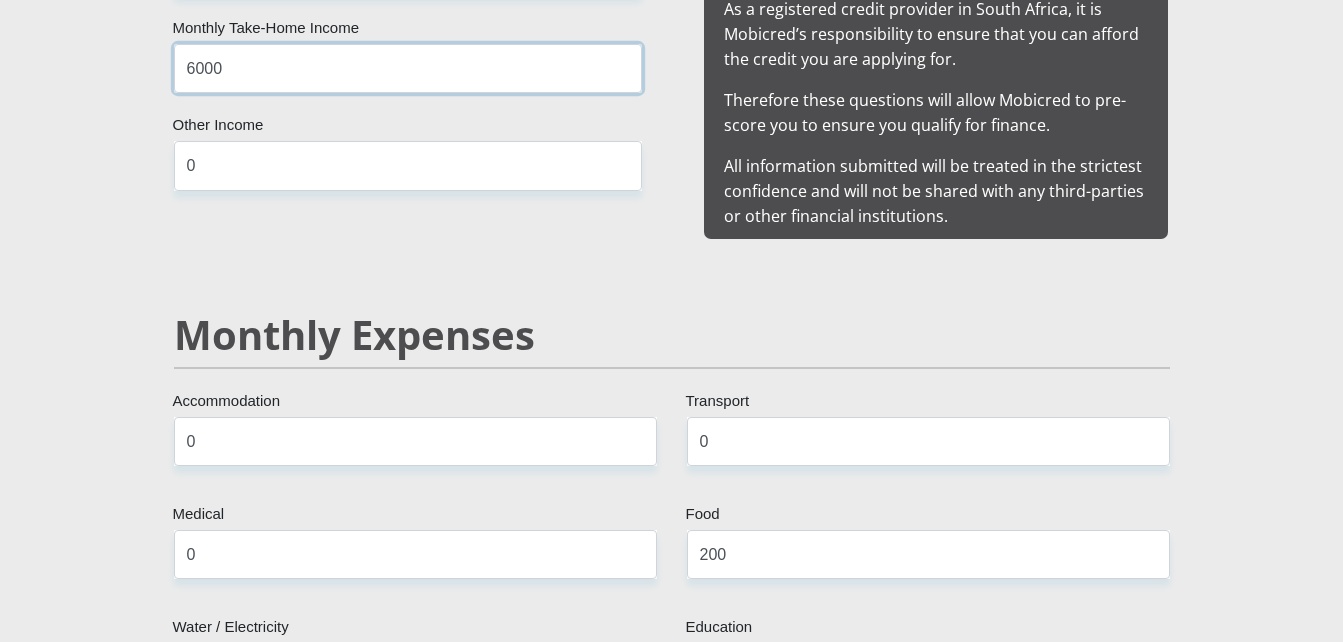 scroll, scrollTop: 2122, scrollLeft: 0, axis: vertical 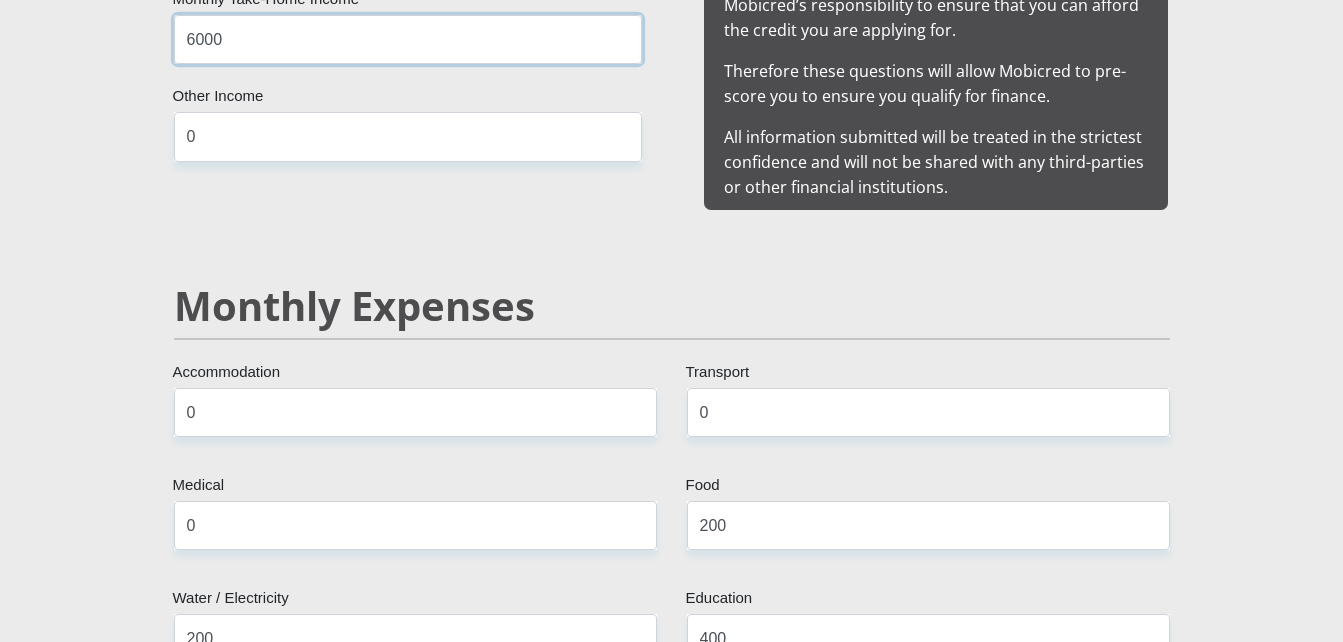 type on "6000" 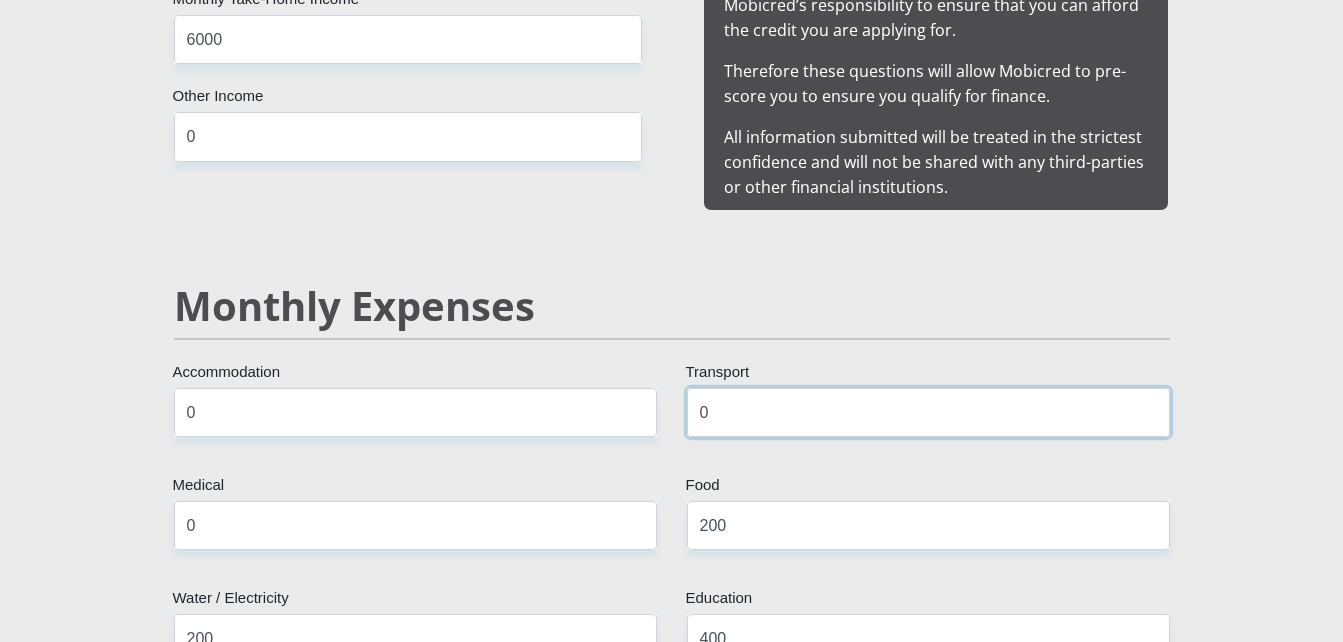 click on "0" at bounding box center [928, 412] 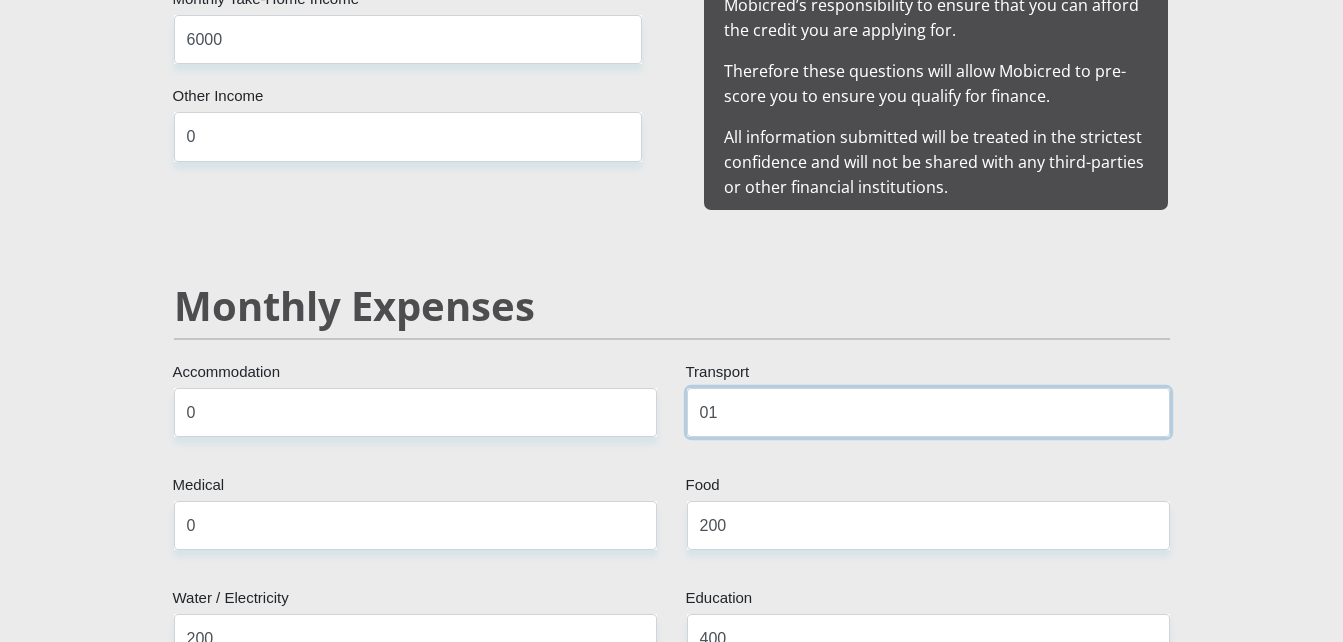 type on "0" 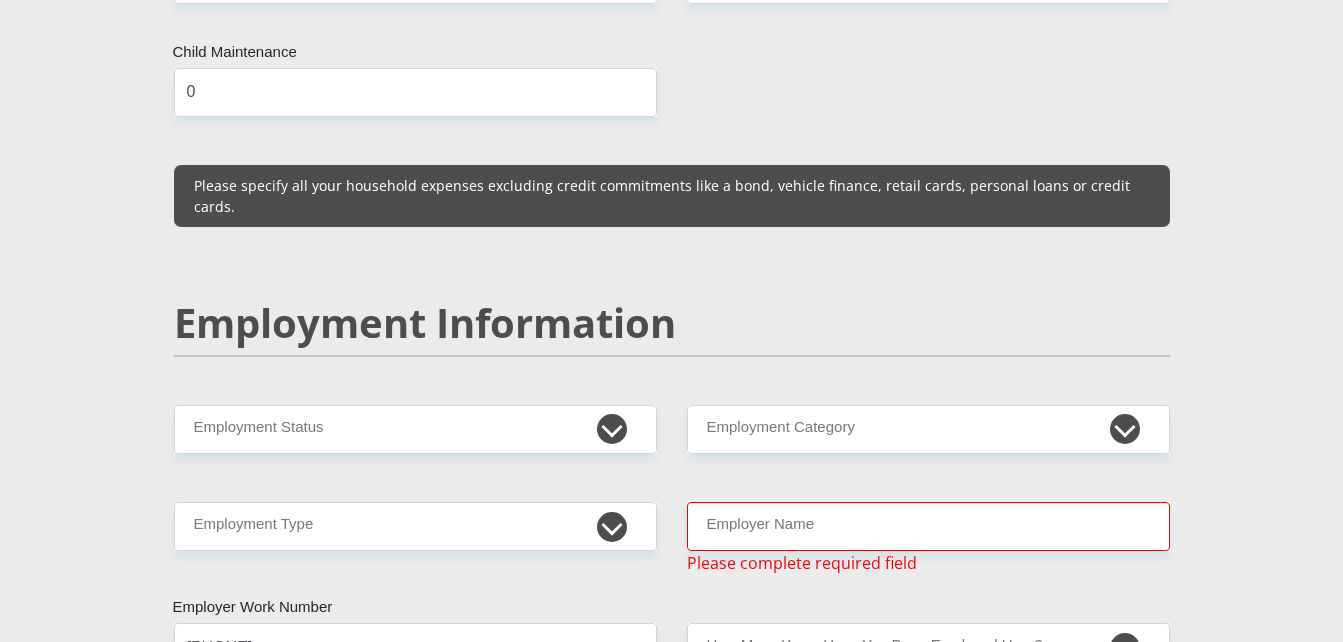 scroll, scrollTop: 2790, scrollLeft: 0, axis: vertical 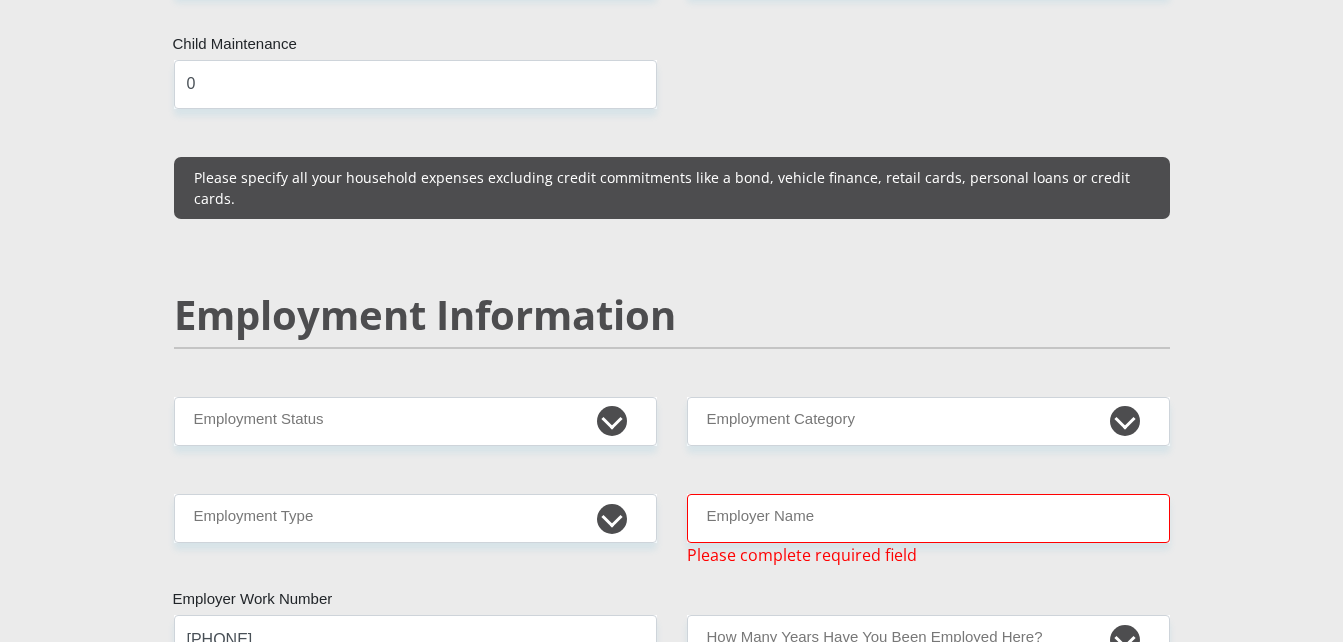 type on "100" 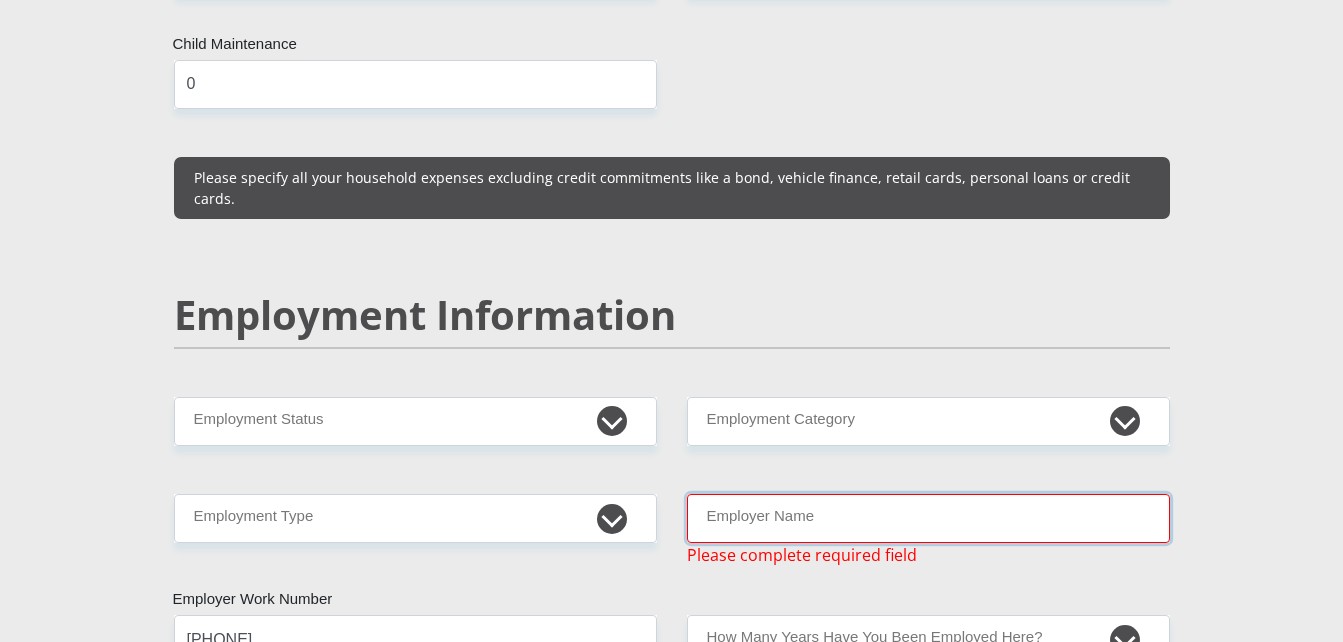 click on "Employer Name" at bounding box center [928, 518] 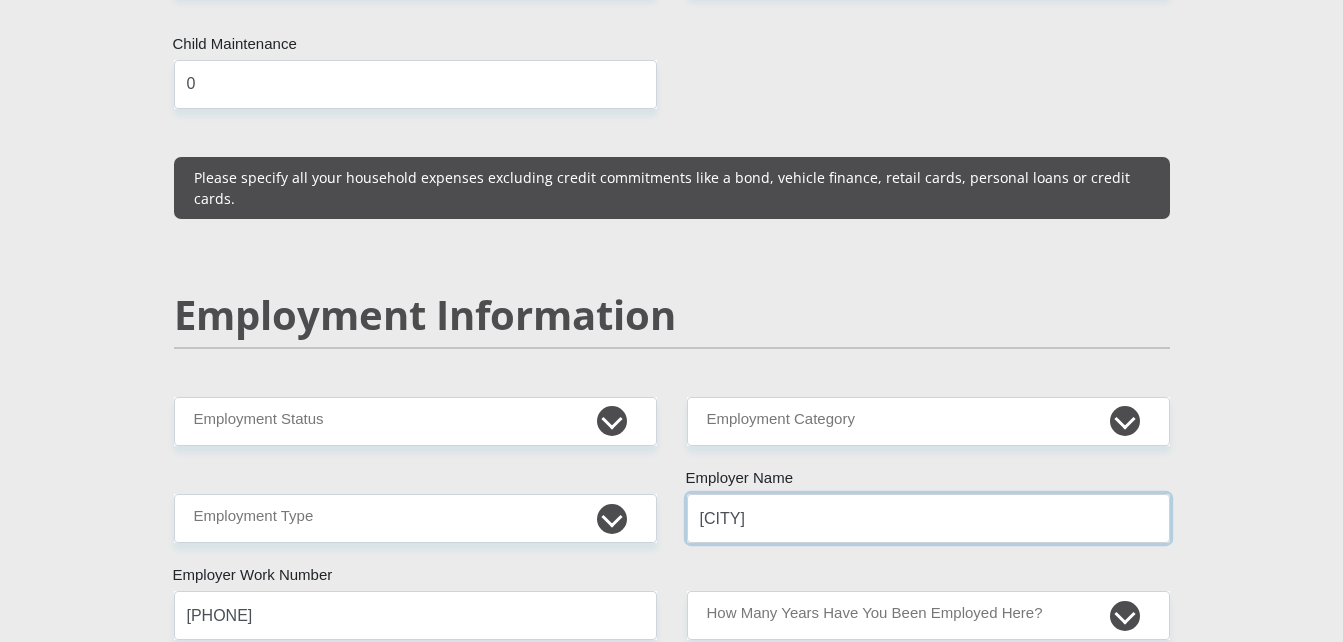 type on "Rainbowchicken" 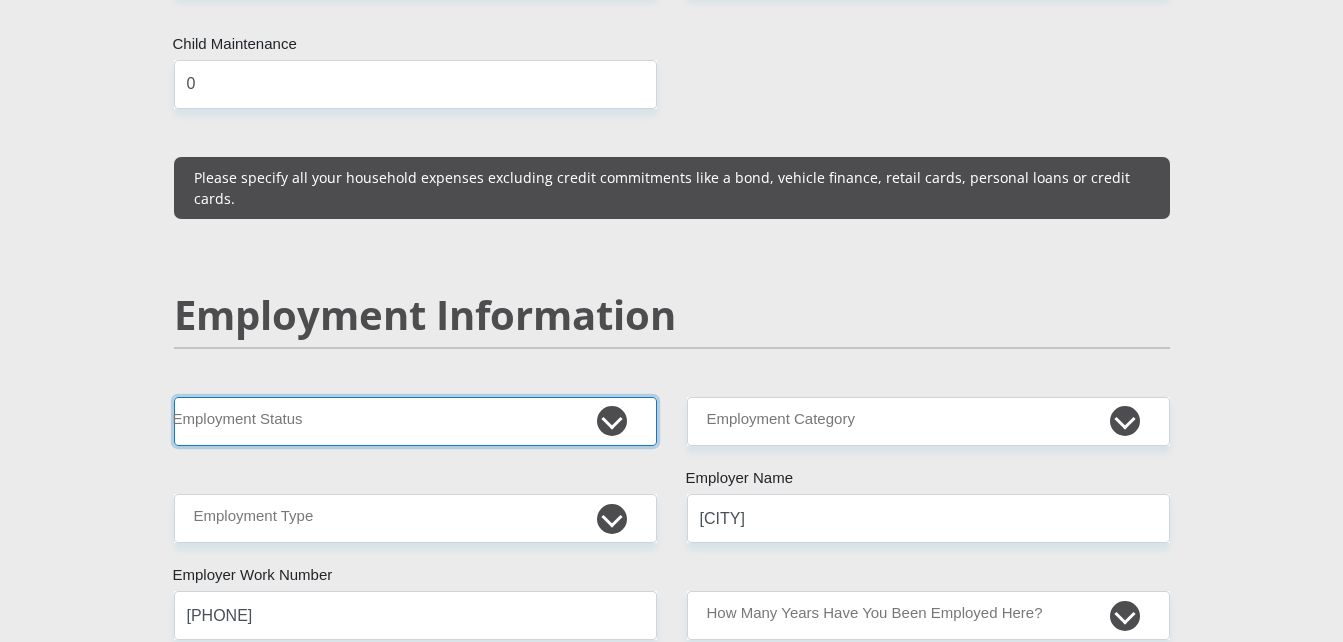 click on "Permanent/Full-time
Part-time/Casual
Contract Worker
Self-Employed
Housewife
Retired
Student
Medically Boarded
Disability
Unemployed" at bounding box center (415, 421) 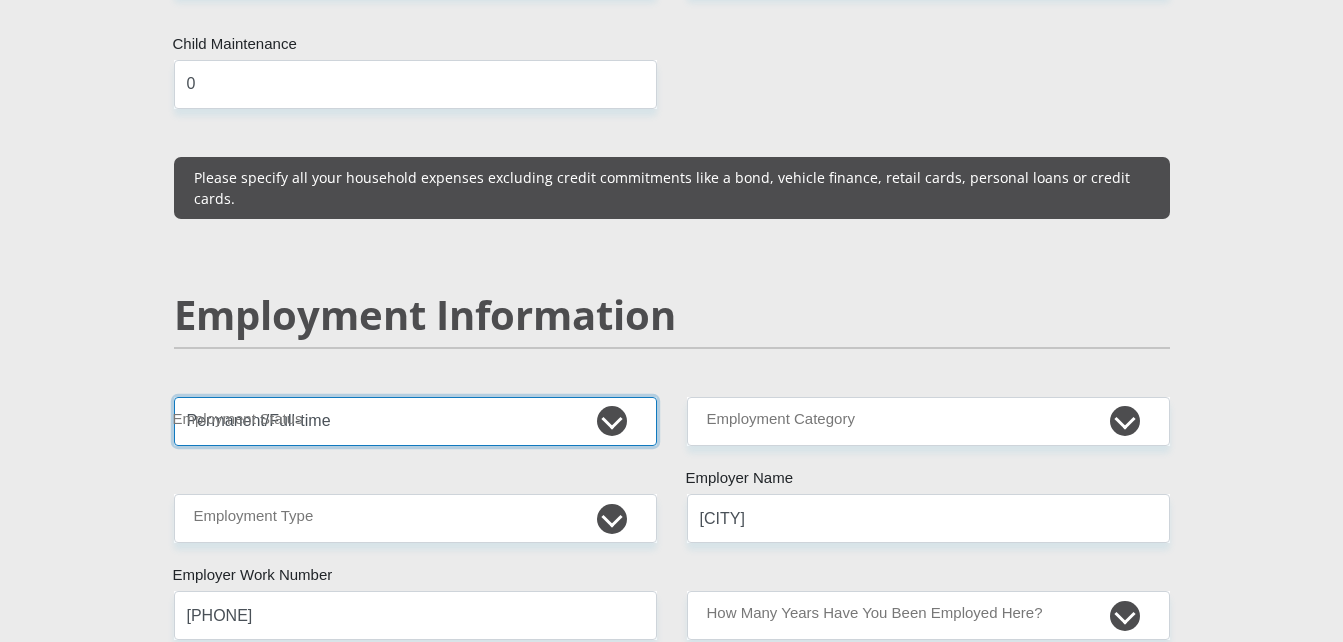 click on "Permanent/Full-time
Part-time/Casual
Contract Worker
Self-Employed
Housewife
Retired
Student
Medically Boarded
Disability
Unemployed" at bounding box center [415, 421] 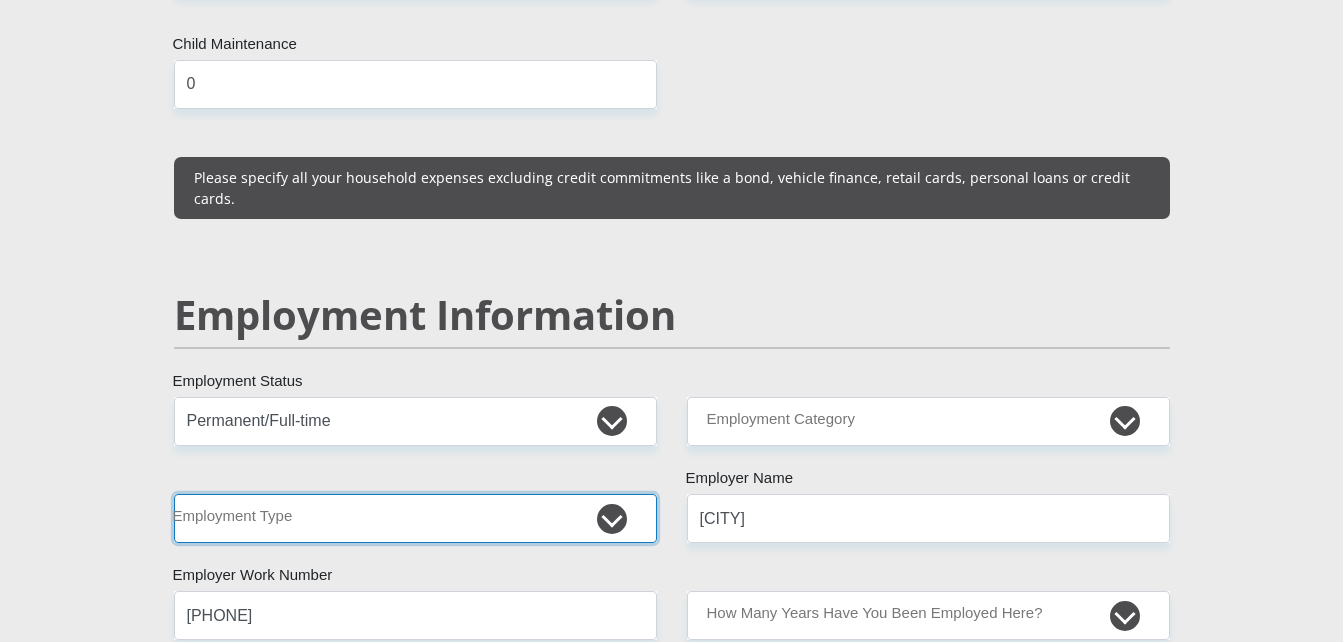 click on "College/Lecturer
Craft Seller
Creative
Driver
Executive
Farmer
Forces - Non Commissioned
Forces - Officer
Hawker
Housewife
Labourer
Licenced Professional
Manager
Miner
Non Licenced Professional
Office Staff/Clerk
Outside Worker
Pensioner
Permanent Teacher
Production/Manufacturing
Sales
Self-Employed
Semi-Professional Worker
Service Industry  Social Worker  Student" at bounding box center (415, 518) 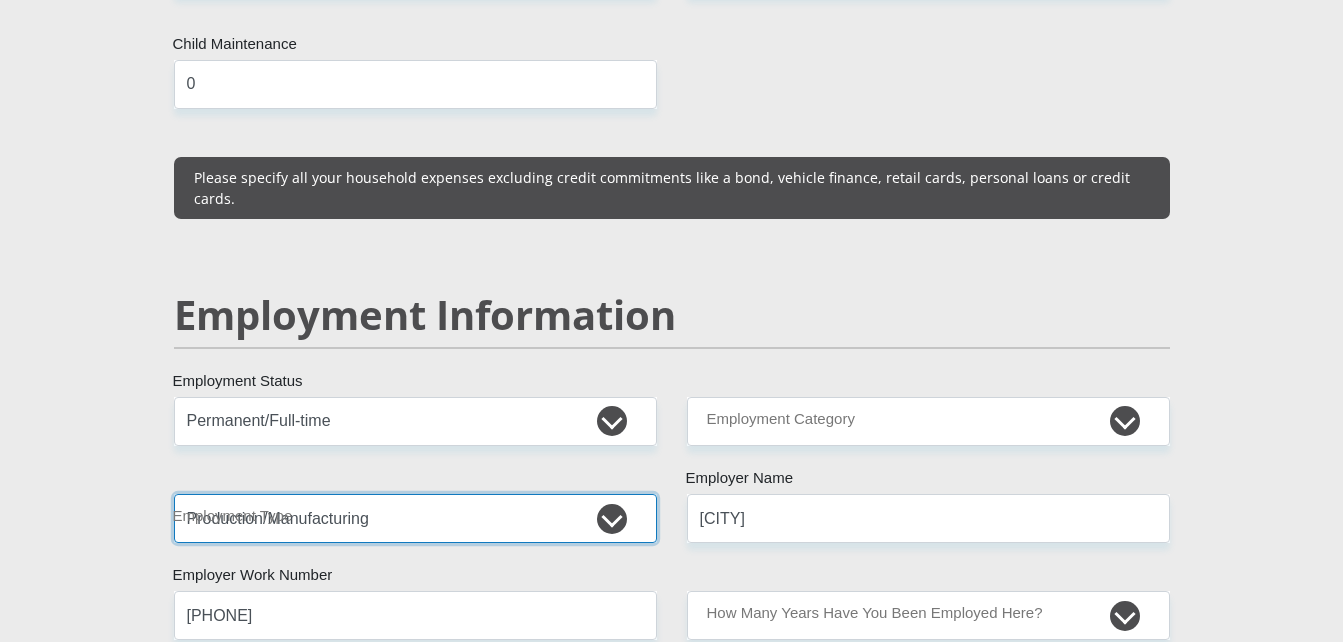 click on "College/Lecturer
Craft Seller
Creative
Driver
Executive
Farmer
Forces - Non Commissioned
Forces - Officer
Hawker
Housewife
Labourer
Licenced Professional
Manager
Miner
Non Licenced Professional
Office Staff/Clerk
Outside Worker
Pensioner
Permanent Teacher
Production/Manufacturing
Sales
Self-Employed
Semi-Professional Worker
Service Industry  Social Worker  Student" at bounding box center [415, 518] 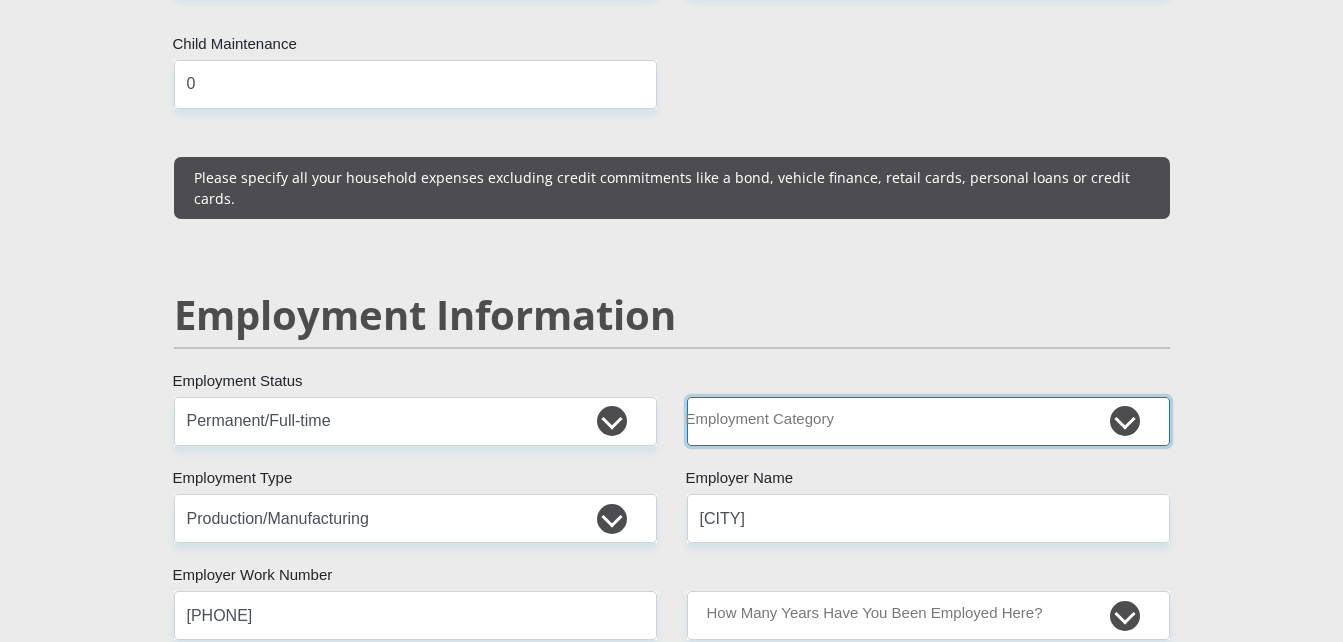 click on "AGRICULTURE
ALCOHOL & TOBACCO
CONSTRUCTION MATERIALS
METALLURGY
EQUIPMENT FOR RENEWABLE ENERGY
SPECIALIZED CONTRACTORS
CAR
GAMING (INCL. INTERNET
OTHER WHOLESALE
UNLICENSED PHARMACEUTICALS
CURRENCY EXCHANGE HOUSES
OTHER FINANCIAL INSTITUTIONS & INSURANCE
REAL ESTATE AGENTS
OIL & GAS
OTHER MATERIALS (E.G. IRON ORE)
PRECIOUS STONES & PRECIOUS METALS
POLITICAL ORGANIZATIONS
RELIGIOUS ORGANIZATIONS(NOT SECTS)
ACTI. HAVING BUSINESS DEAL WITH PUBLIC ADMINISTRATION
LAUNDROMATS" at bounding box center (928, 421) 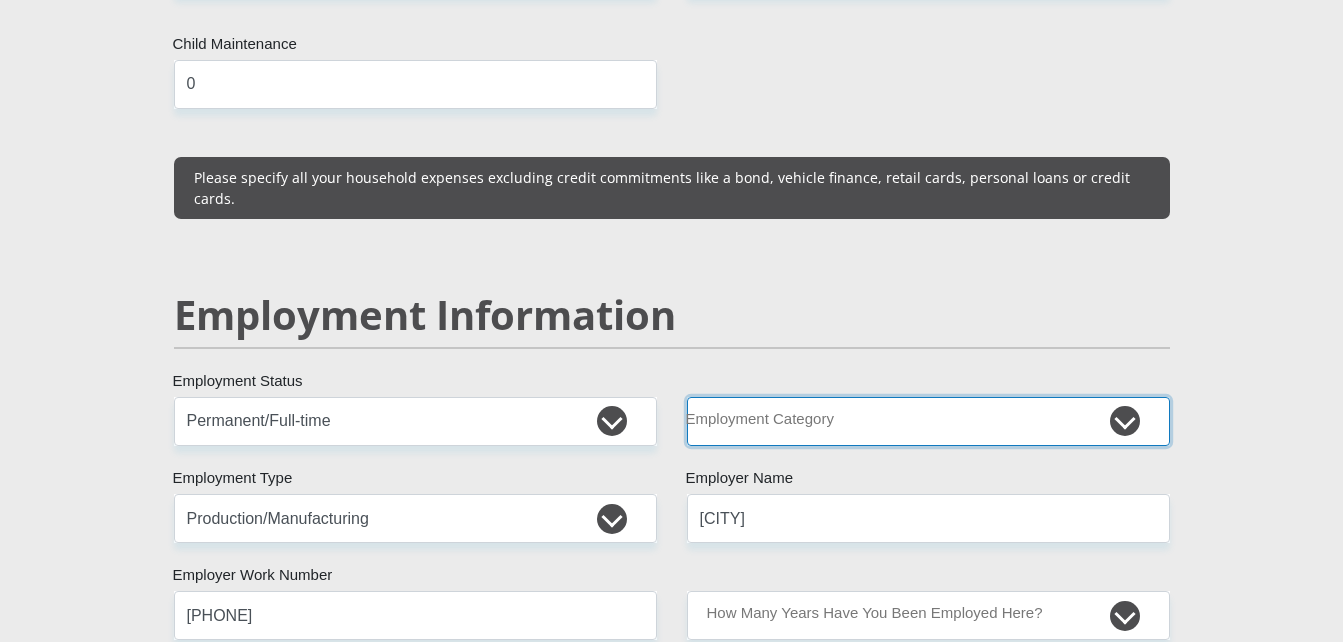 select on "2" 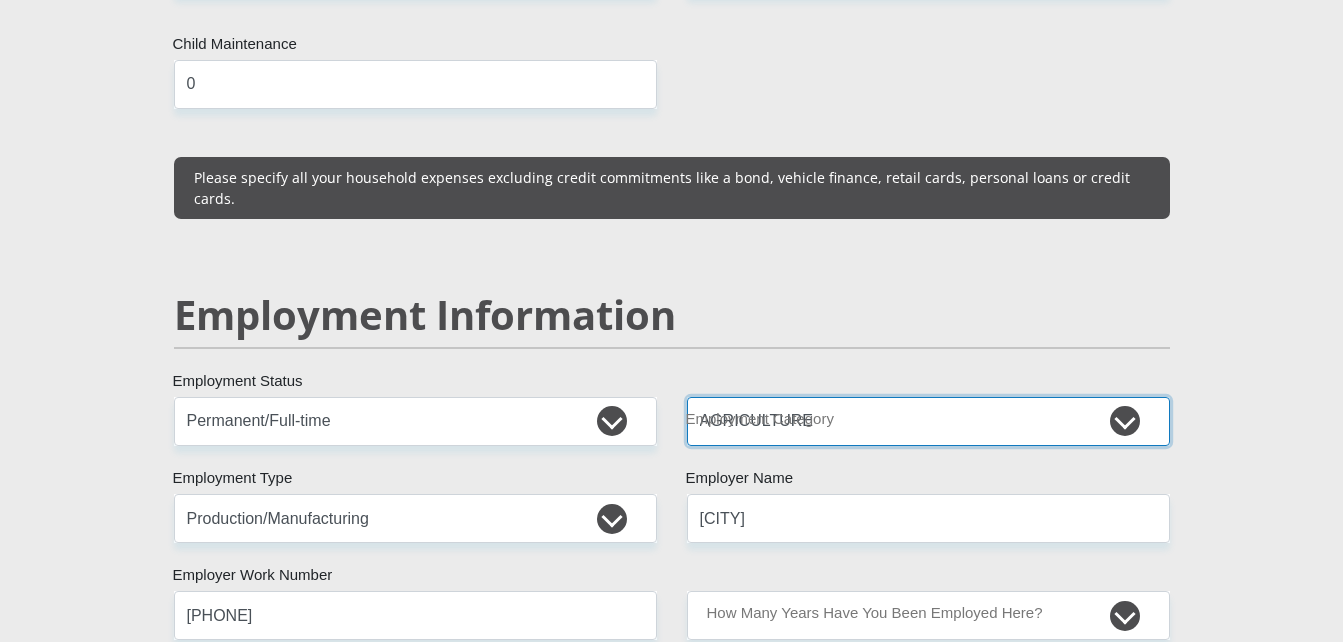 click on "AGRICULTURE
ALCOHOL & TOBACCO
CONSTRUCTION MATERIALS
METALLURGY
EQUIPMENT FOR RENEWABLE ENERGY
SPECIALIZED CONTRACTORS
CAR
GAMING (INCL. INTERNET
OTHER WHOLESALE
UNLICENSED PHARMACEUTICALS
CURRENCY EXCHANGE HOUSES
OTHER FINANCIAL INSTITUTIONS & INSURANCE
REAL ESTATE AGENTS
OIL & GAS
OTHER MATERIALS (E.G. IRON ORE)
PRECIOUS STONES & PRECIOUS METALS
POLITICAL ORGANIZATIONS
RELIGIOUS ORGANIZATIONS(NOT SECTS)
ACTI. HAVING BUSINESS DEAL WITH PUBLIC ADMINISTRATION
LAUNDROMATS" at bounding box center [928, 421] 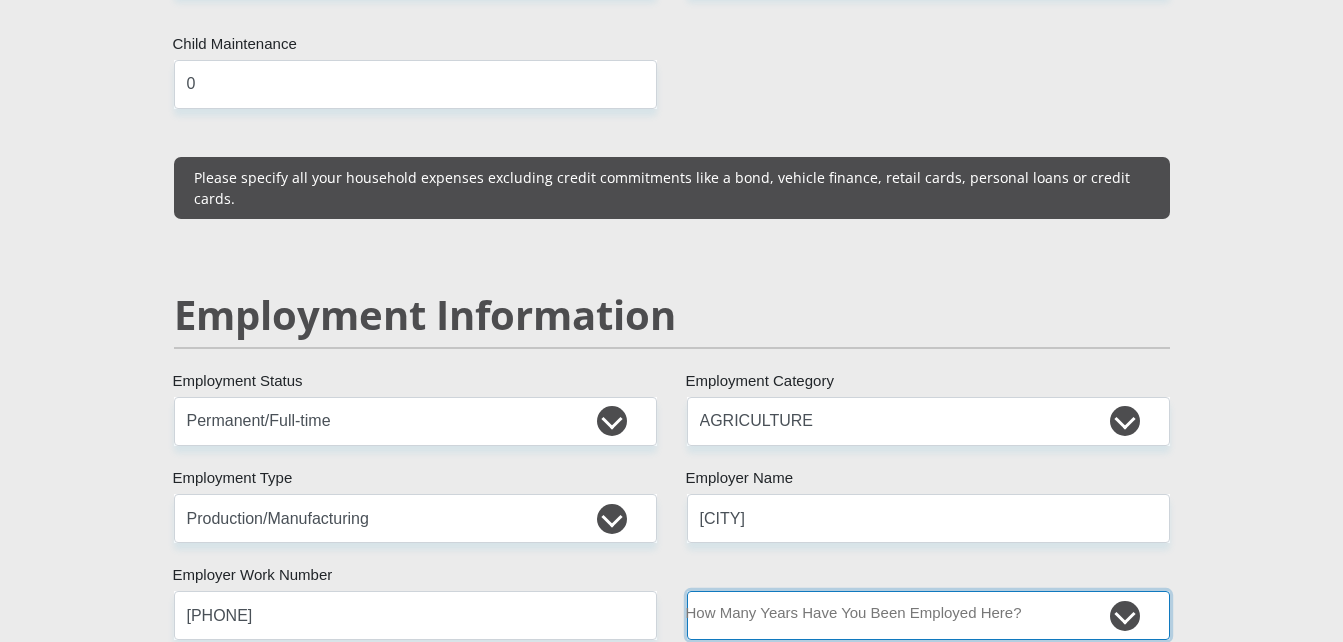 click on "less than 1 year
1-3 years
3-5 years
5+ years" at bounding box center (928, 615) 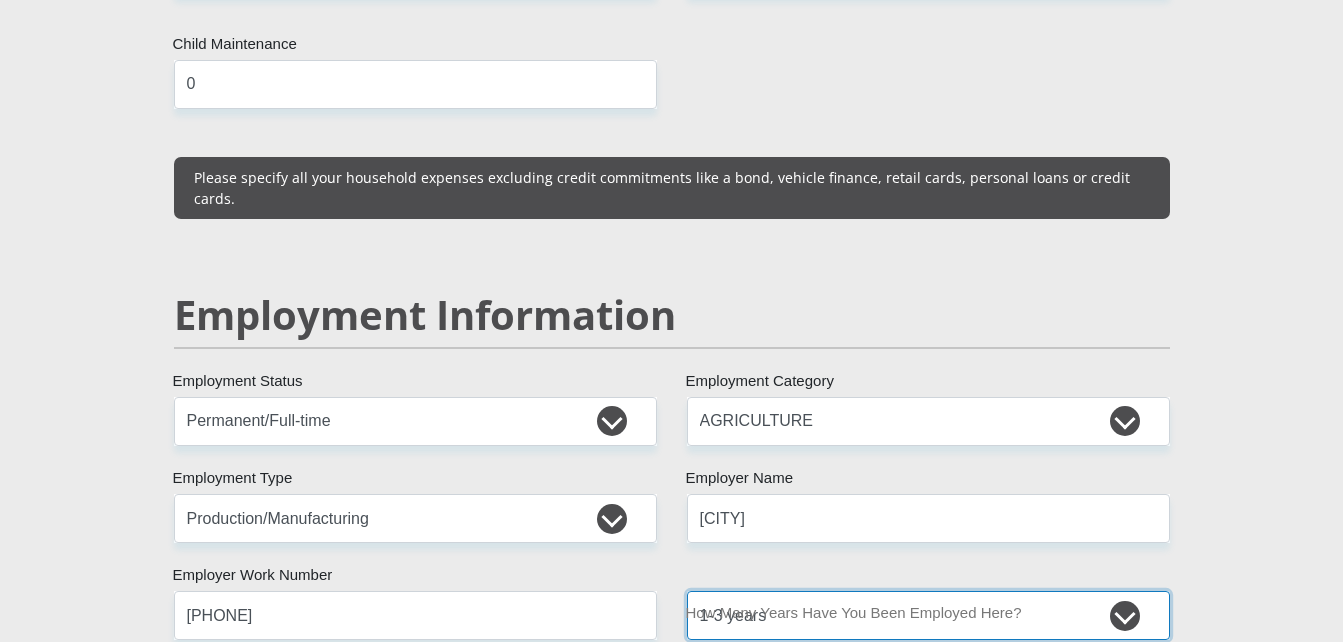 click on "less than 1 year
1-3 years
3-5 years
5+ years" at bounding box center (928, 615) 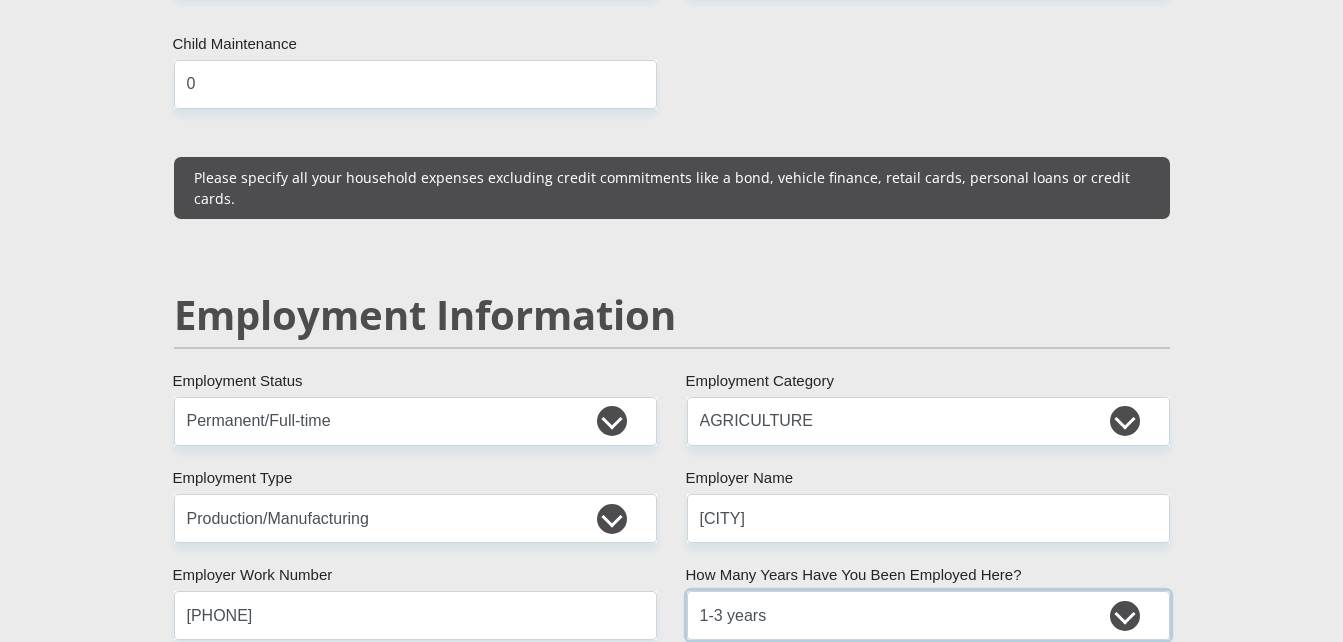 click on "less than 1 year
1-3 years
3-5 years
5+ years" at bounding box center [928, 615] 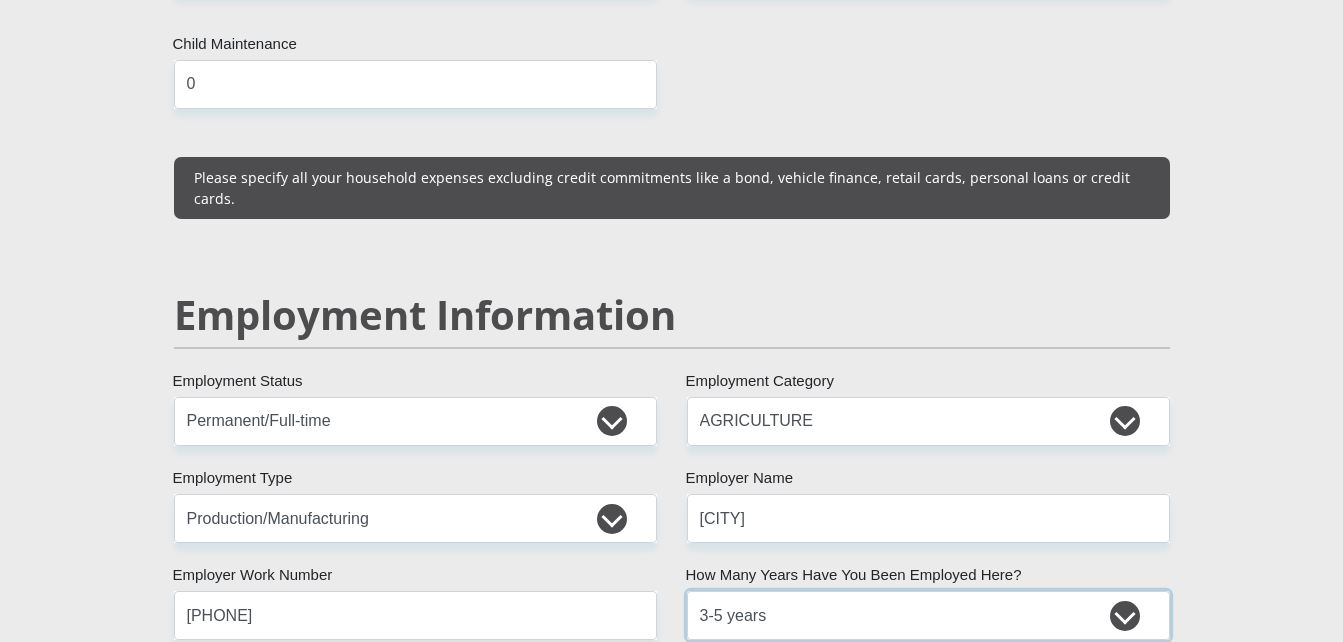 click on "less than 1 year
1-3 years
3-5 years
5+ years" at bounding box center (928, 615) 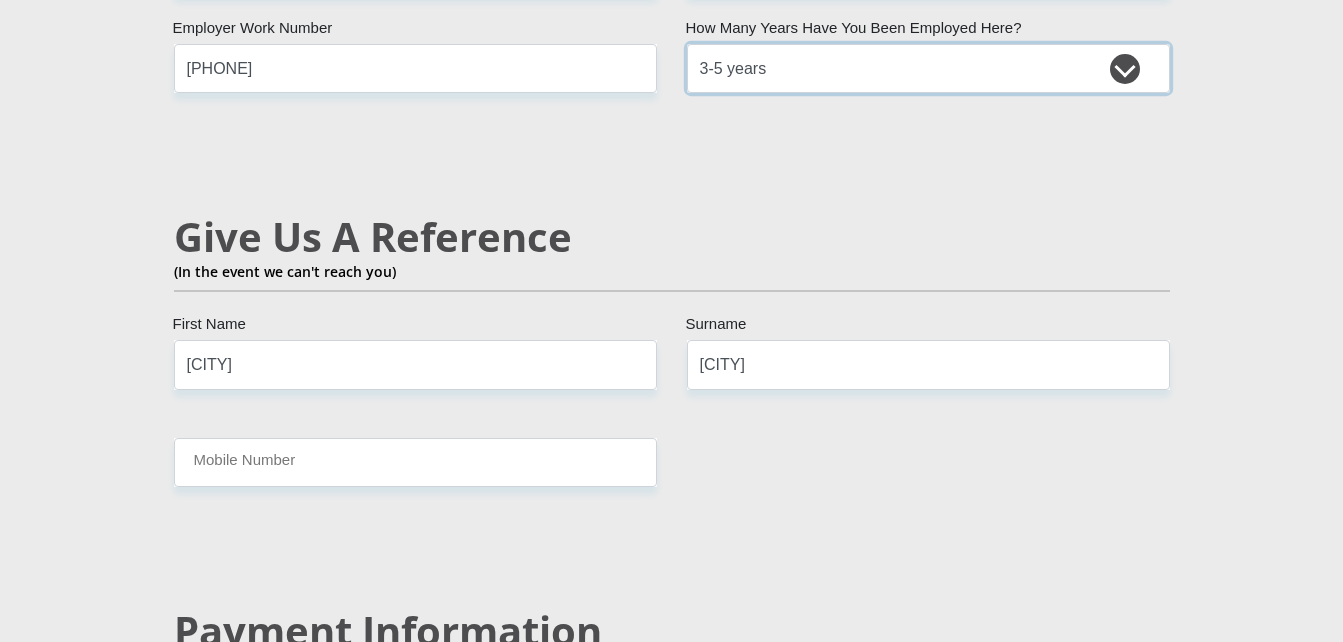 scroll, scrollTop: 3350, scrollLeft: 0, axis: vertical 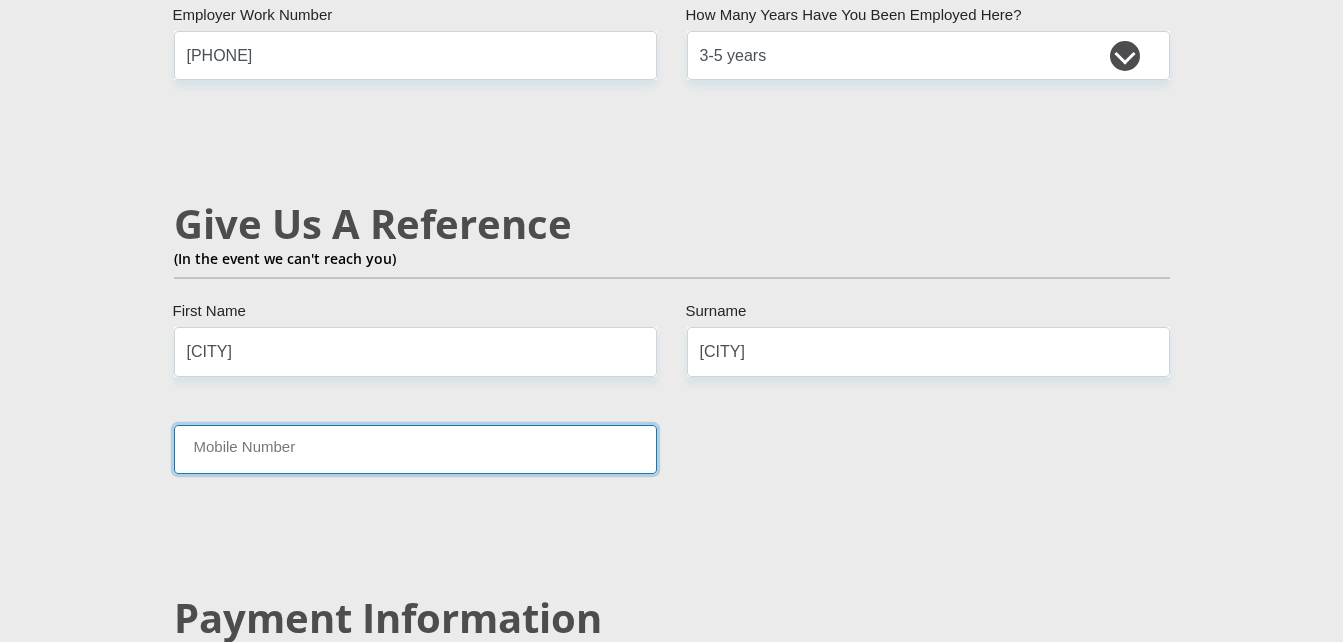 click on "Mobile Number" at bounding box center (415, 449) 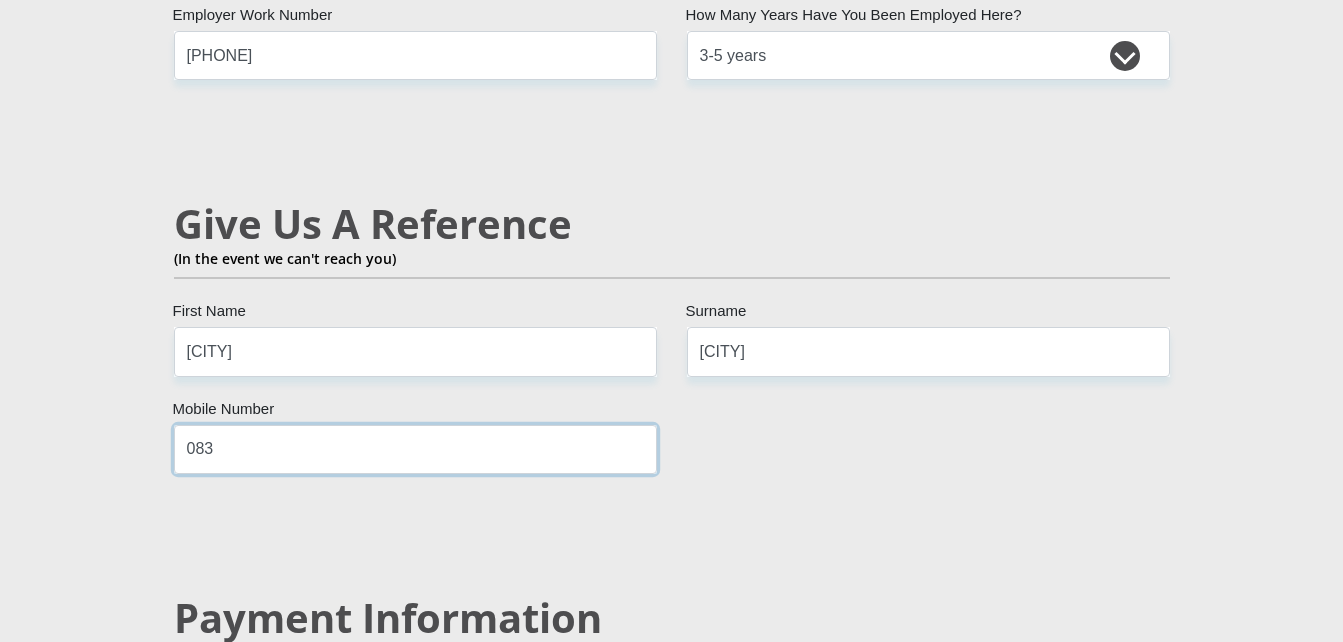 type on "[PHONE]" 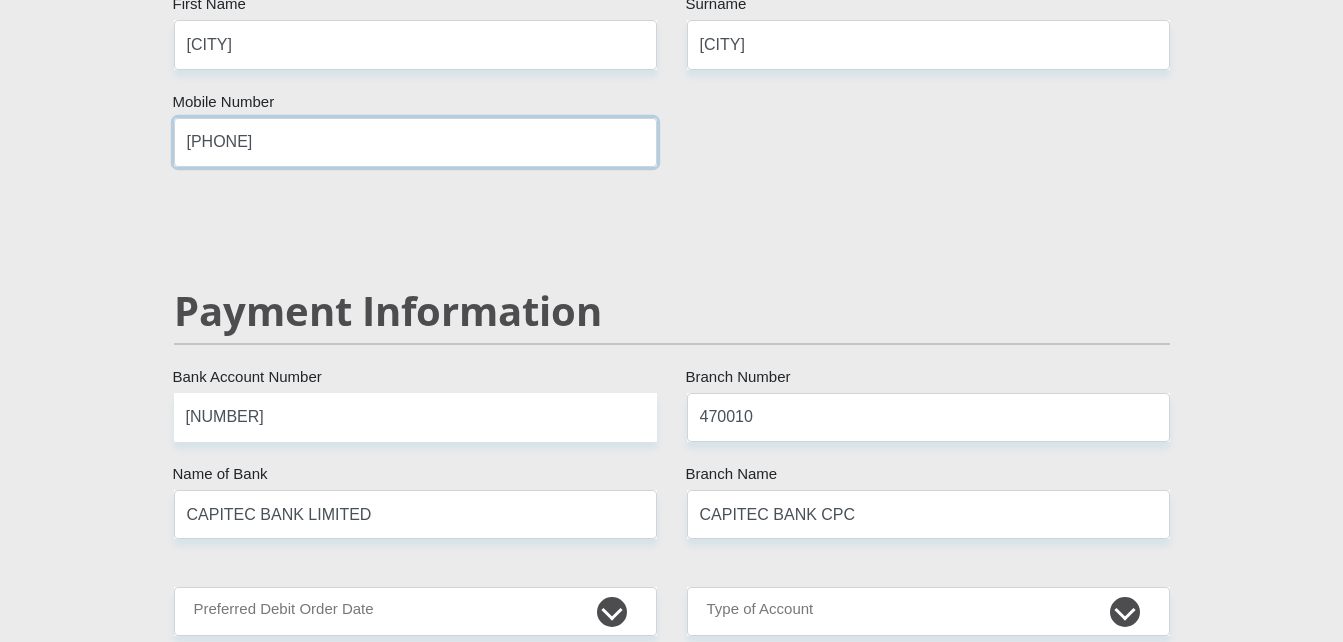 scroll, scrollTop: 3670, scrollLeft: 0, axis: vertical 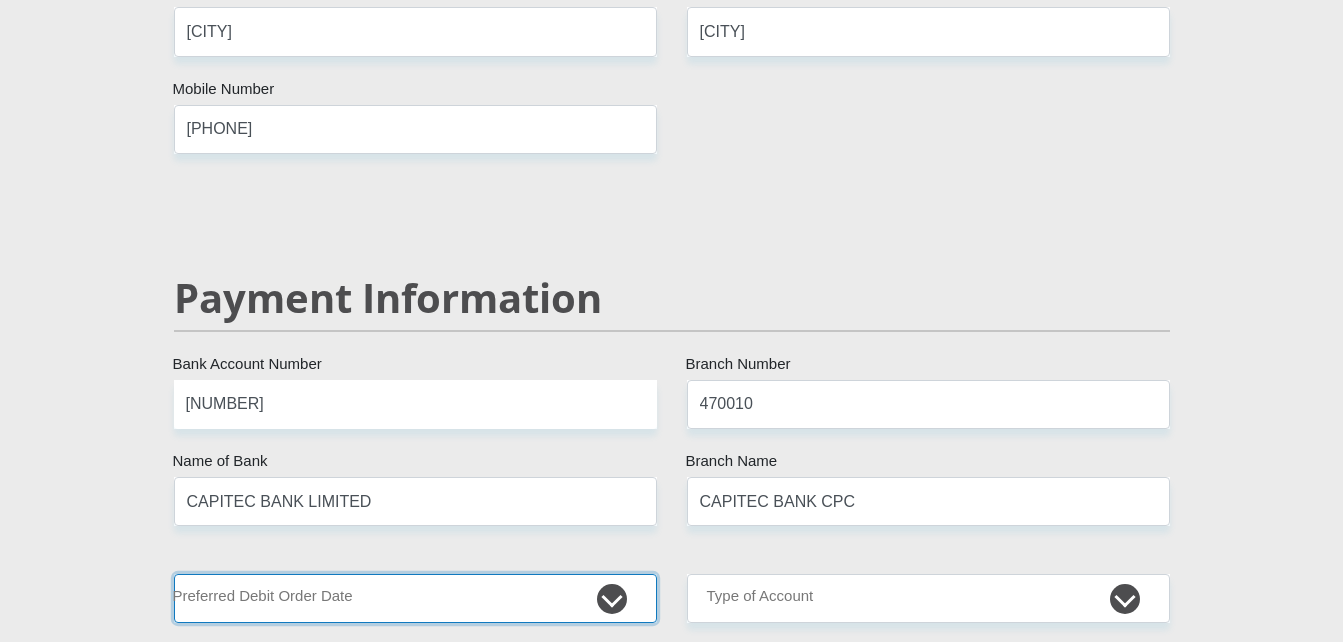 click on "1st
2nd
3rd
4th
5th
7th
18th
19th
20th
21st
22nd
23rd
24th
25th
26th
27th
28th
29th
30th" at bounding box center (415, 598) 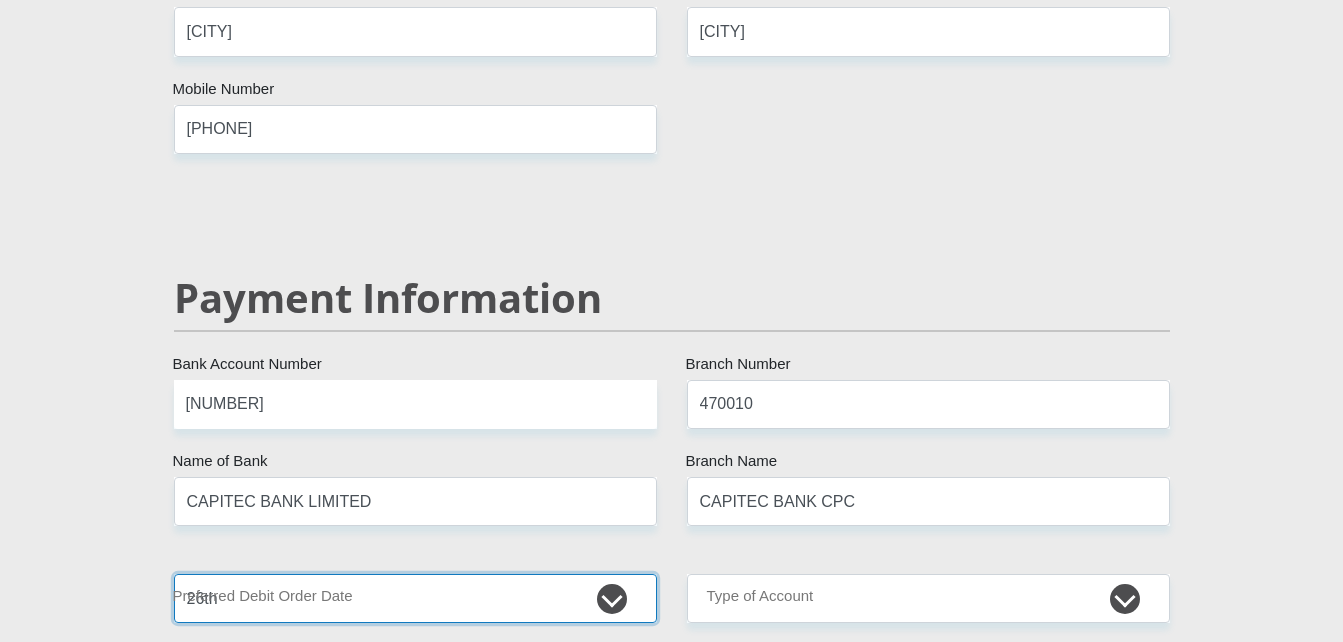 click on "1st
2nd
3rd
4th
5th
7th
18th
19th
20th
21st
22nd
23rd
24th
25th
26th
27th
28th
29th
30th" at bounding box center [415, 598] 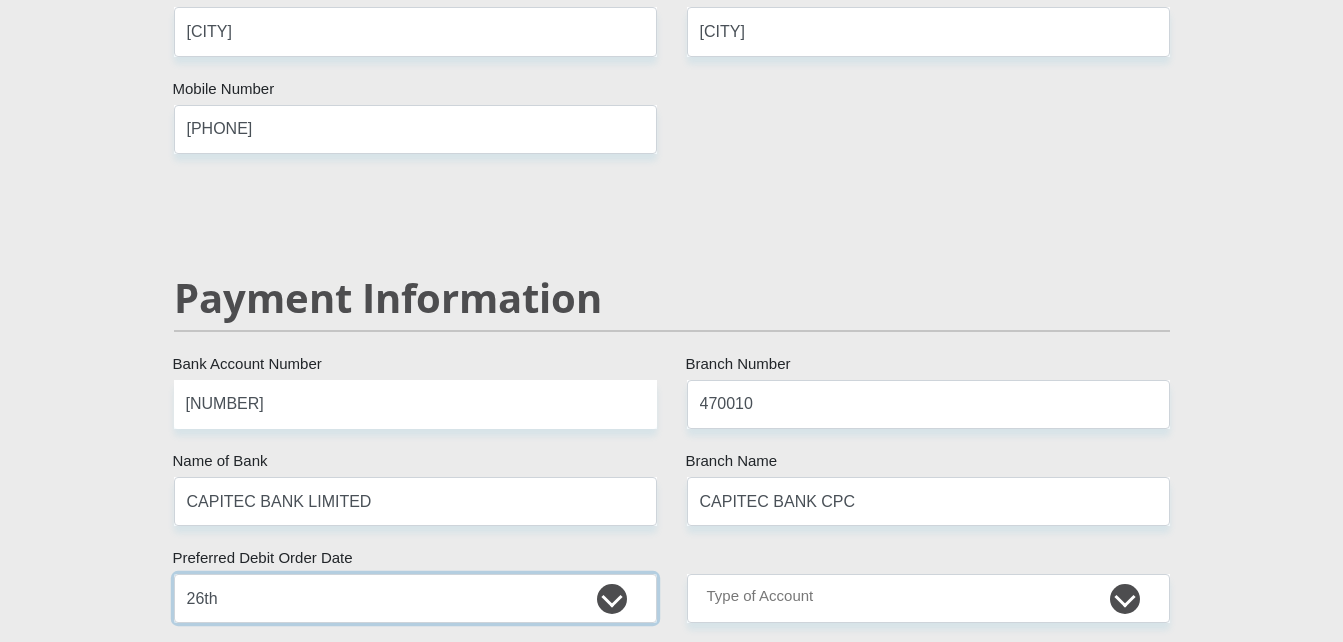 click on "1st
2nd
3rd
4th
5th
7th
18th
19th
20th
21st
22nd
23rd
24th
25th
26th
27th
28th
29th
30th" at bounding box center [415, 598] 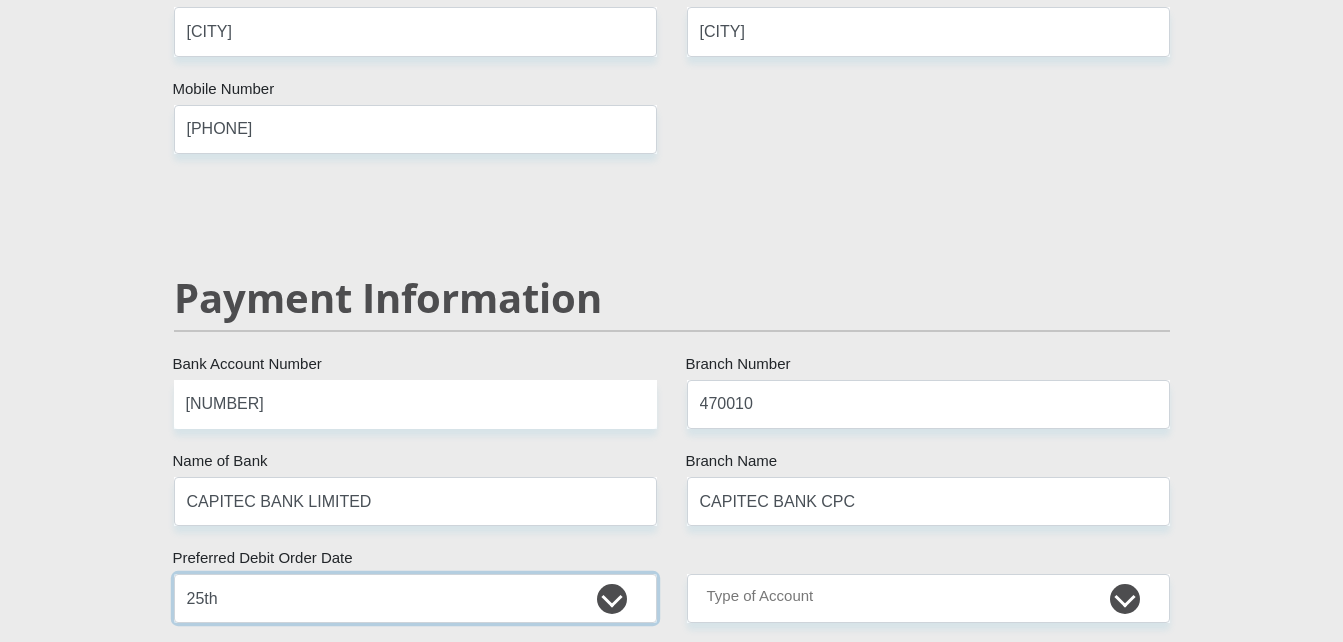 click on "1st
2nd
3rd
4th
5th
7th
18th
19th
20th
21st
22nd
23rd
24th
25th
26th
27th
28th
29th
30th" at bounding box center [415, 598] 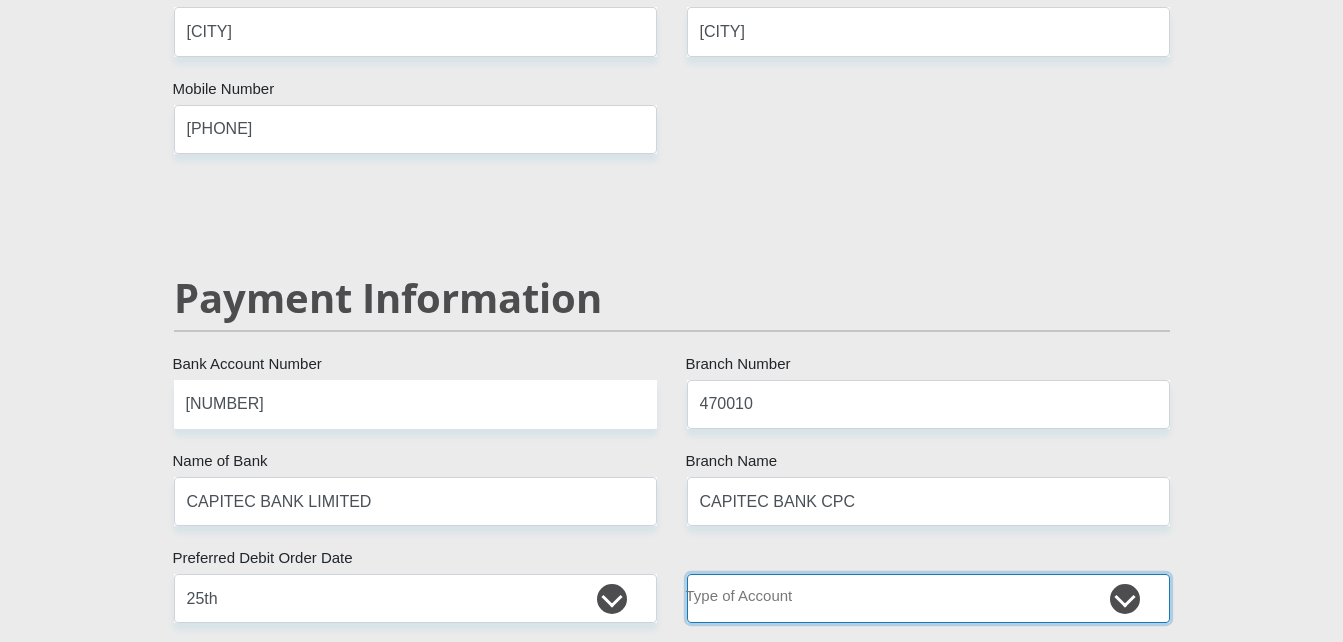 click on "Cheque
Savings" at bounding box center [928, 598] 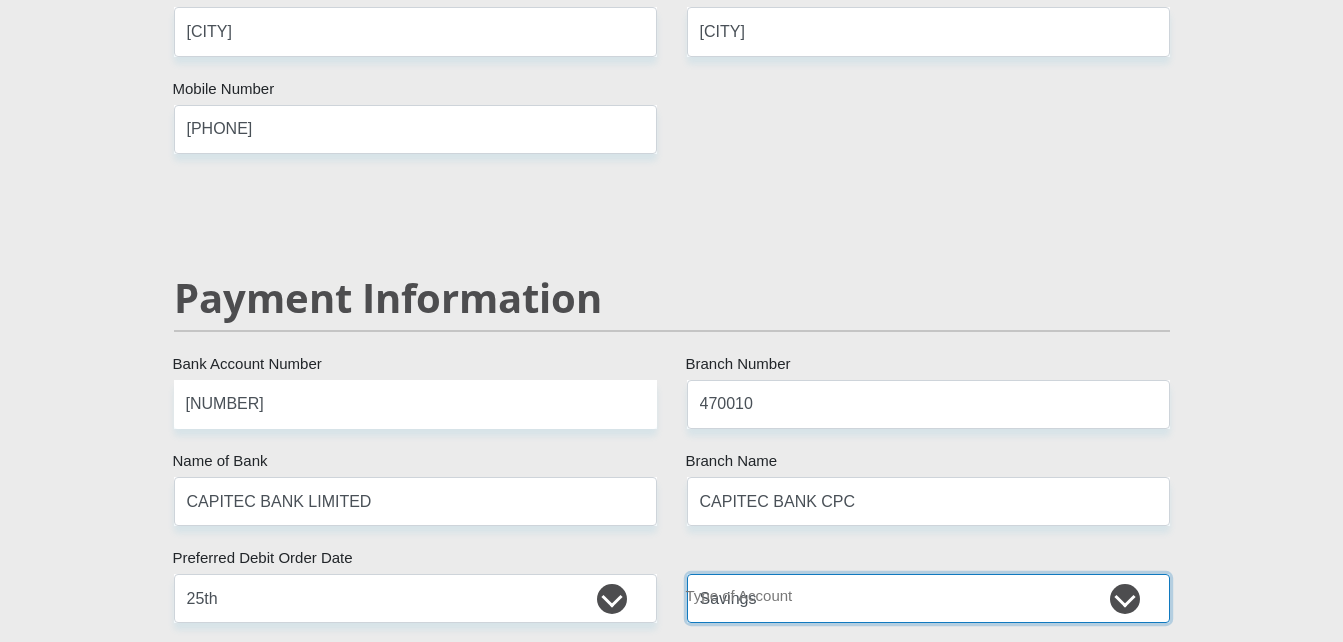 click on "Cheque
Savings" at bounding box center (928, 598) 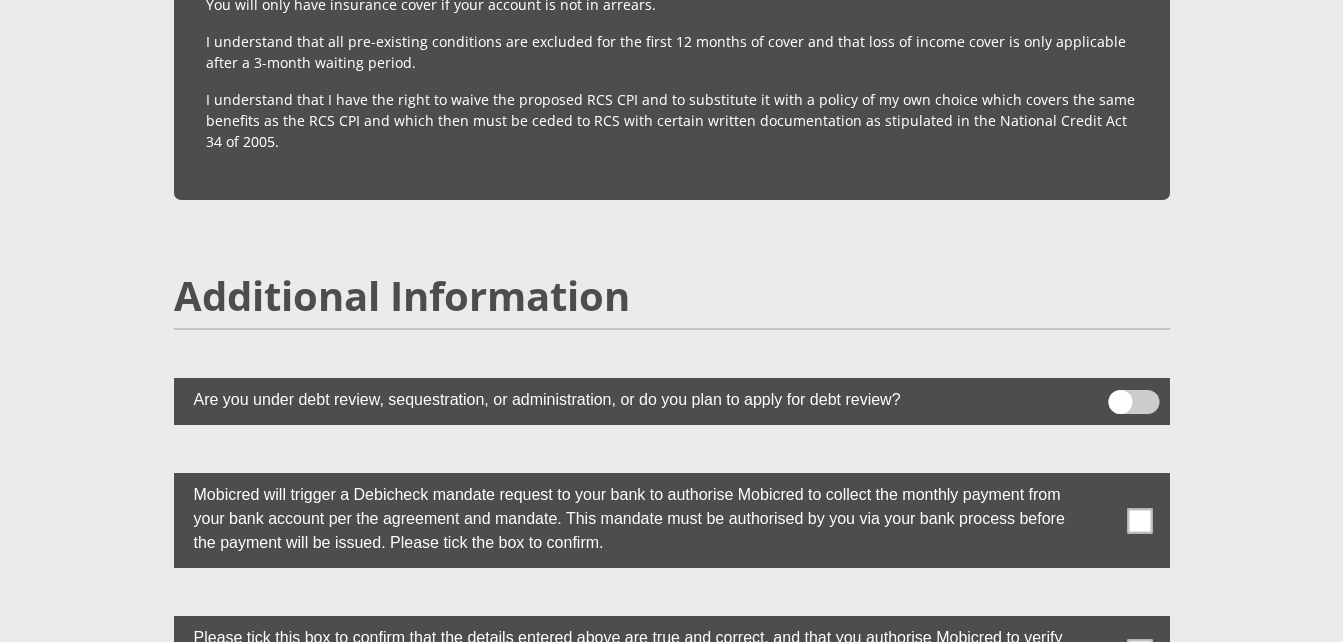 scroll, scrollTop: 5299, scrollLeft: 0, axis: vertical 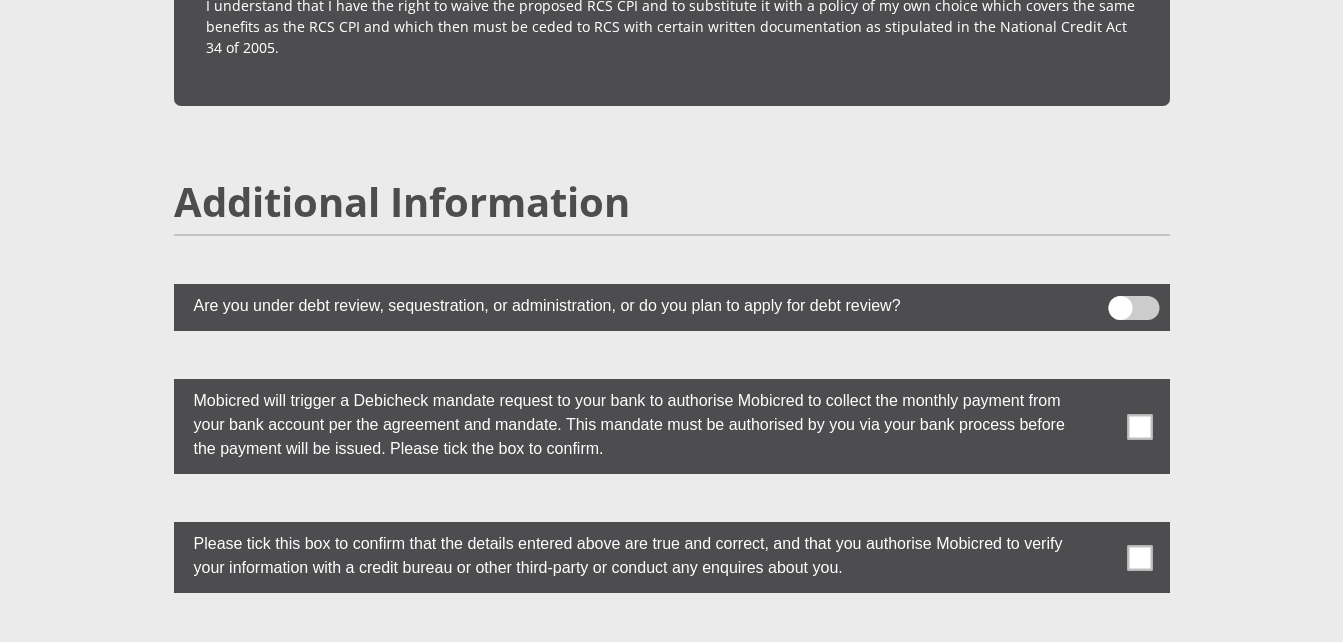 click at bounding box center (1139, 426) 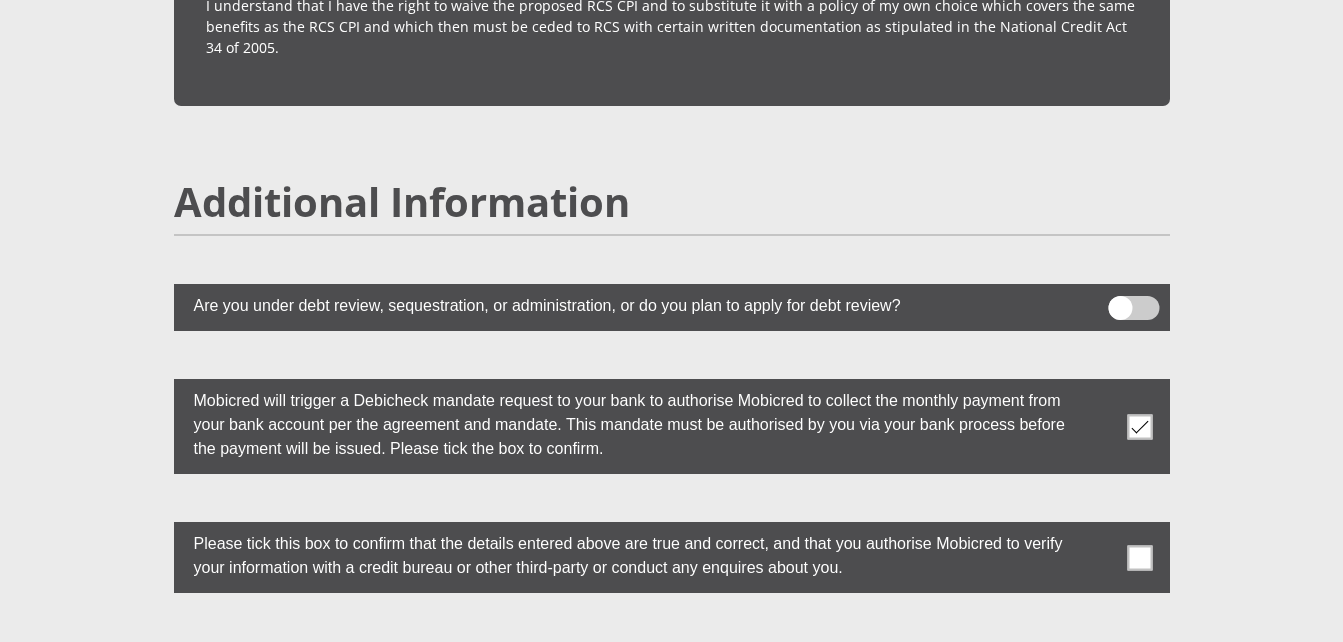 click at bounding box center [1139, 557] 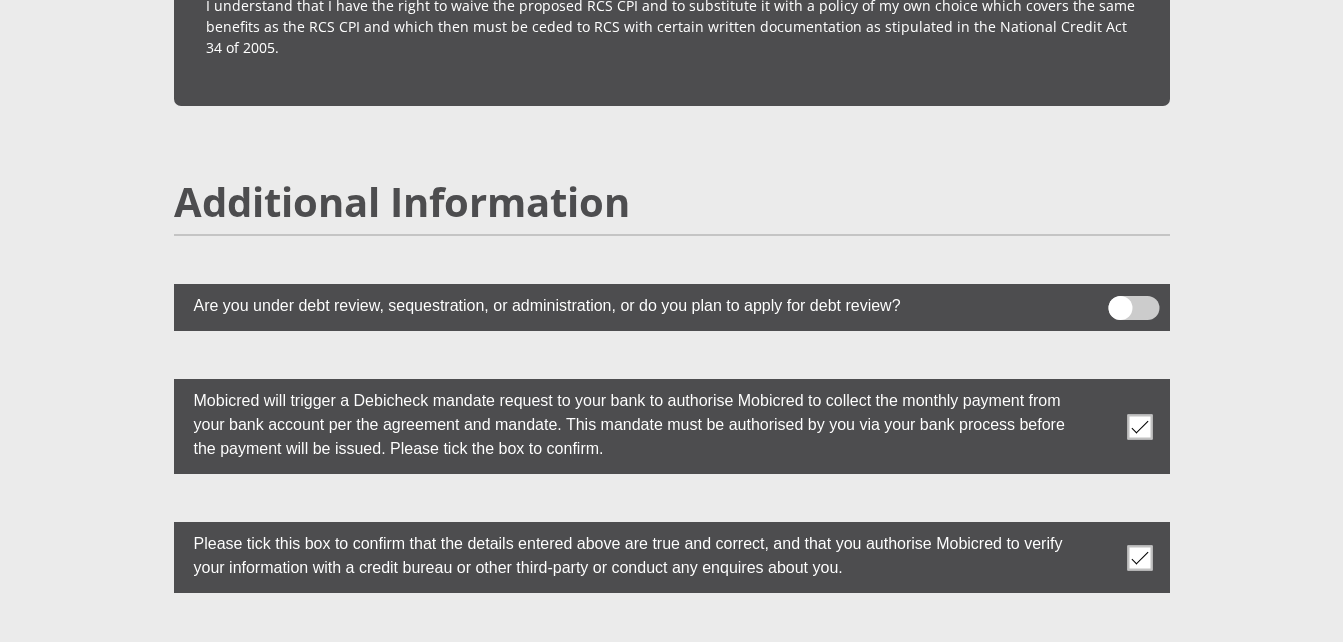 click on "Personal Details
Mr
Ms
Mrs
Dr
Other
Title
ntombikayise
First Name
hlengwa
Surname
8609131034084
South African ID Number
Please input valid ID number
South Africa
Afghanistan
Aland Islands
Albania
Algeria
America Samoa
American Virgin Islands
Andorra
Angola
Anguilla  Aruba" at bounding box center (671, -2107) 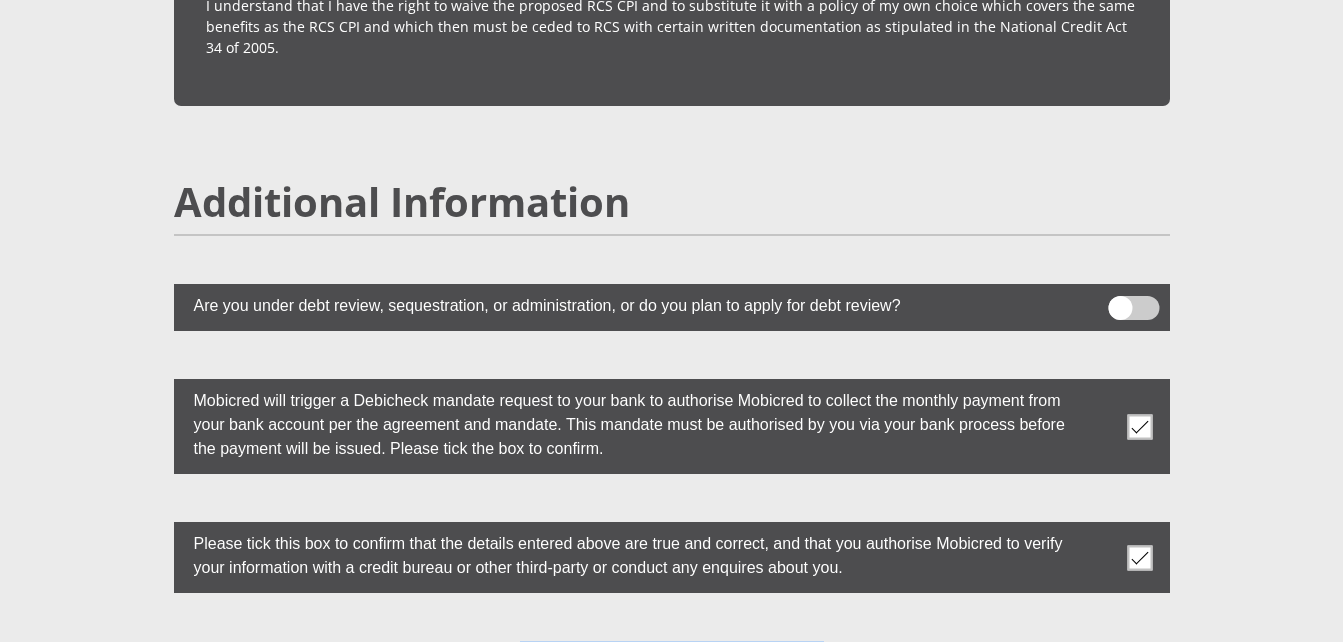 click on "Personal Details
Mr
Ms
Mrs
Dr
Other
Title
ntombikayise
First Name
hlengwa
Surname
8609131034084
South African ID Number
Please input valid ID number
South Africa
Afghanistan
Aland Islands
Albania
Algeria
America Samoa
American Virgin Islands
Andorra
Angola
Anguilla  Aruba" at bounding box center (671, -2107) 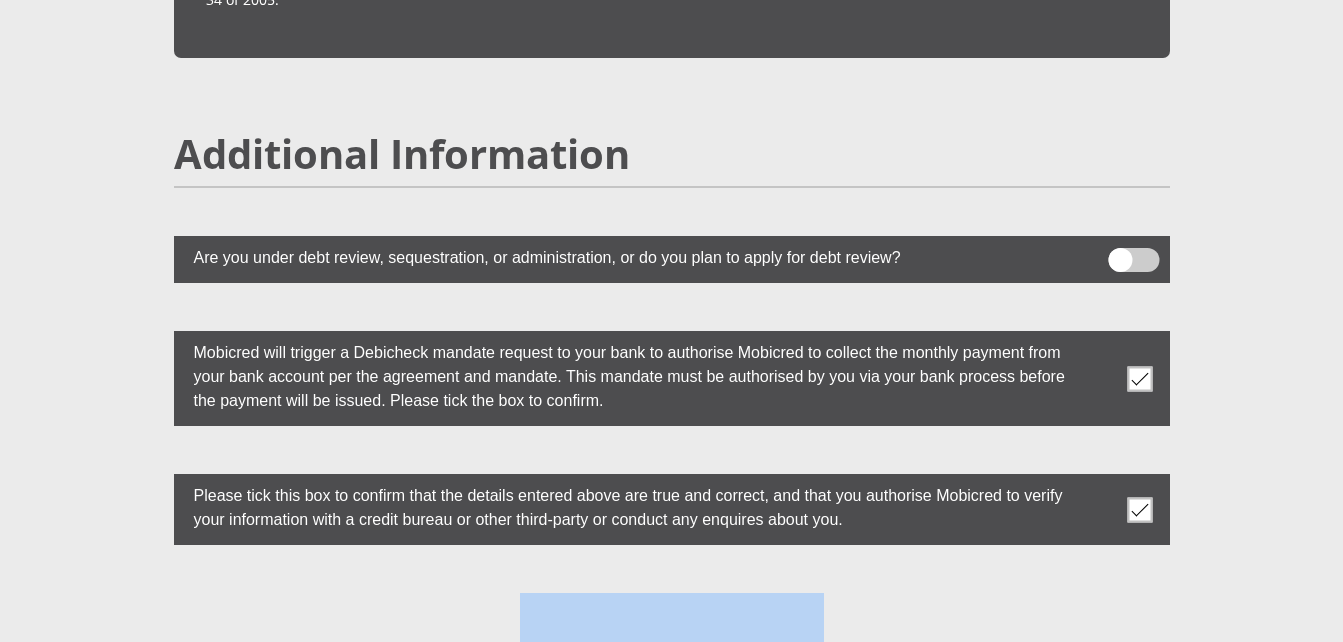 click on "Personal Details
Mr
Ms
Mrs
Dr
Other
Title
ntombikayise
First Name
hlengwa
Surname
8609131034084
South African ID Number
Please input valid ID number
South Africa
Afghanistan
Aland Islands
Albania
Algeria
America Samoa
American Virgin Islands
Andorra
Angola
Anguilla  Aruba" at bounding box center [671, -2155] 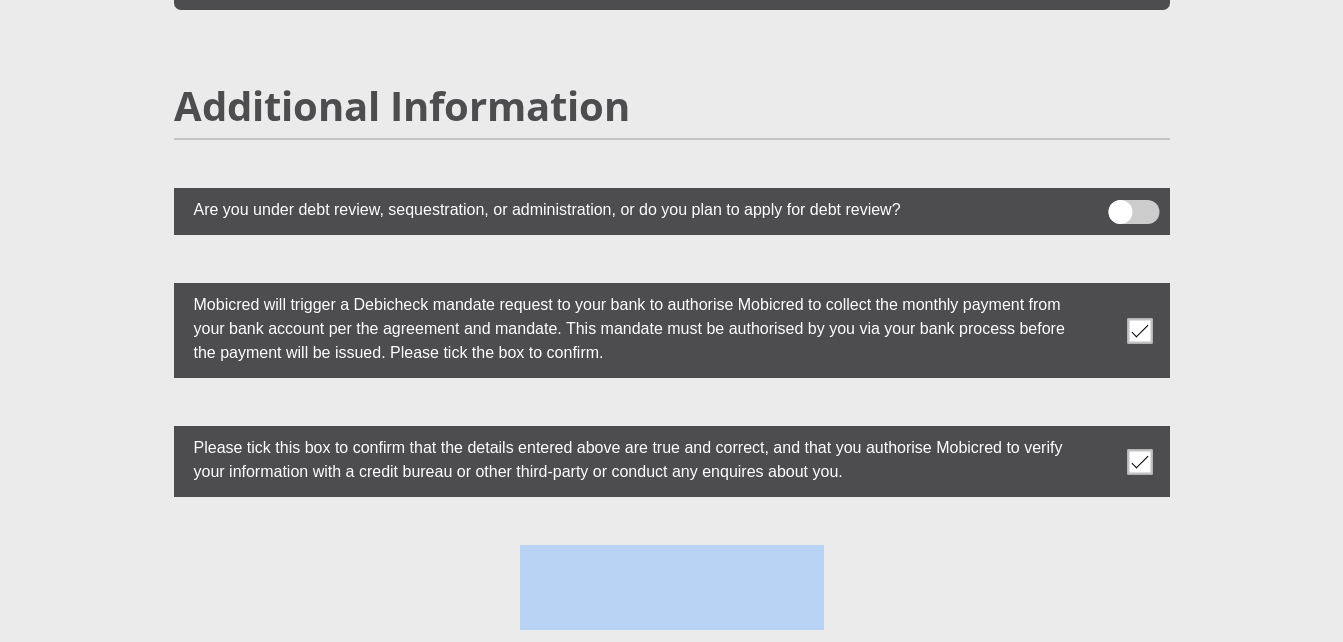 click on "Personal Details
Mr
Ms
Mrs
Dr
Other
Title
ntombikayise
First Name
hlengwa
Surname
8609131034084
South African ID Number
Please input valid ID number
South Africa
Afghanistan
Aland Islands
Albania
Algeria
America Samoa
American Virgin Islands
Andorra
Angola
Anguilla  Aruba" at bounding box center (671, -2203) 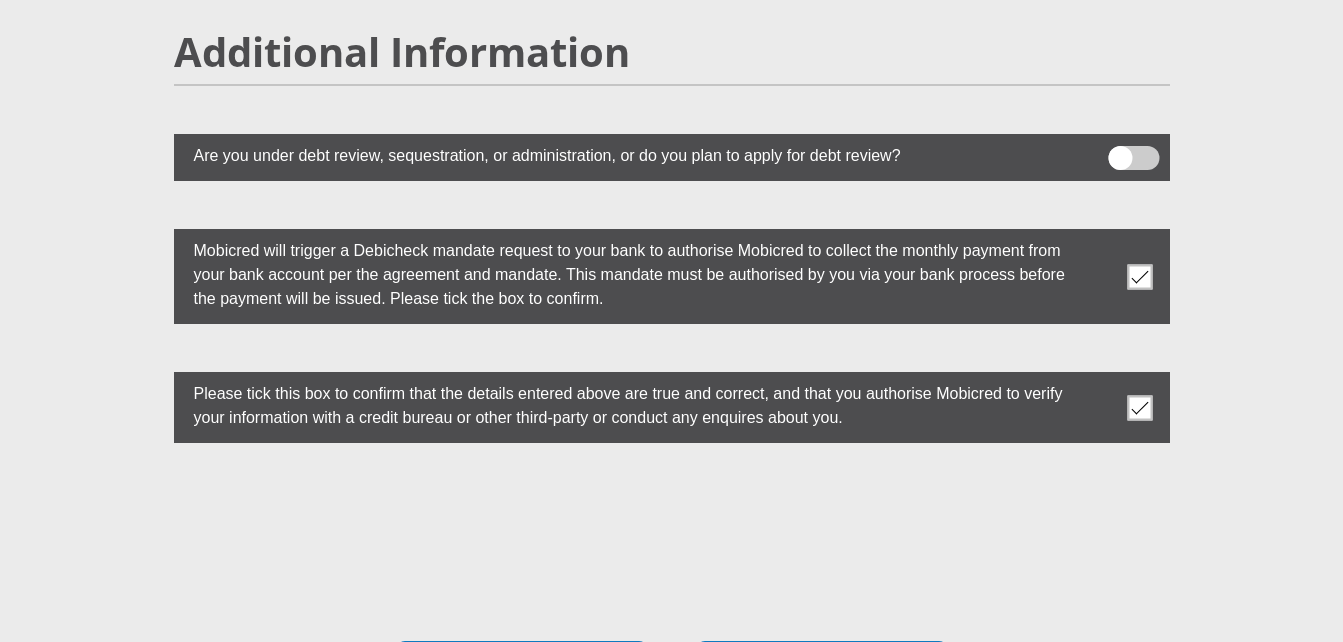 click on "Personal Details
Mr
Ms
Mrs
Dr
Other
Title
ntombikayise
First Name
hlengwa
Surname
8609131034084
South African ID Number
Please input valid ID number
South Africa
Afghanistan
Aland Islands
Albania
Algeria
America Samoa
American Virgin Islands
Andorra
Angola
Anguilla  Aruba" at bounding box center [671, -2257] 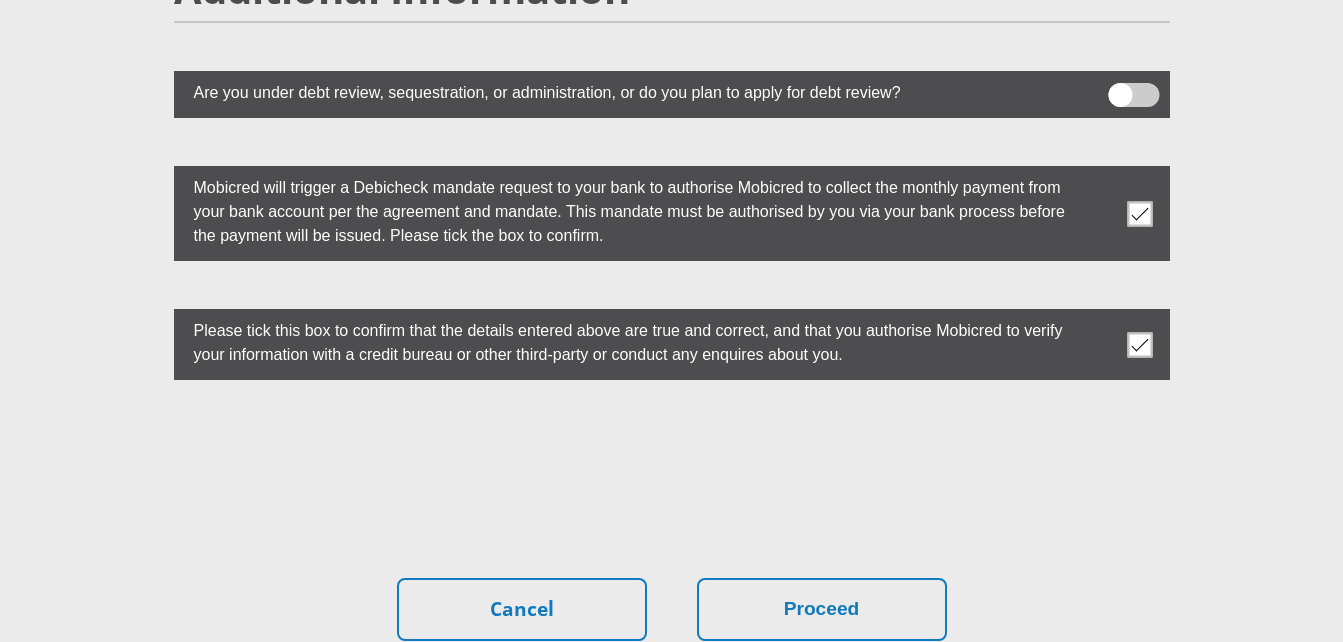 scroll, scrollTop: 5519, scrollLeft: 0, axis: vertical 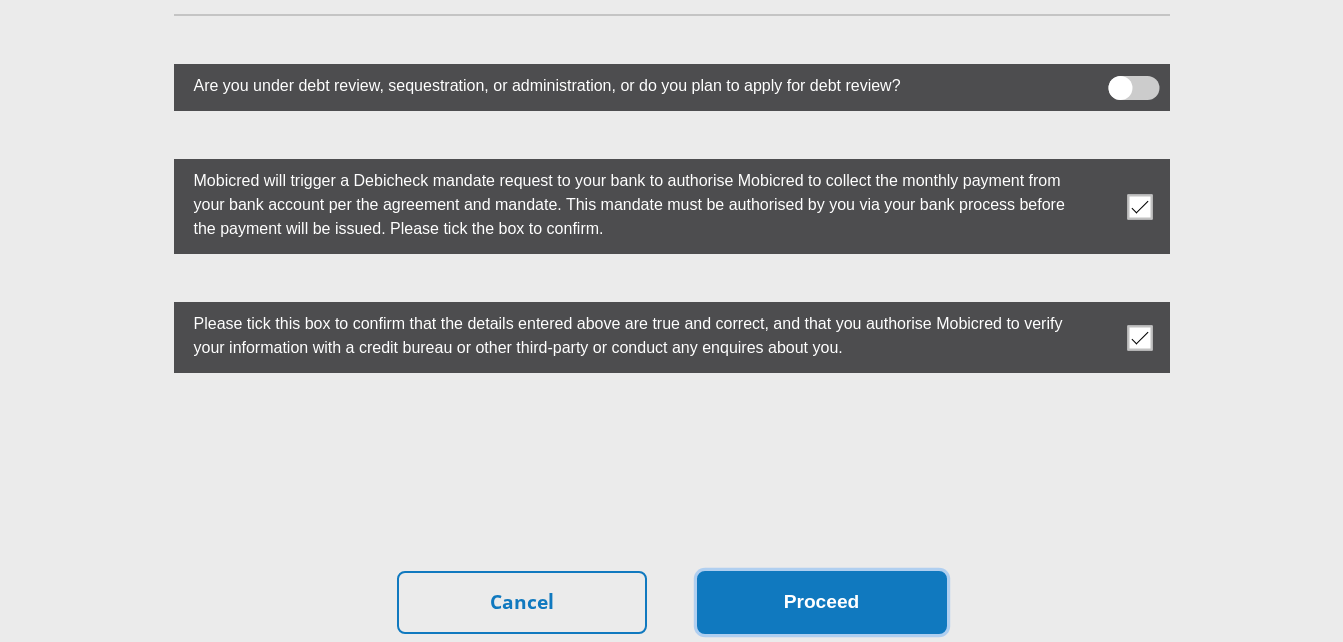 click on "Proceed" at bounding box center [822, 602] 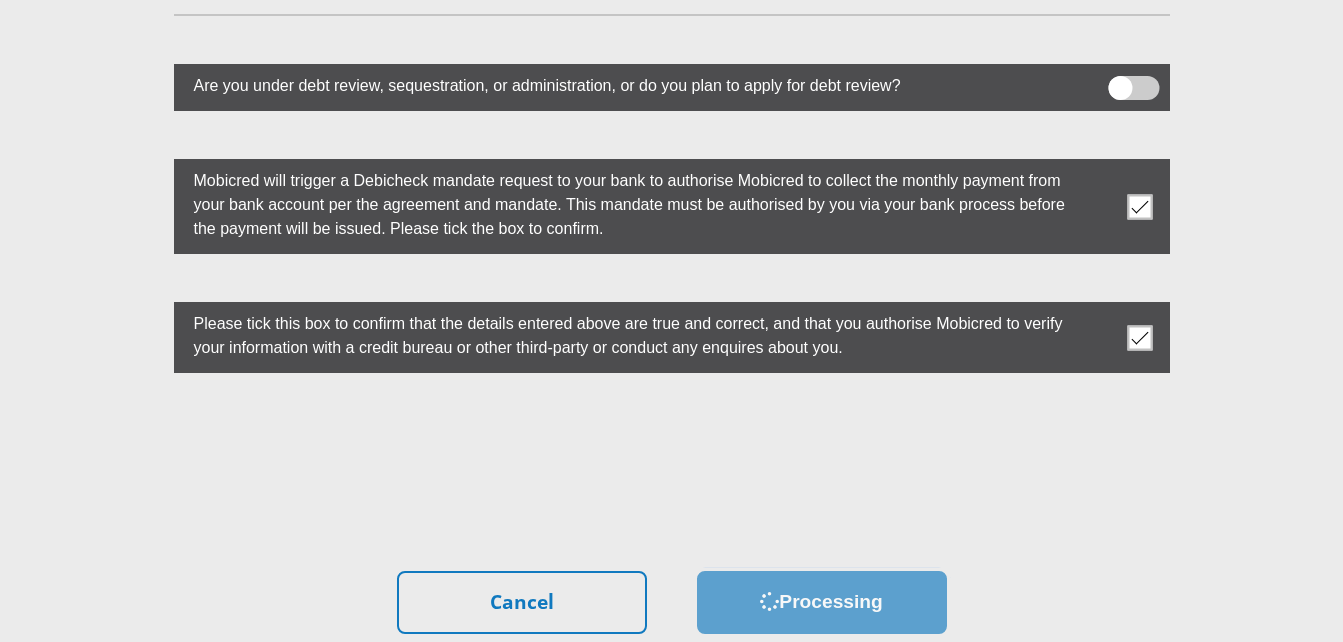 scroll, scrollTop: 0, scrollLeft: 0, axis: both 